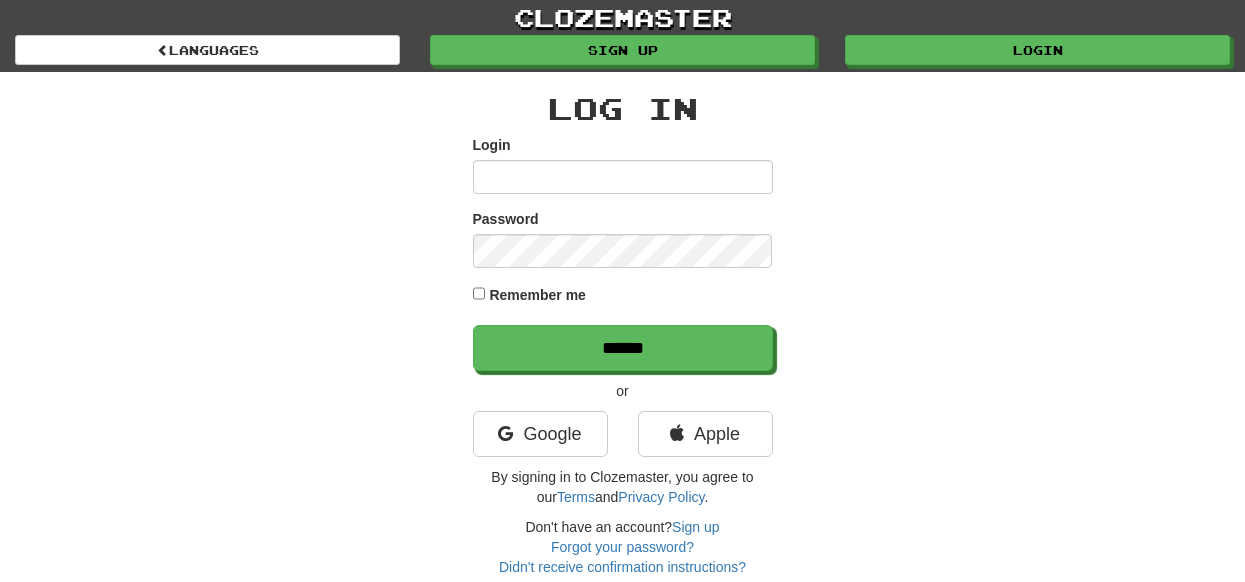 scroll, scrollTop: 0, scrollLeft: 0, axis: both 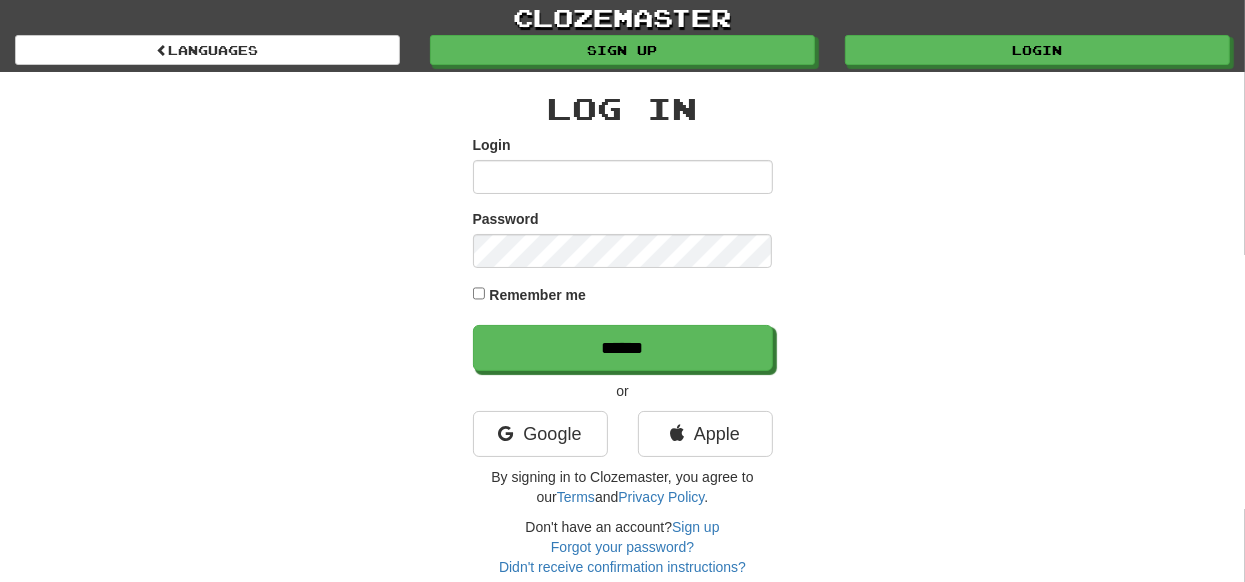 click on "Login" at bounding box center [623, 177] 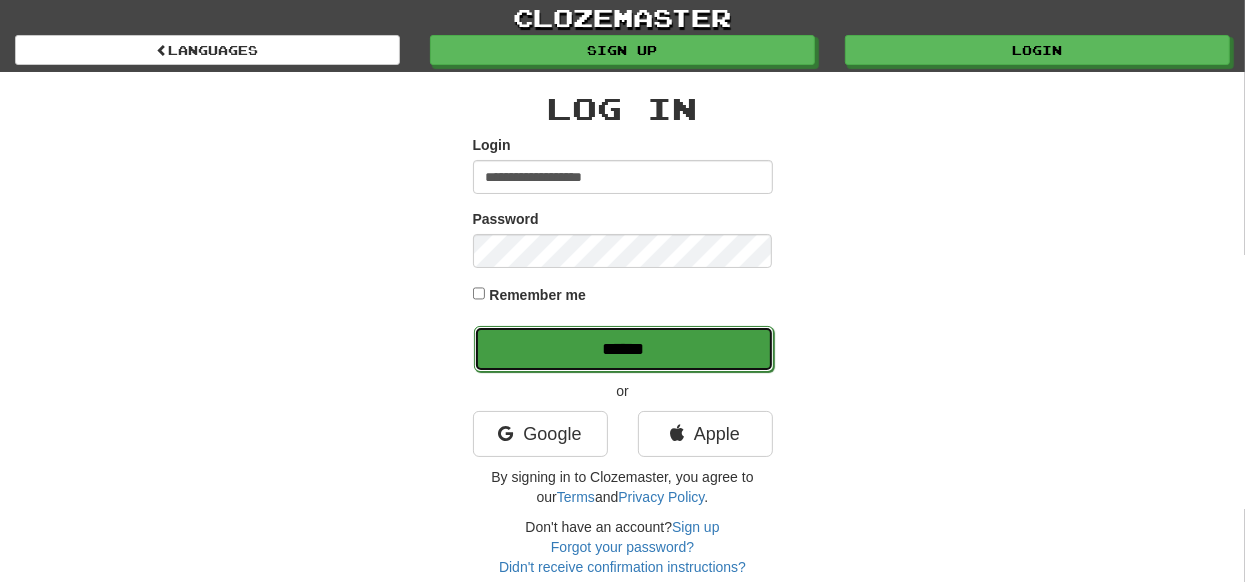 click on "******" at bounding box center (624, 349) 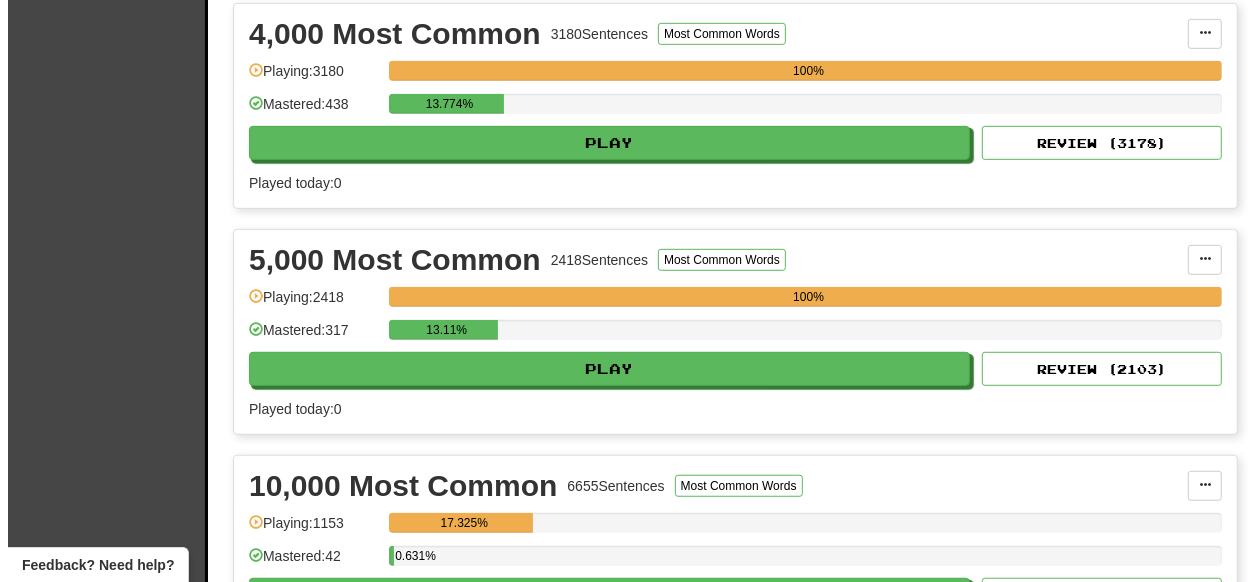 scroll, scrollTop: 799, scrollLeft: 0, axis: vertical 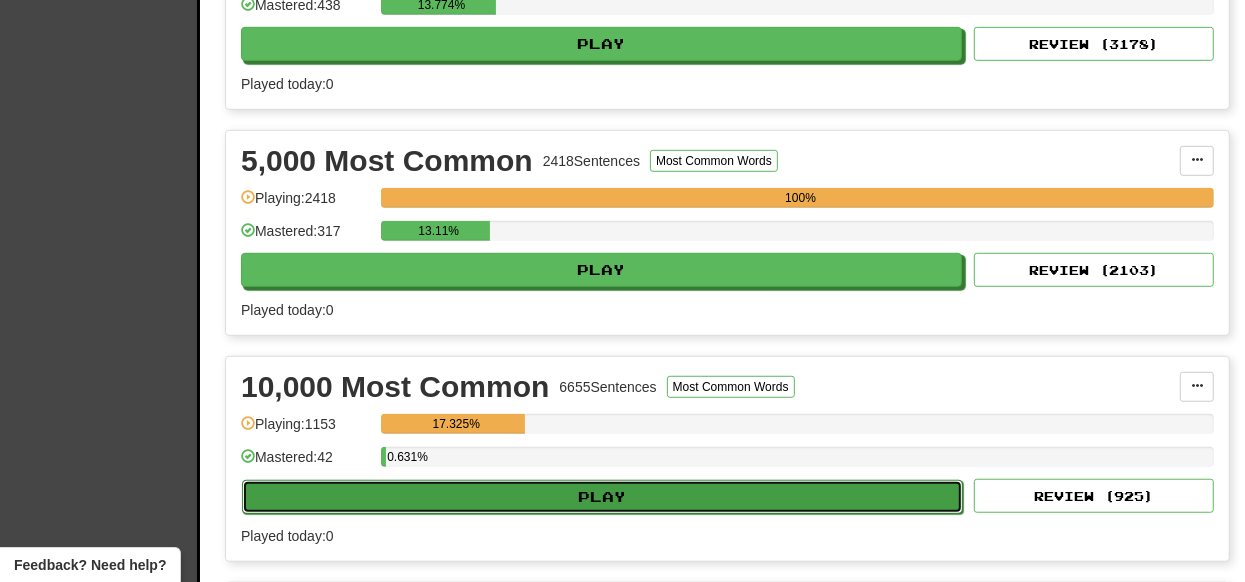 click on "Play" at bounding box center (602, 497) 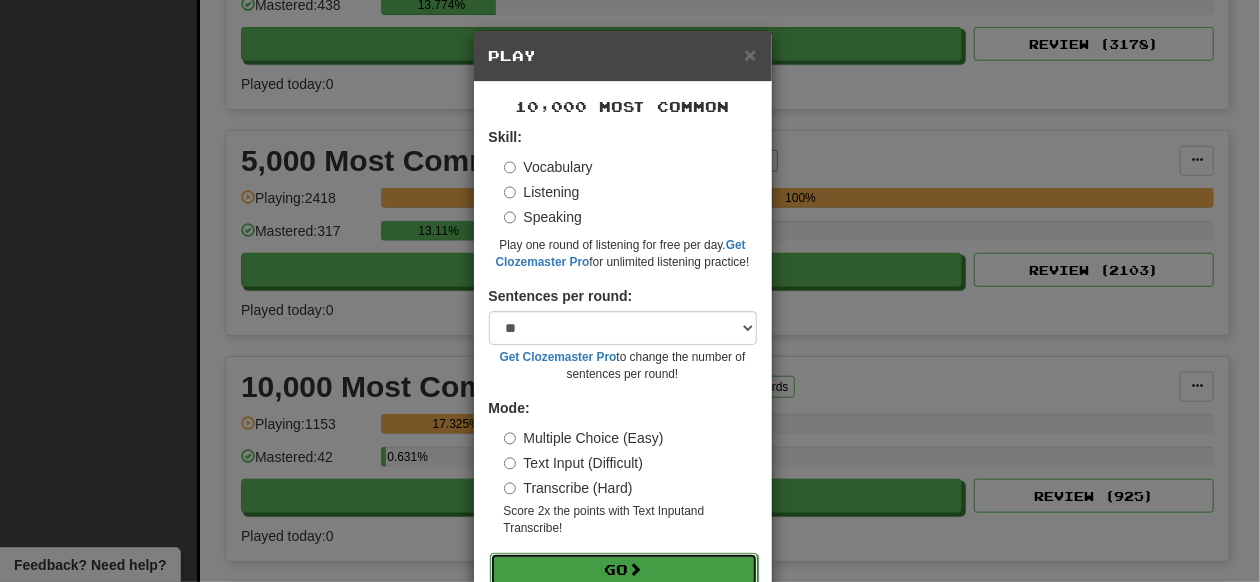 click on "Go" at bounding box center [624, 570] 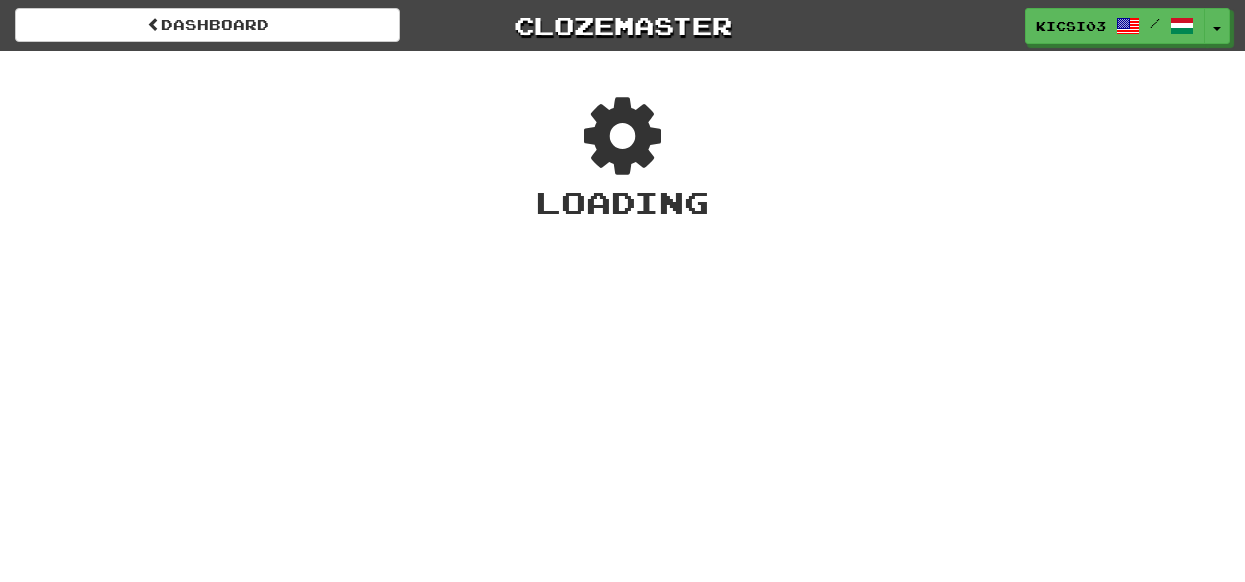 scroll, scrollTop: 0, scrollLeft: 0, axis: both 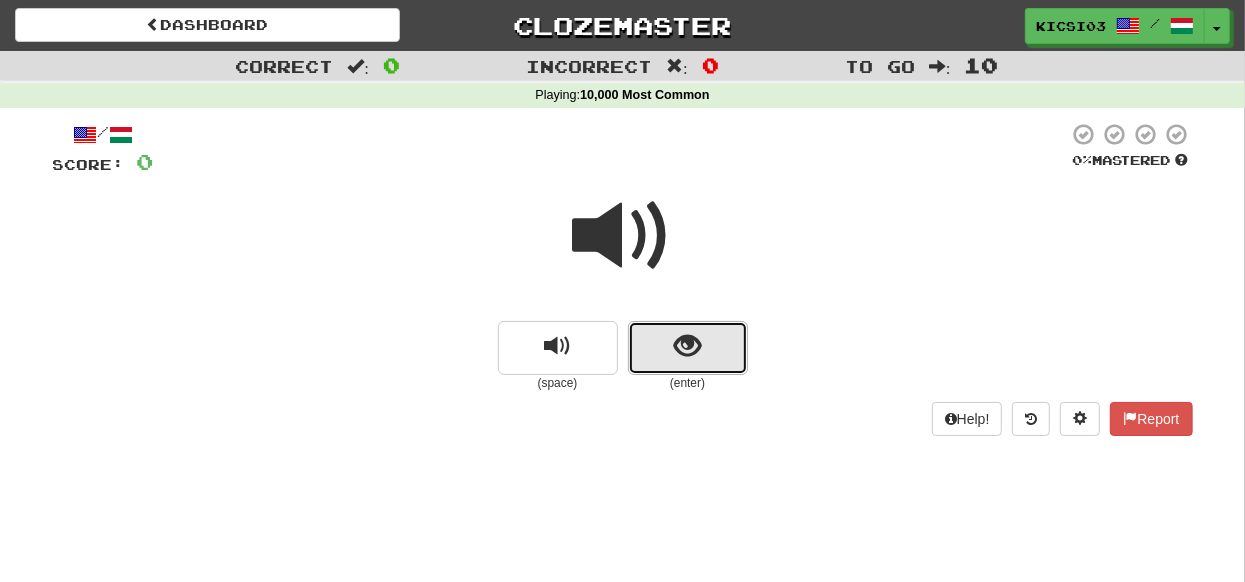 click at bounding box center [688, 348] 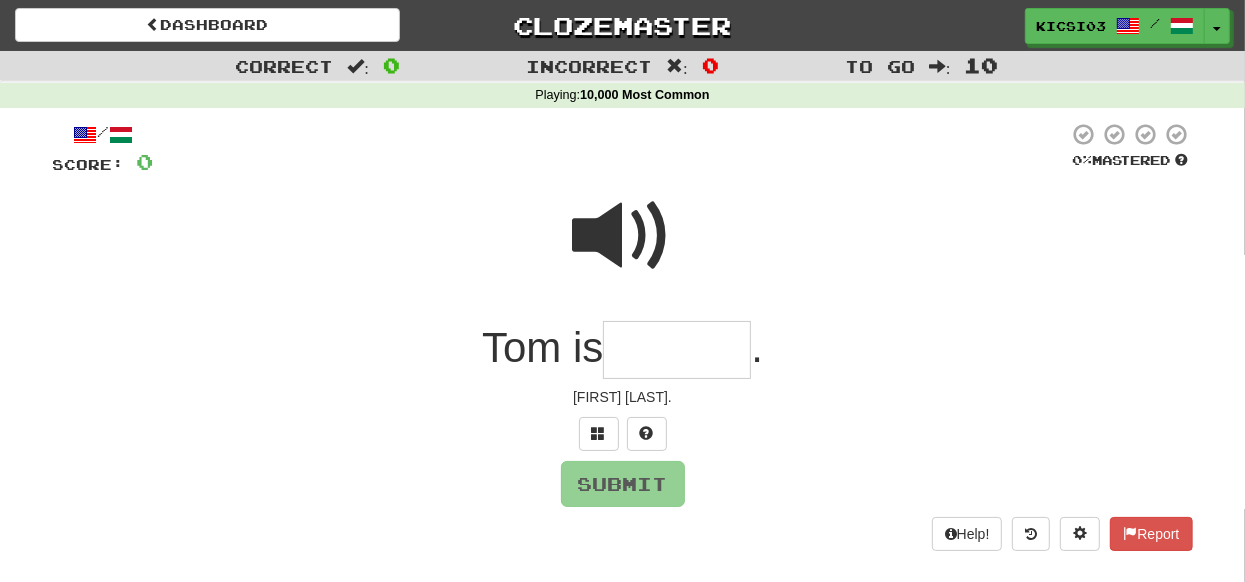 click at bounding box center [677, 350] 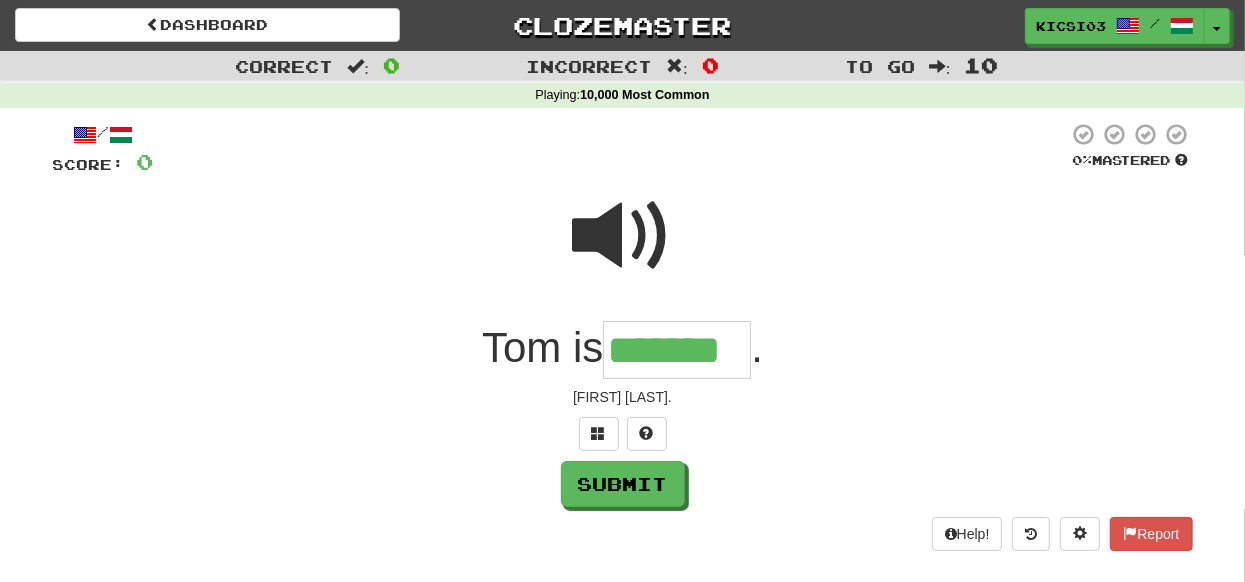 type on "*******" 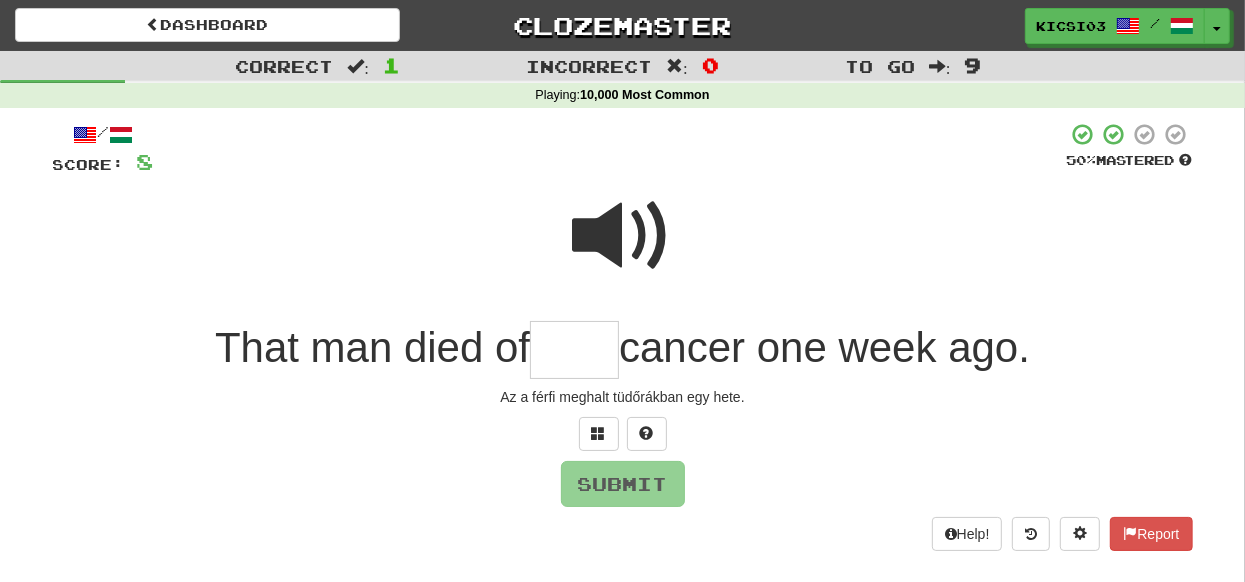 click at bounding box center [623, 236] 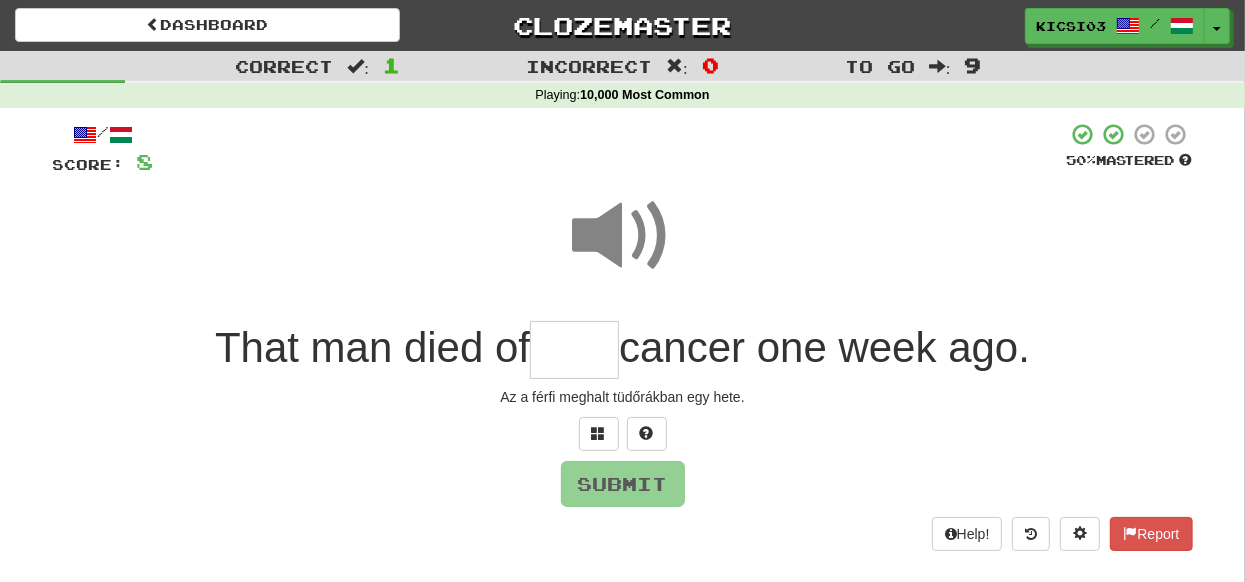 click at bounding box center [574, 350] 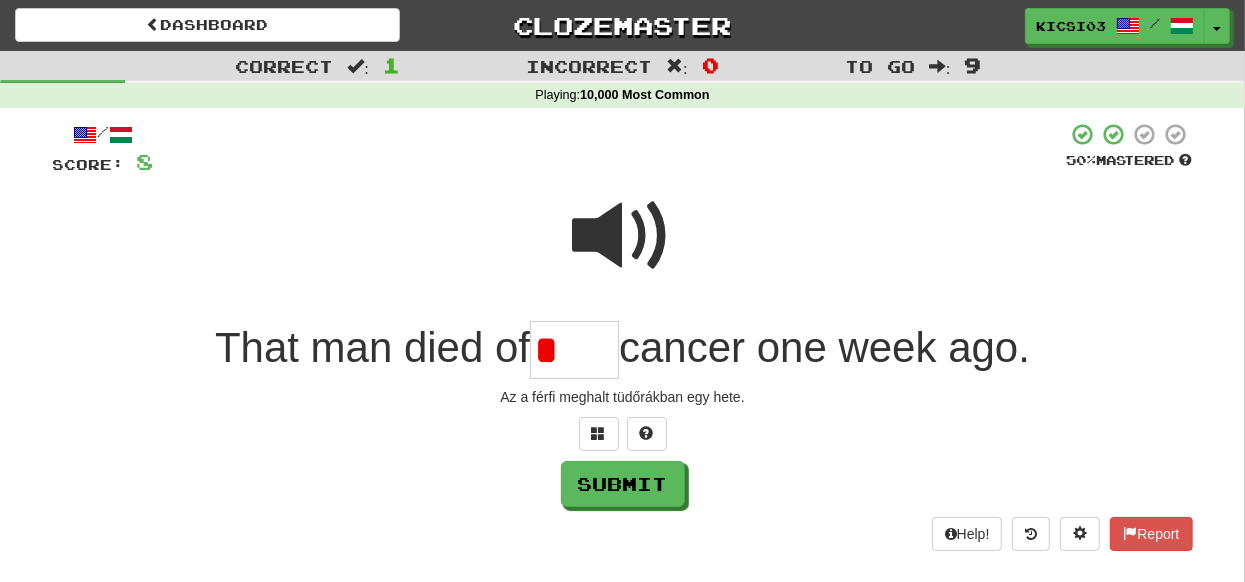 type on "*" 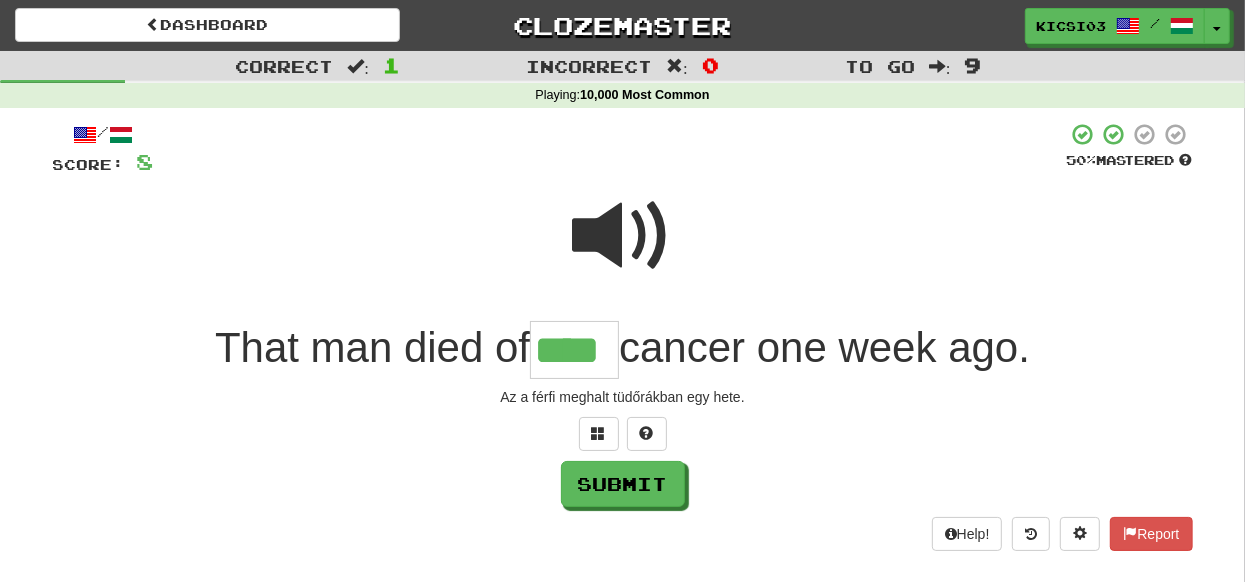 type on "****" 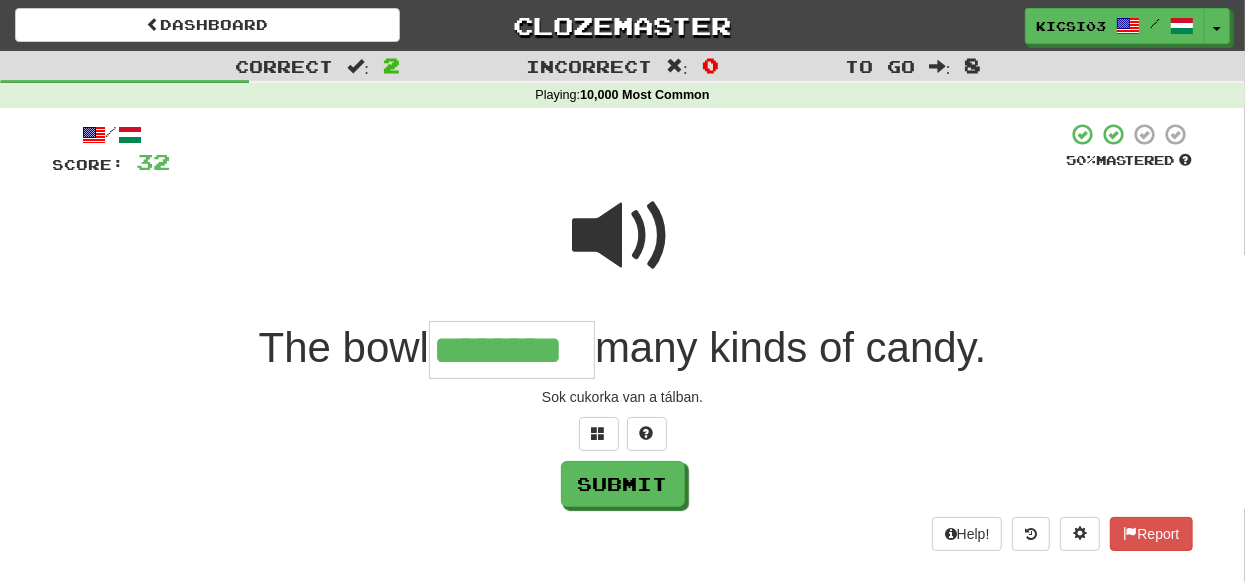 type on "********" 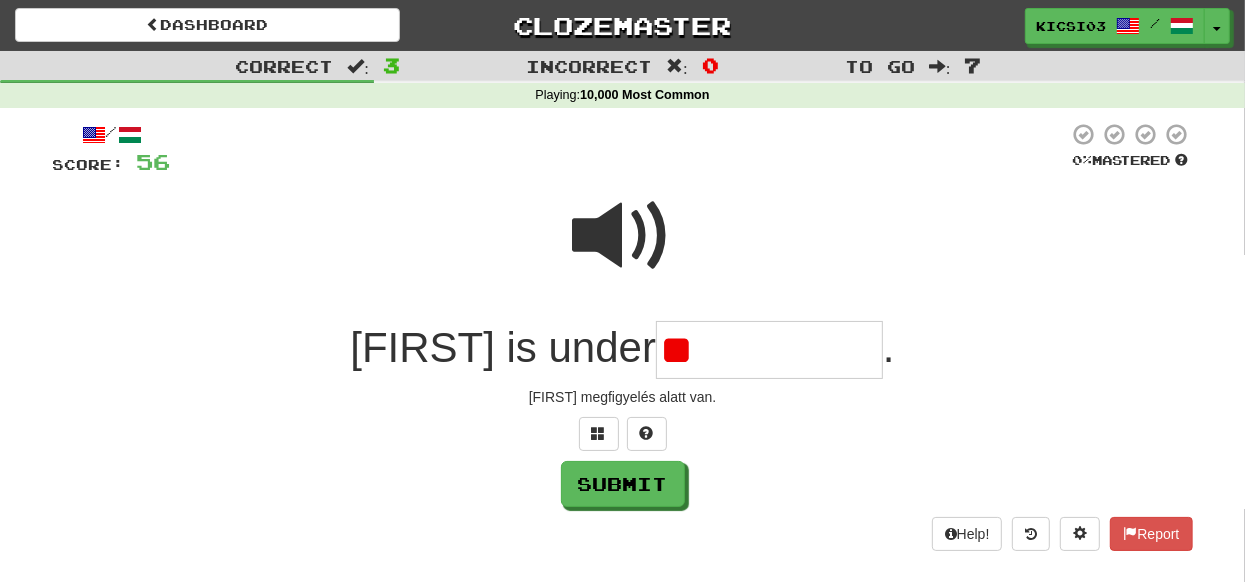 type on "*" 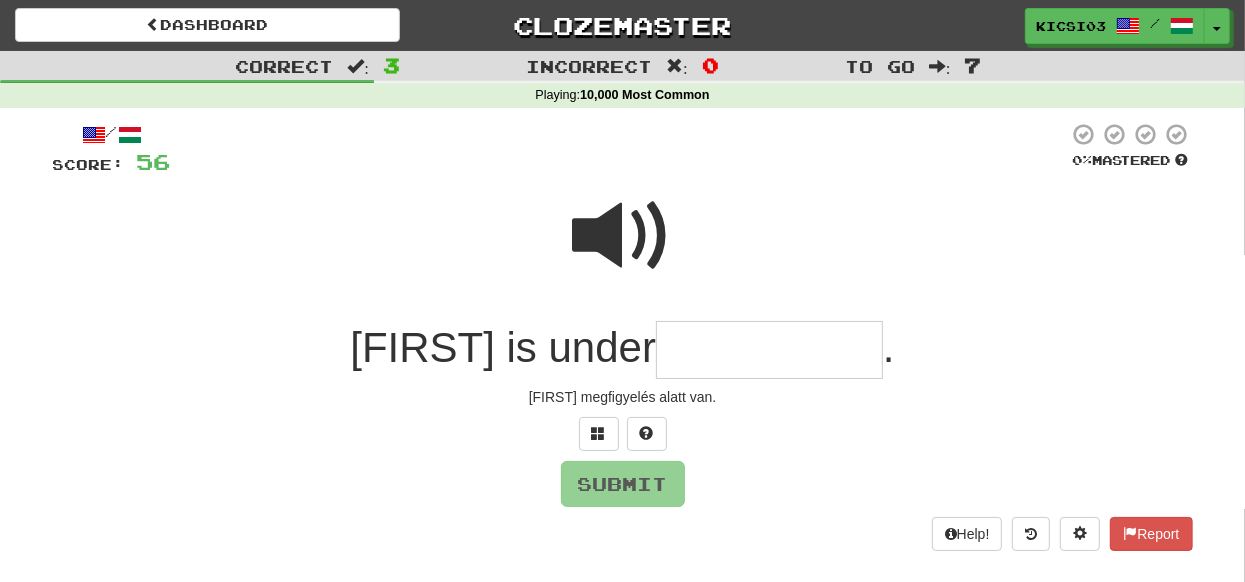 type on "*" 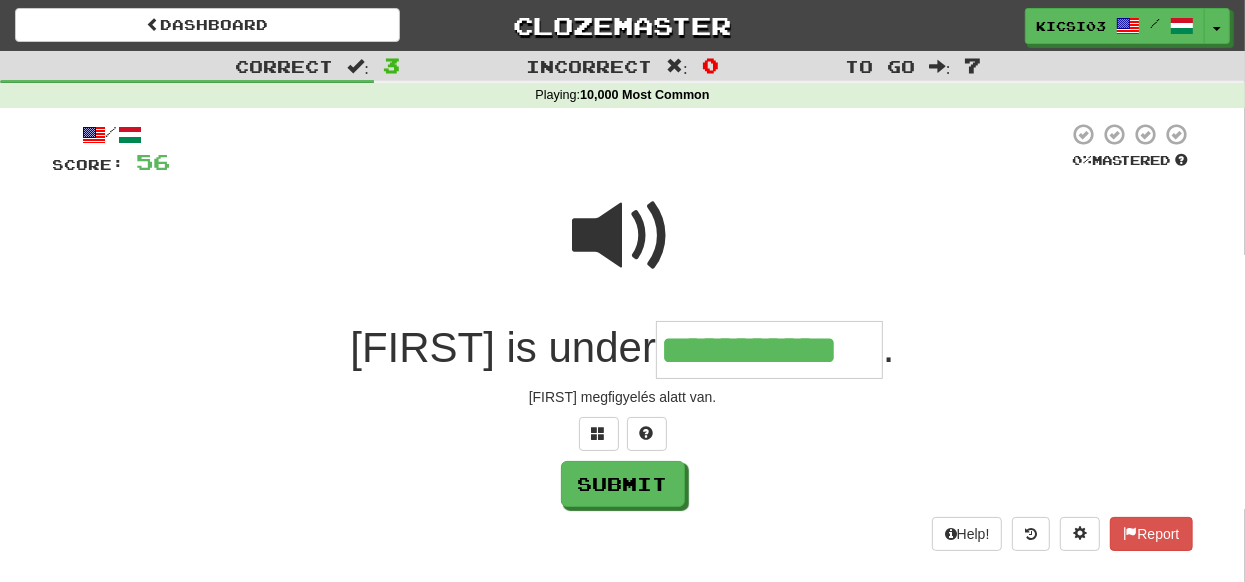 type on "**********" 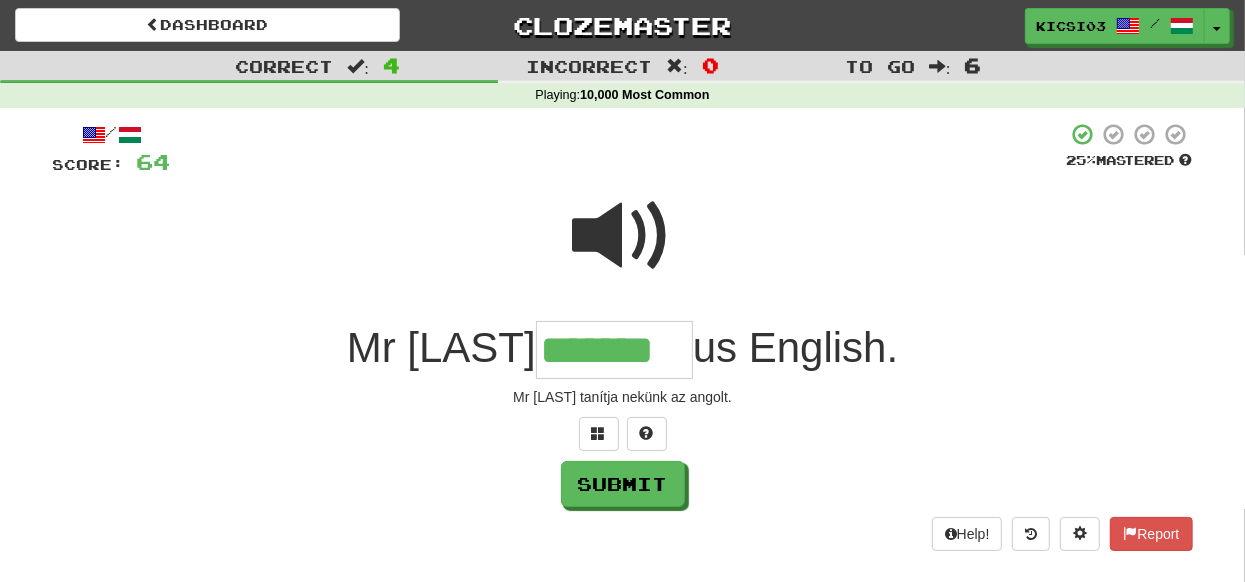 type on "*******" 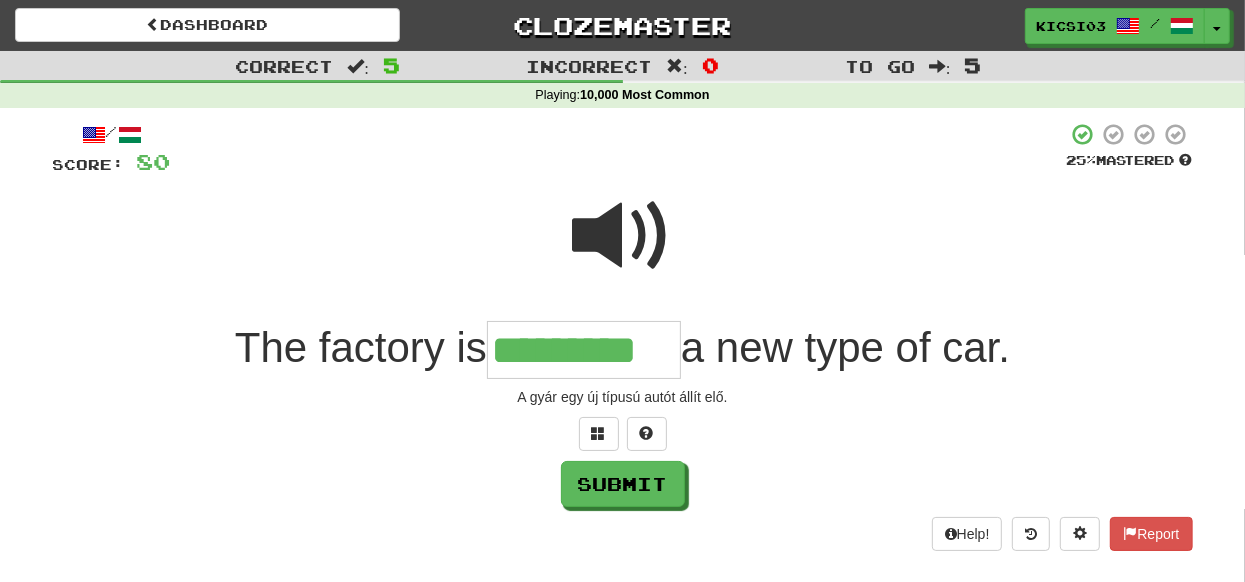 type on "*********" 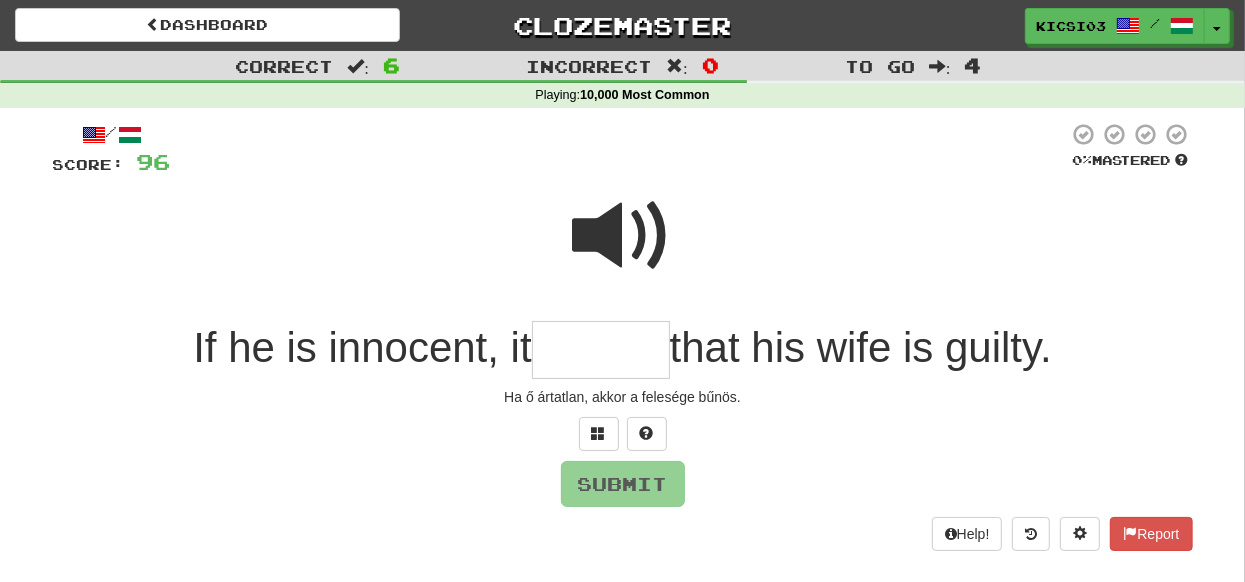 drag, startPoint x: 619, startPoint y: 219, endPoint x: 612, endPoint y: 253, distance: 34.713108 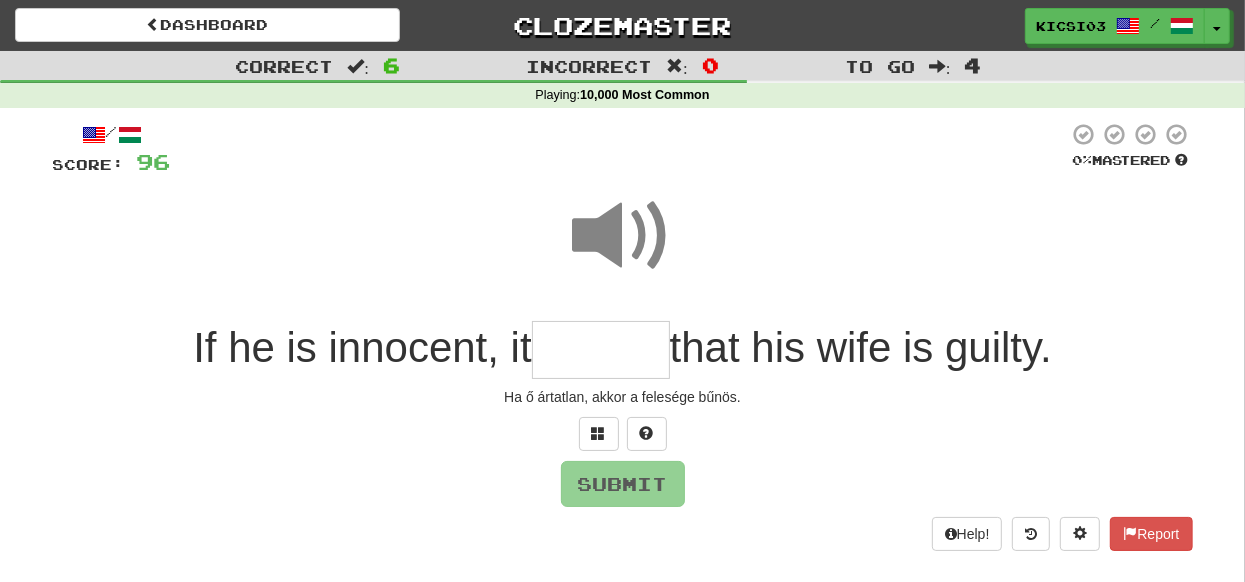 click at bounding box center (601, 350) 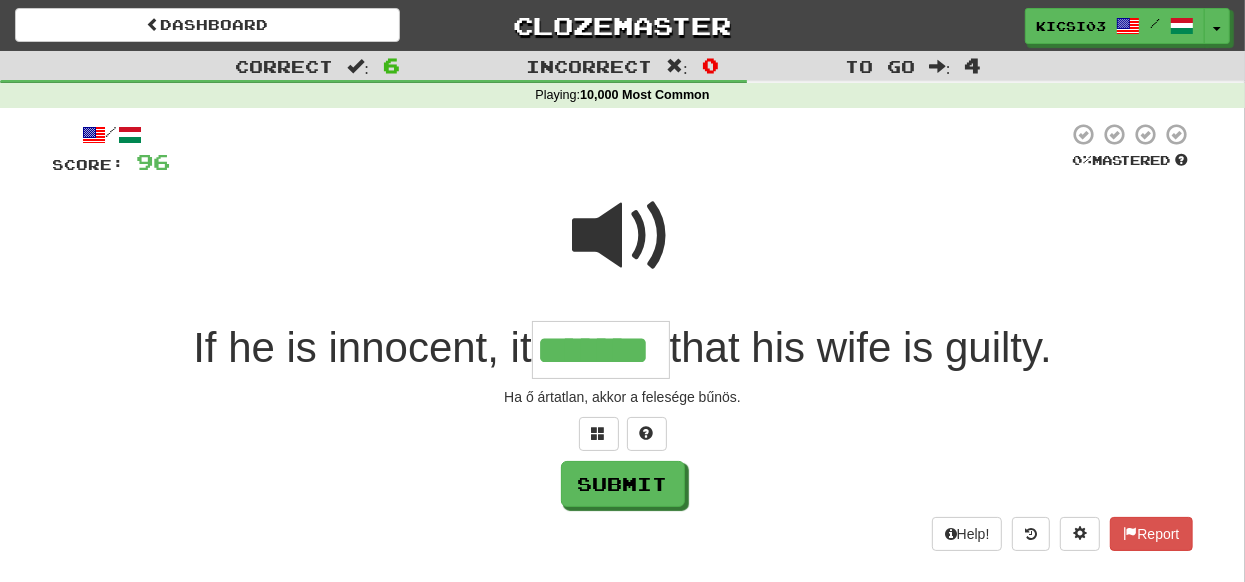 type on "*******" 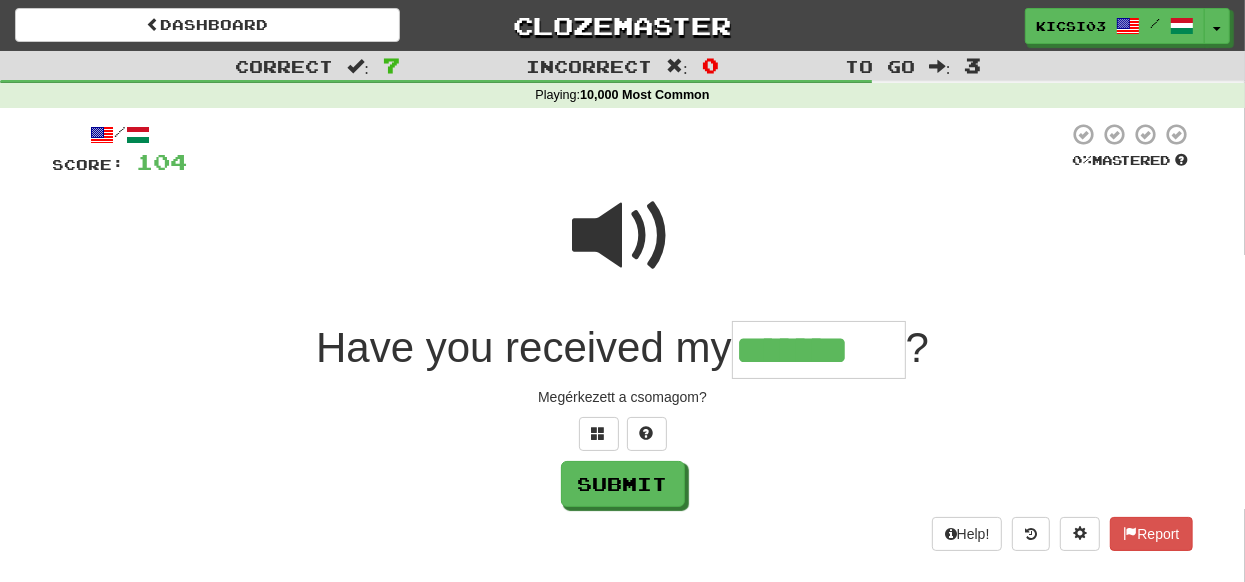 type on "*******" 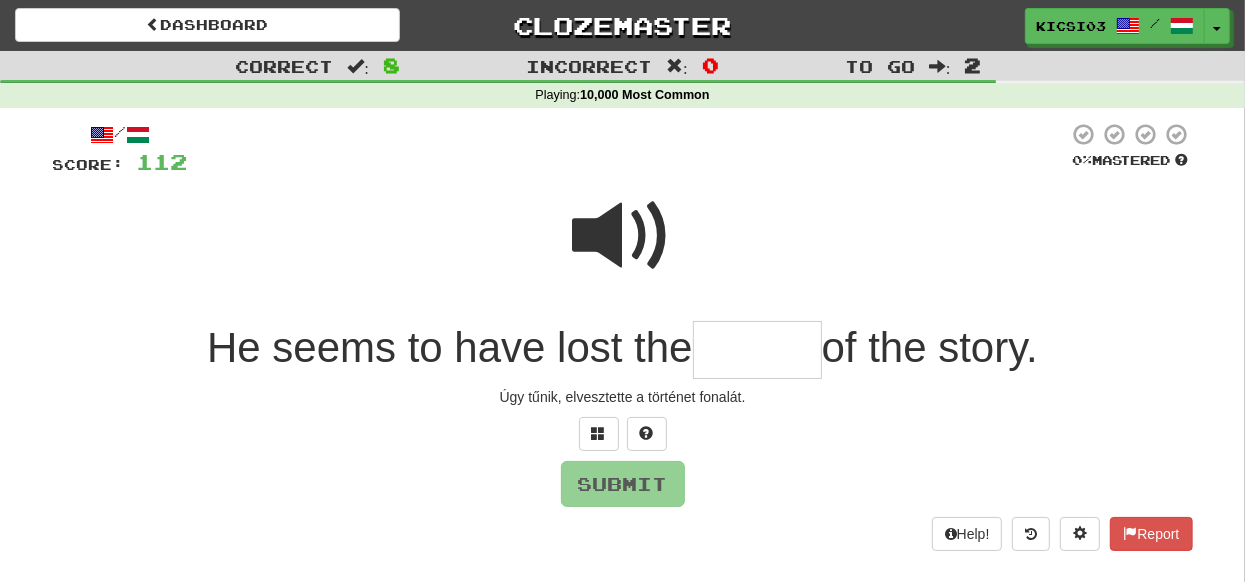 click at bounding box center [757, 350] 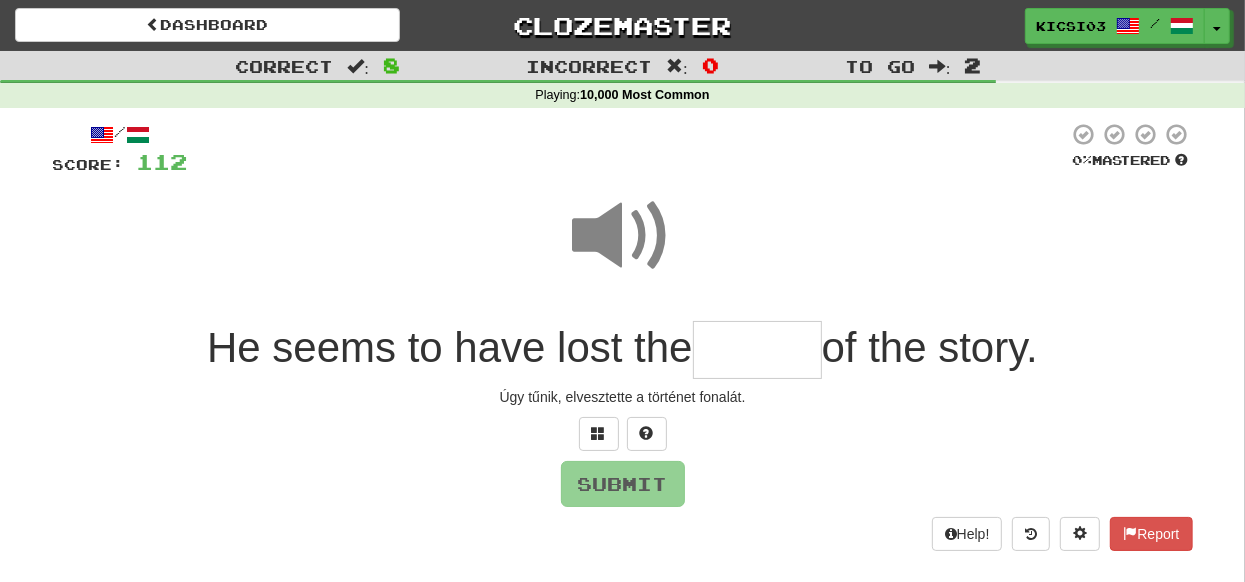 click at bounding box center (757, 350) 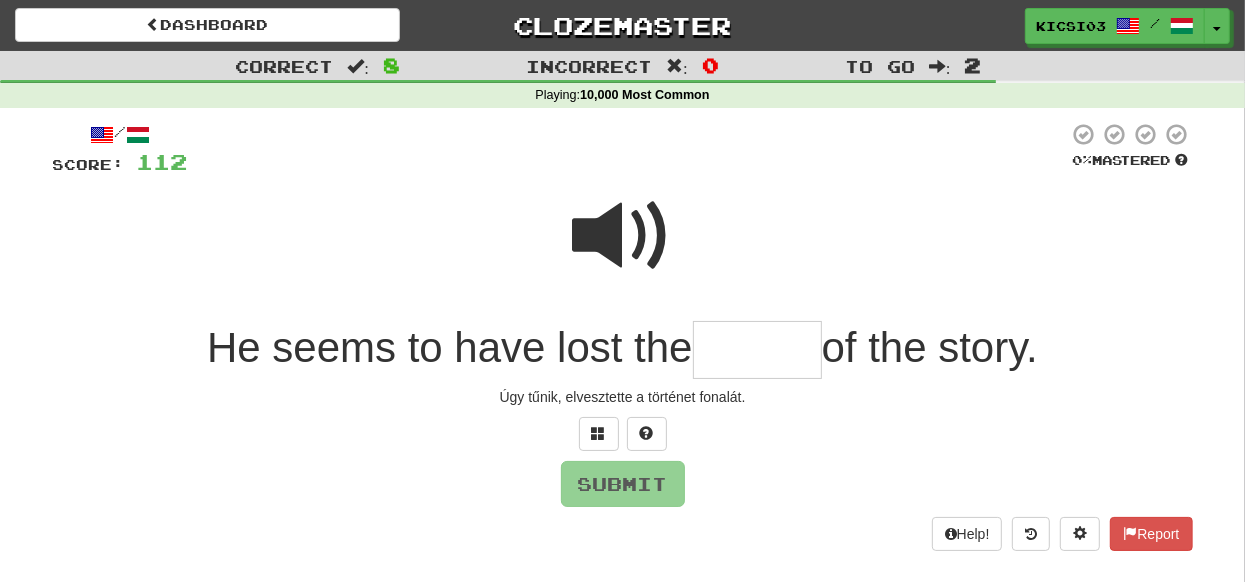 type on "*" 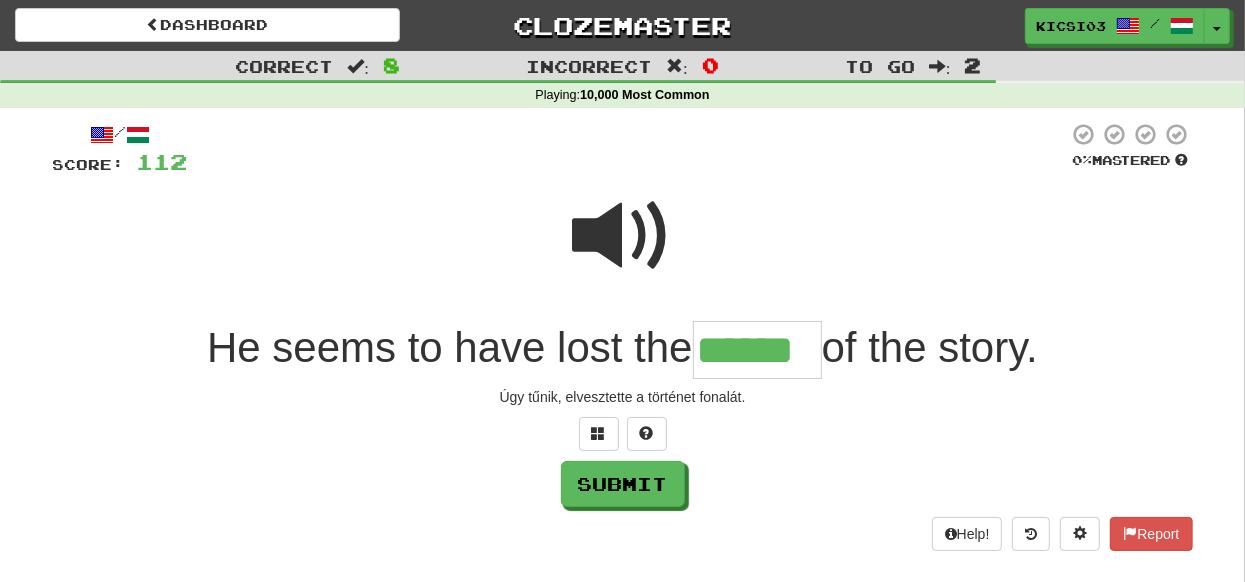 type on "******" 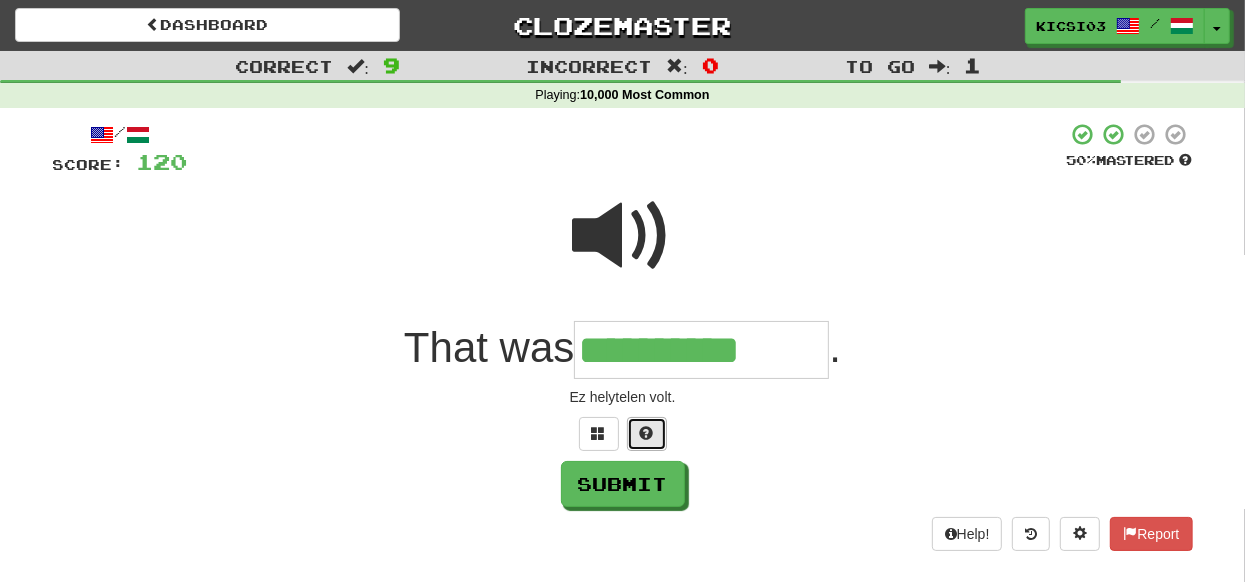 click at bounding box center (647, 433) 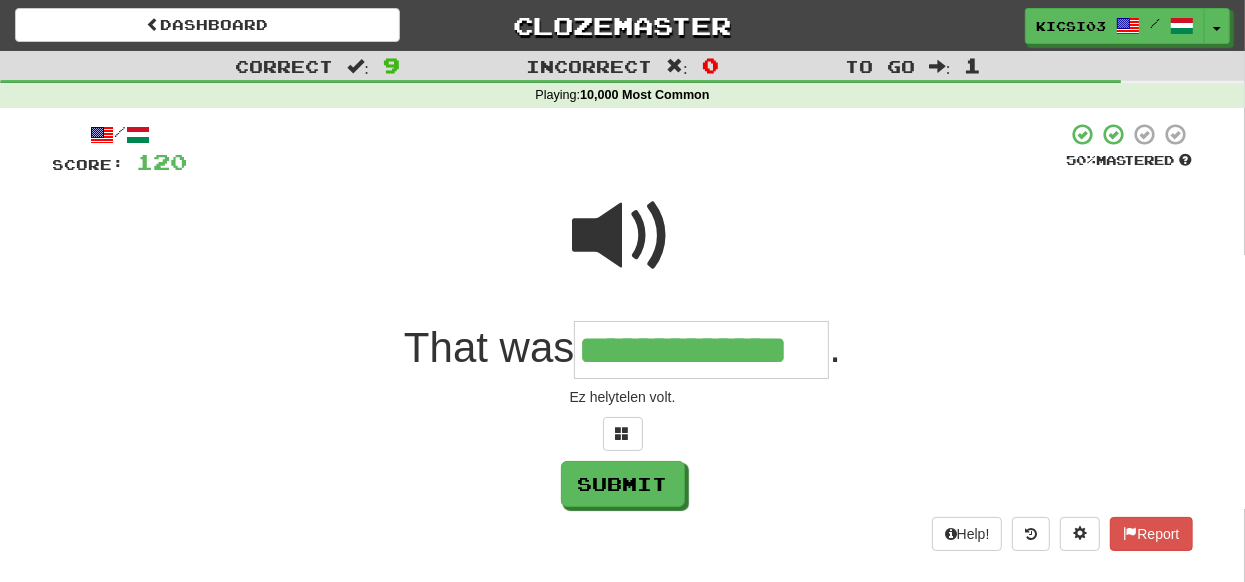 type on "**********" 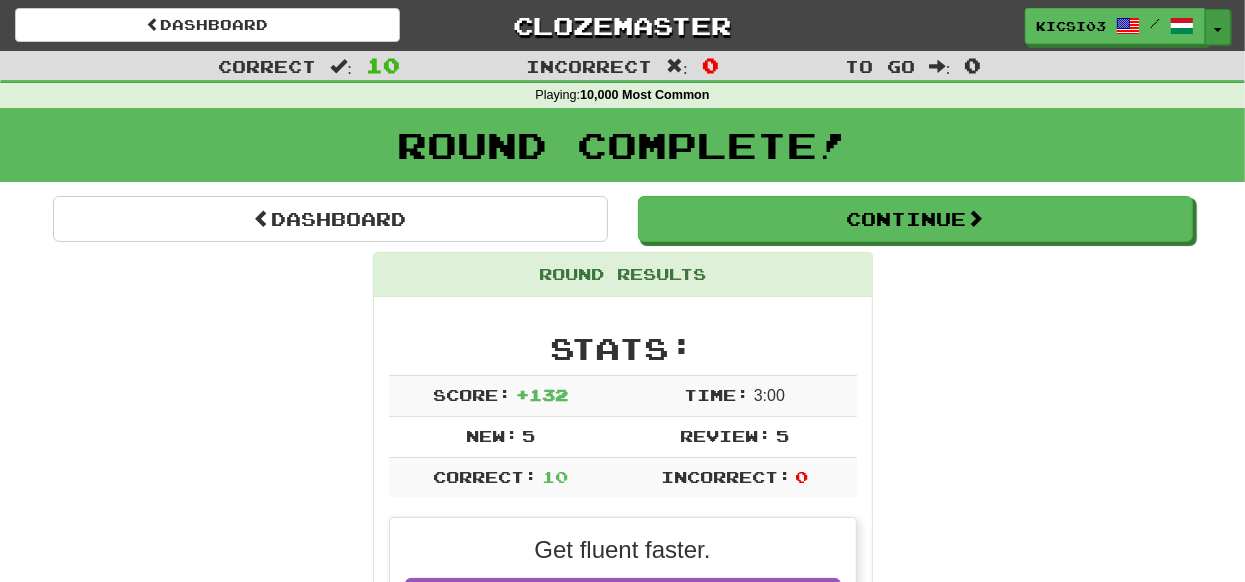 click on "Toggle Dropdown" at bounding box center [1218, 27] 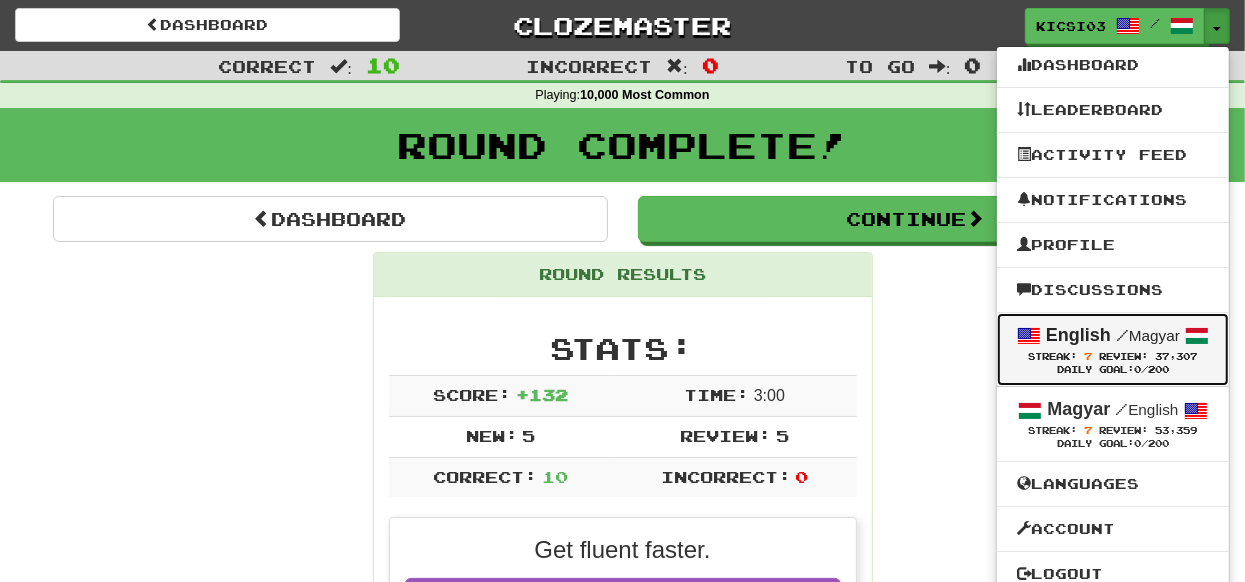 click at bounding box center [1029, 336] 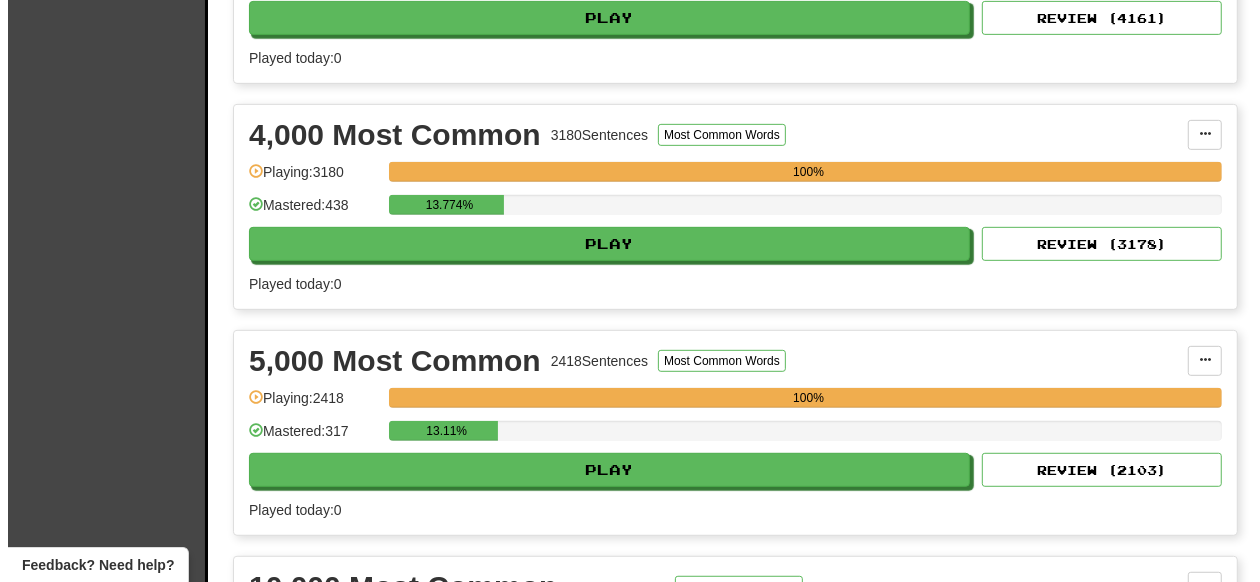 scroll, scrollTop: 799, scrollLeft: 0, axis: vertical 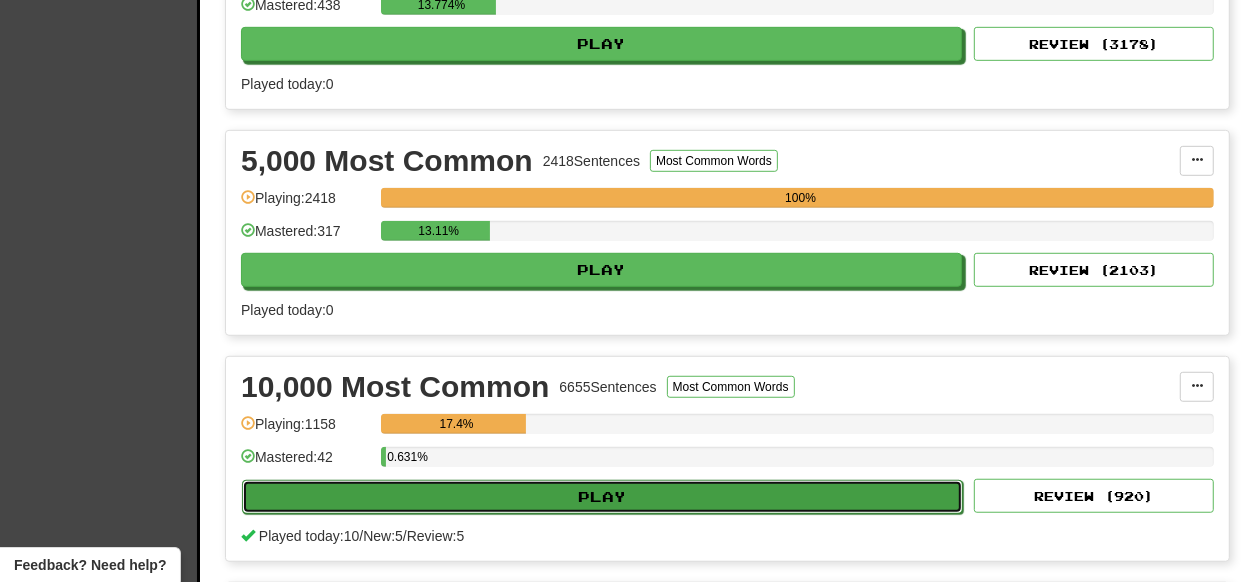click on "Play" at bounding box center [602, 497] 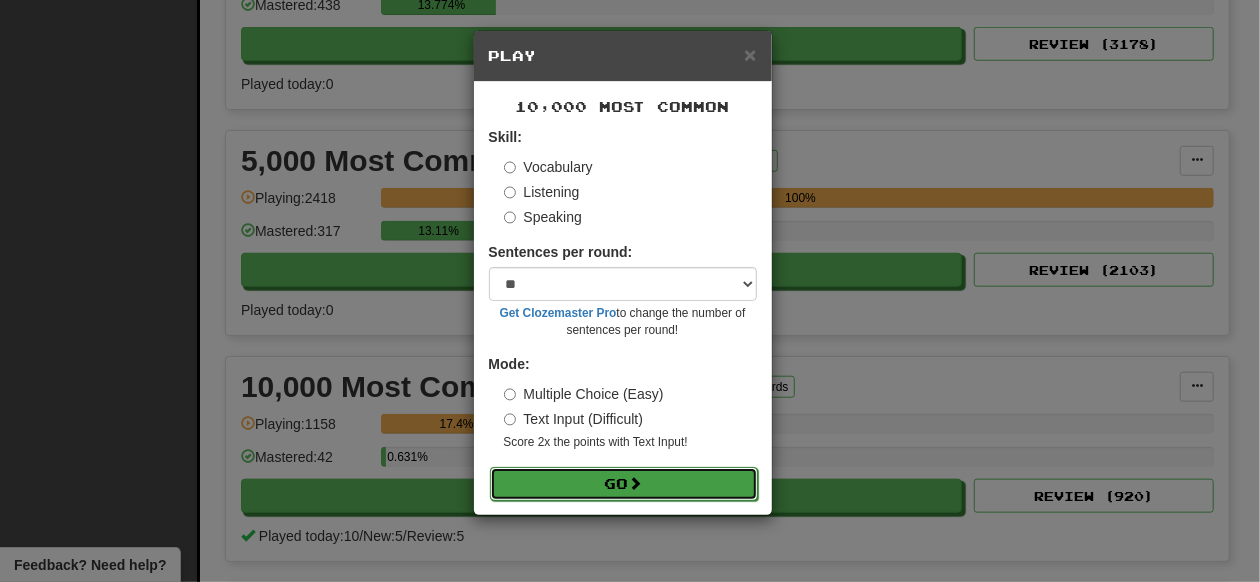 click on "Go" at bounding box center (624, 484) 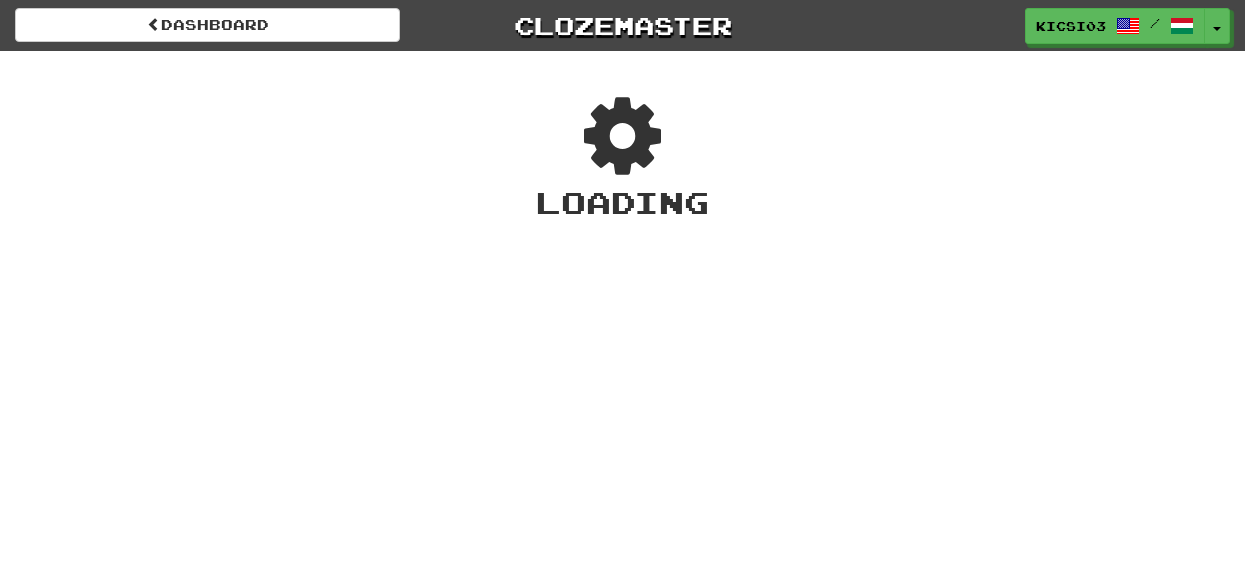 scroll, scrollTop: 0, scrollLeft: 0, axis: both 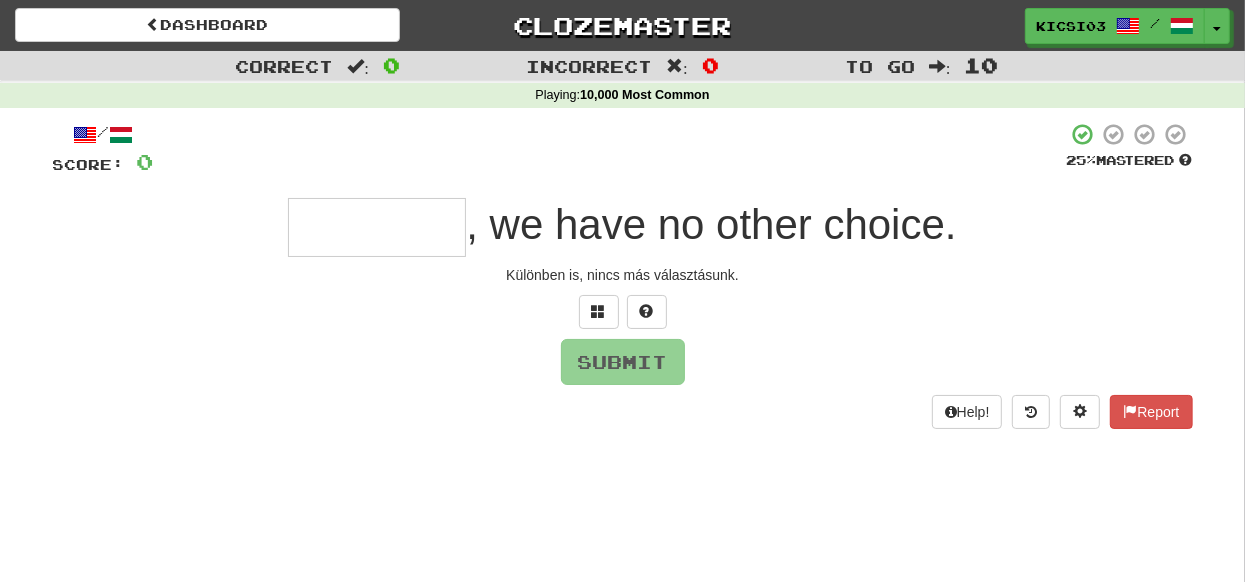 click at bounding box center (377, 227) 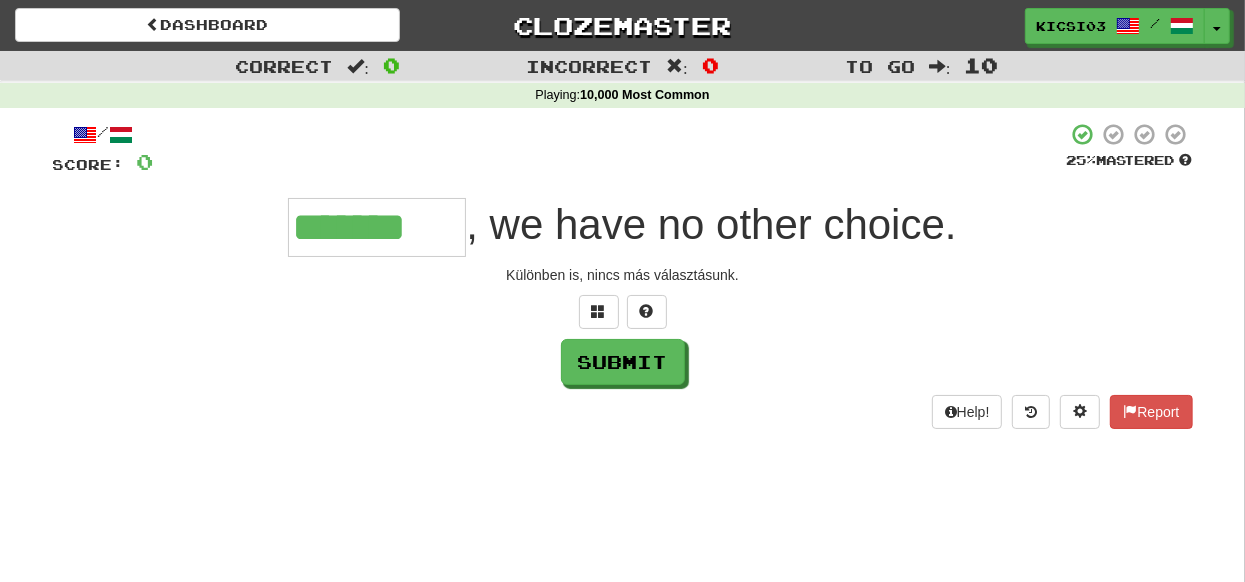 type on "*******" 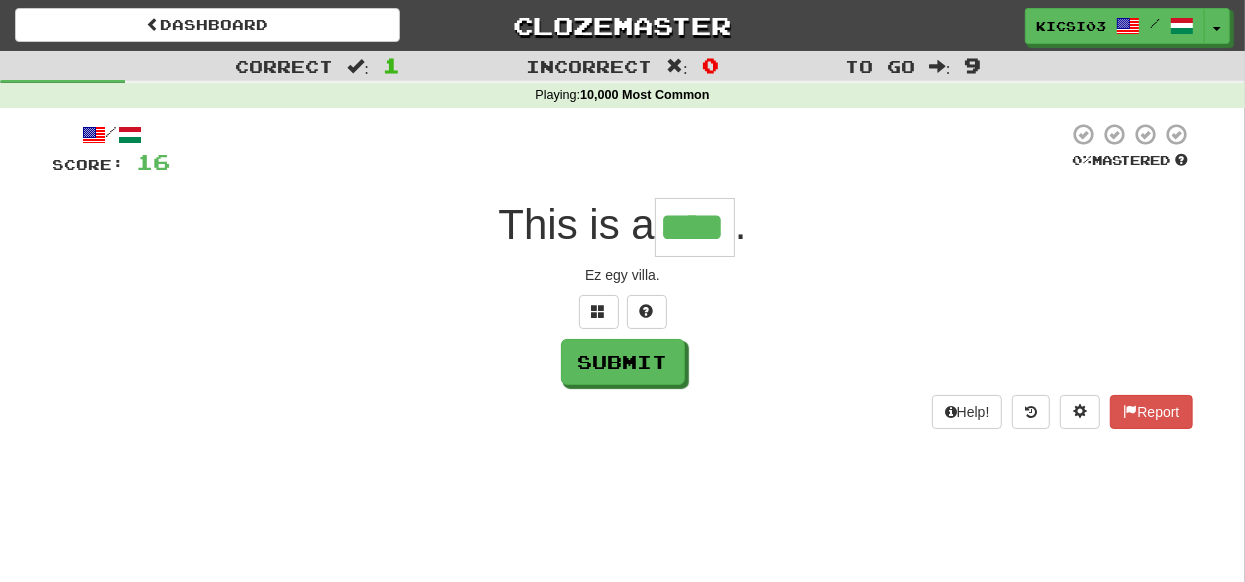 type on "****" 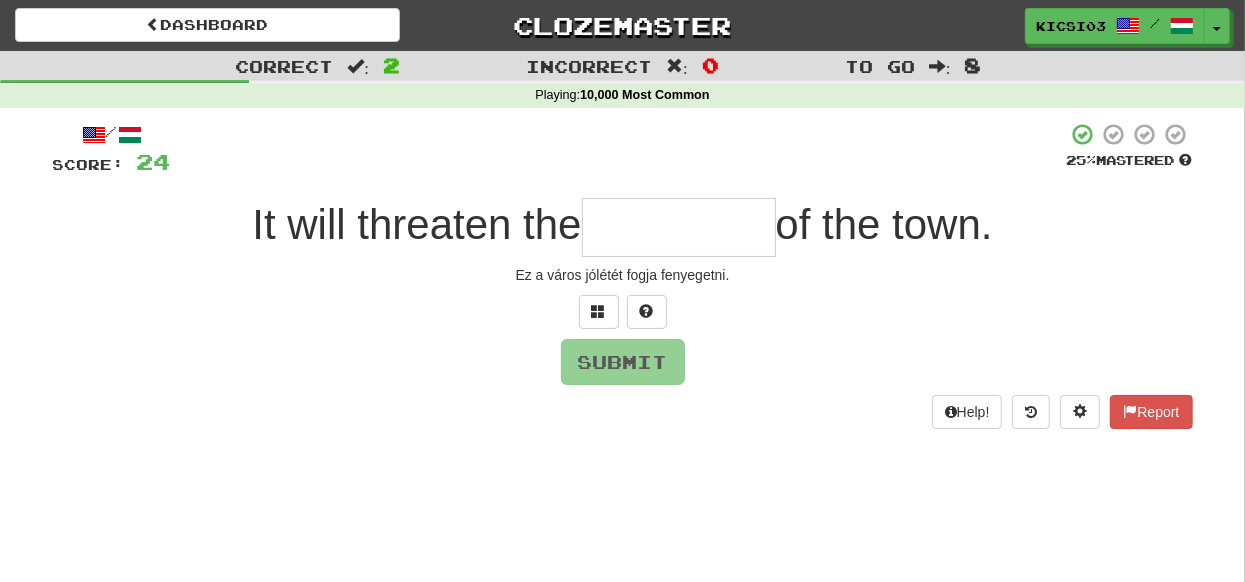 type on "*" 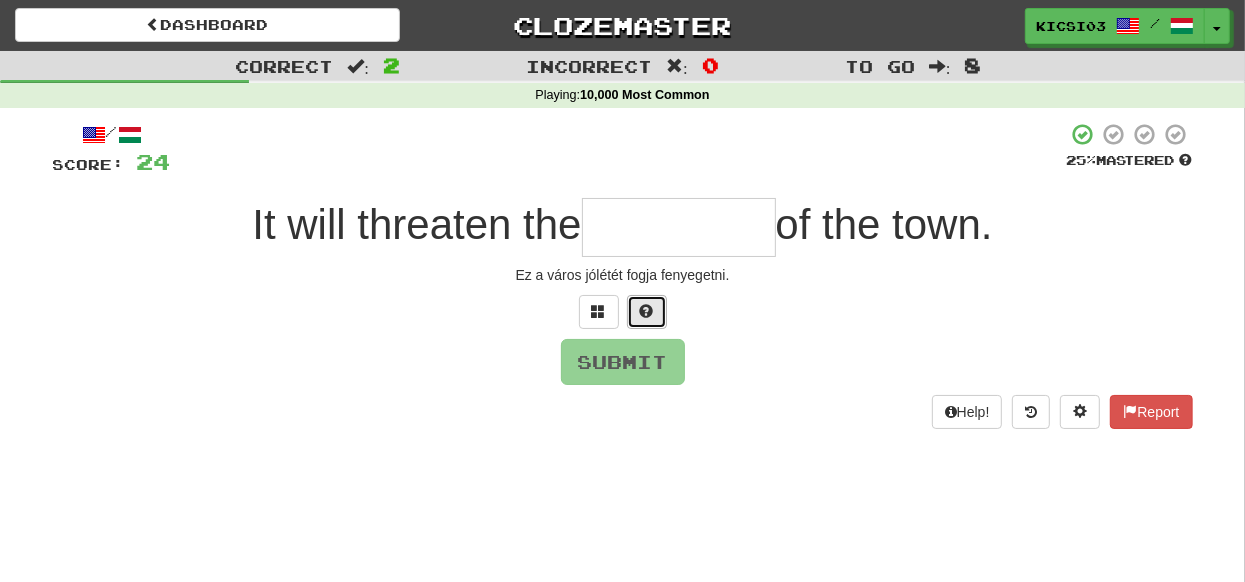 click at bounding box center [647, 312] 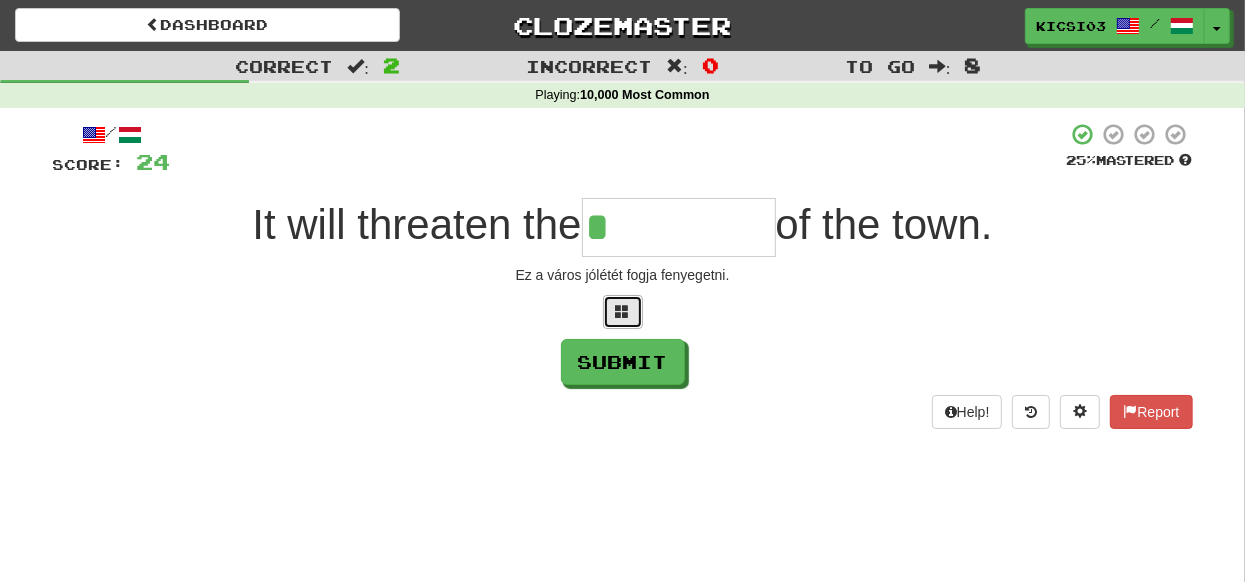 click at bounding box center [623, 311] 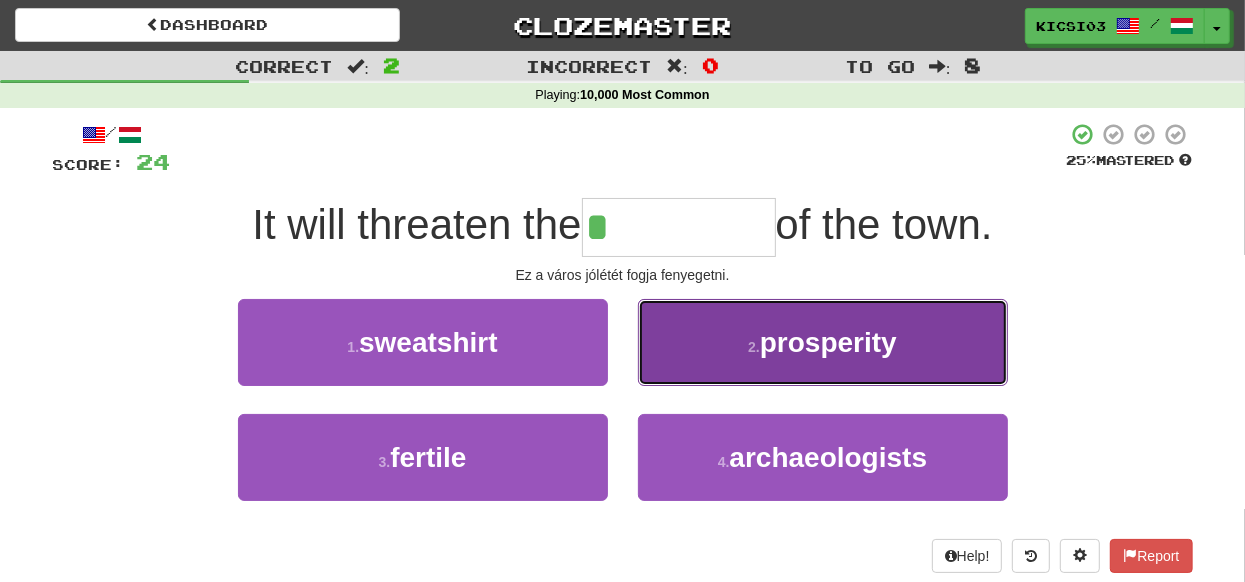 click on "prosperity" at bounding box center (828, 342) 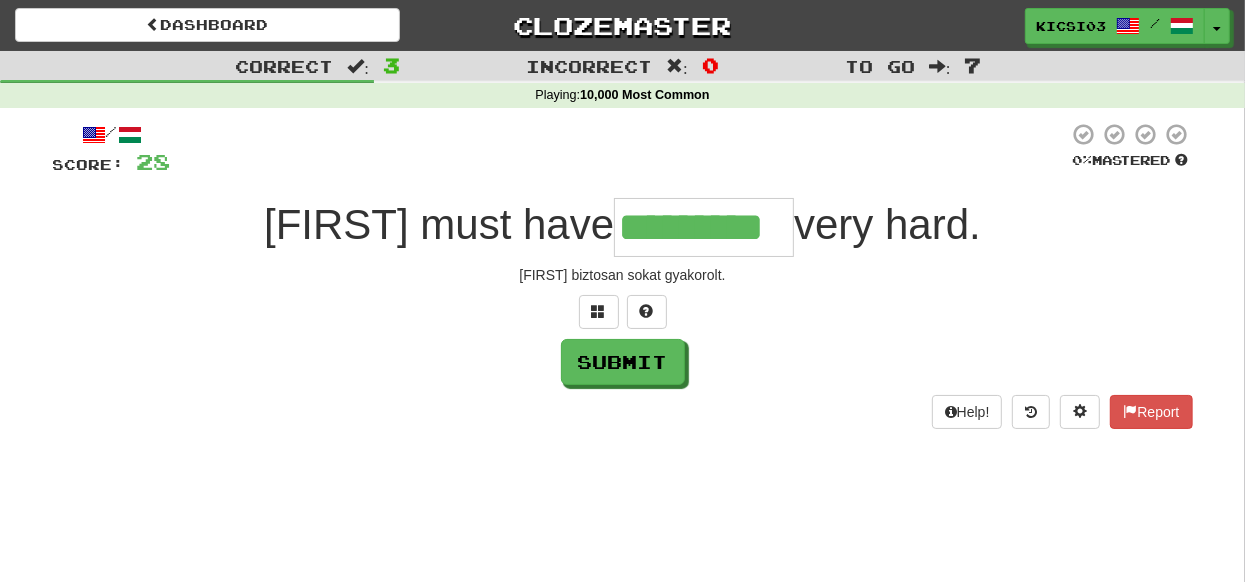 type on "*********" 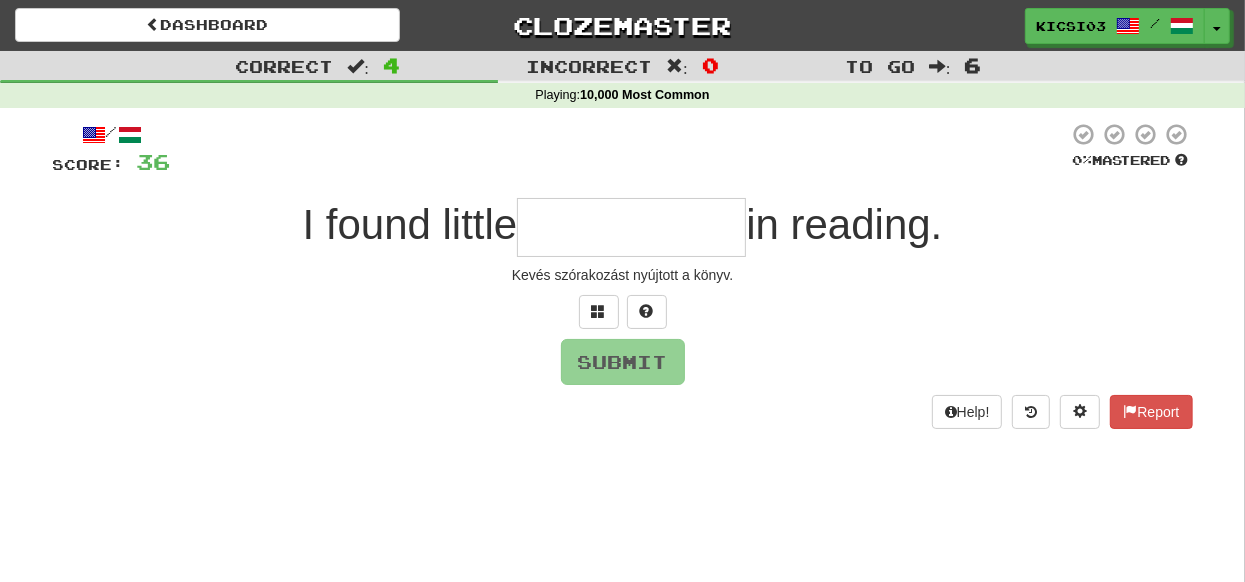 type on "*" 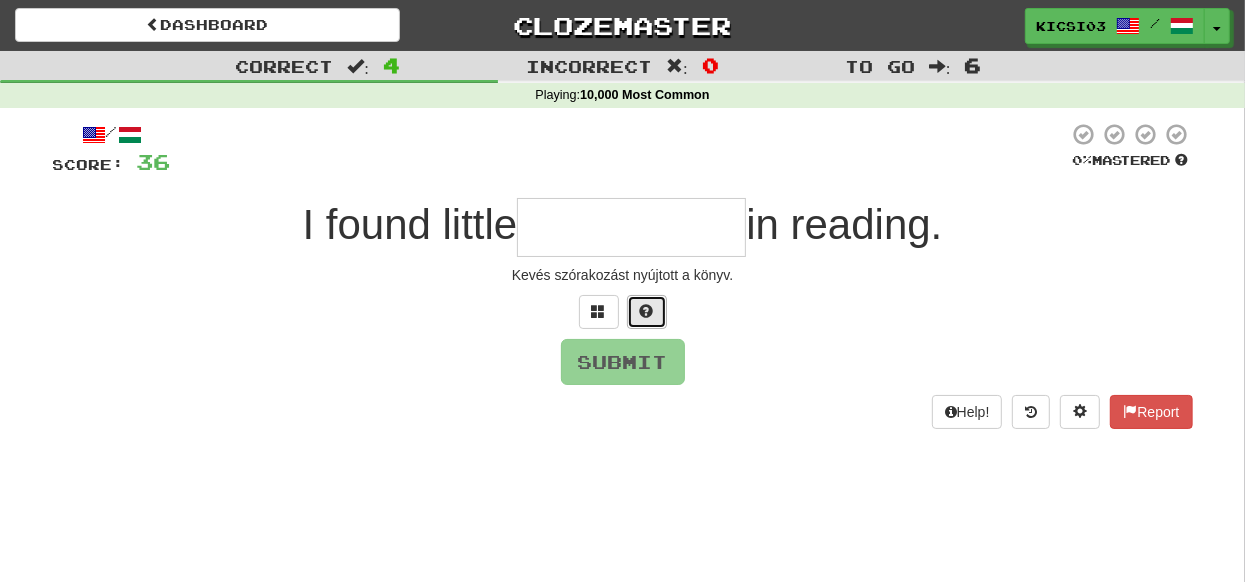 click at bounding box center [647, 311] 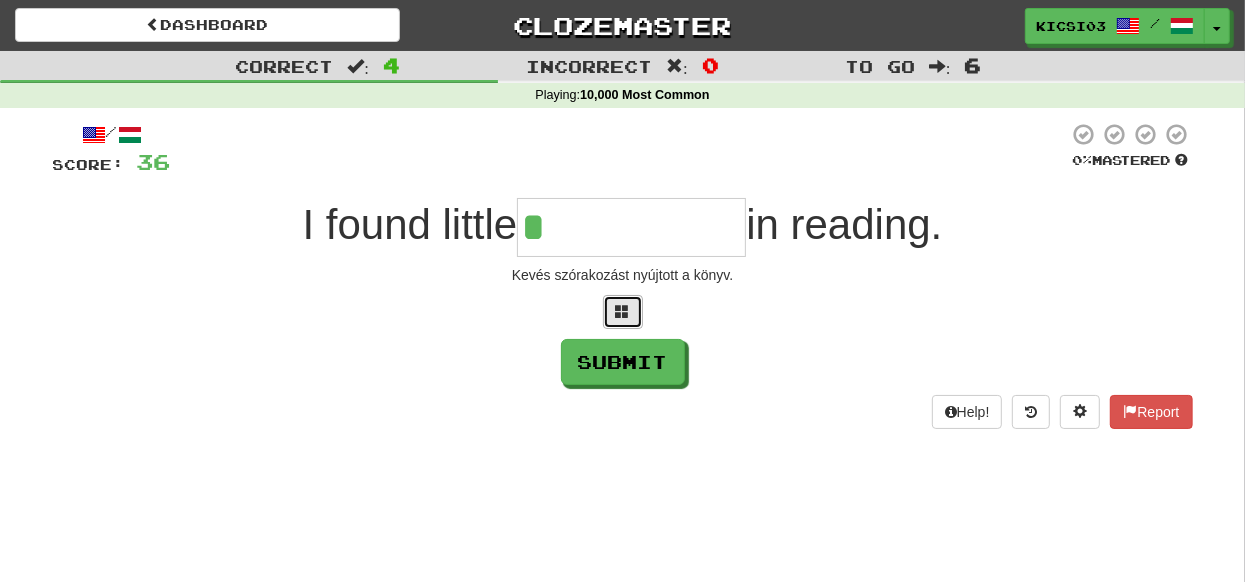 click at bounding box center (623, 311) 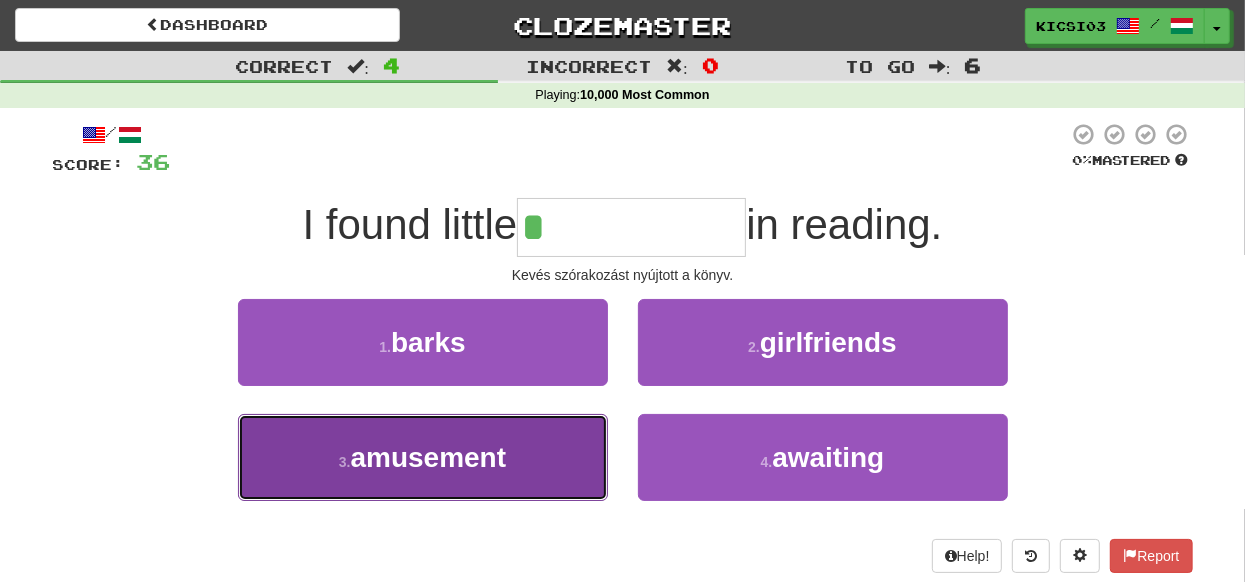 click on "3 .  amusement" at bounding box center (423, 457) 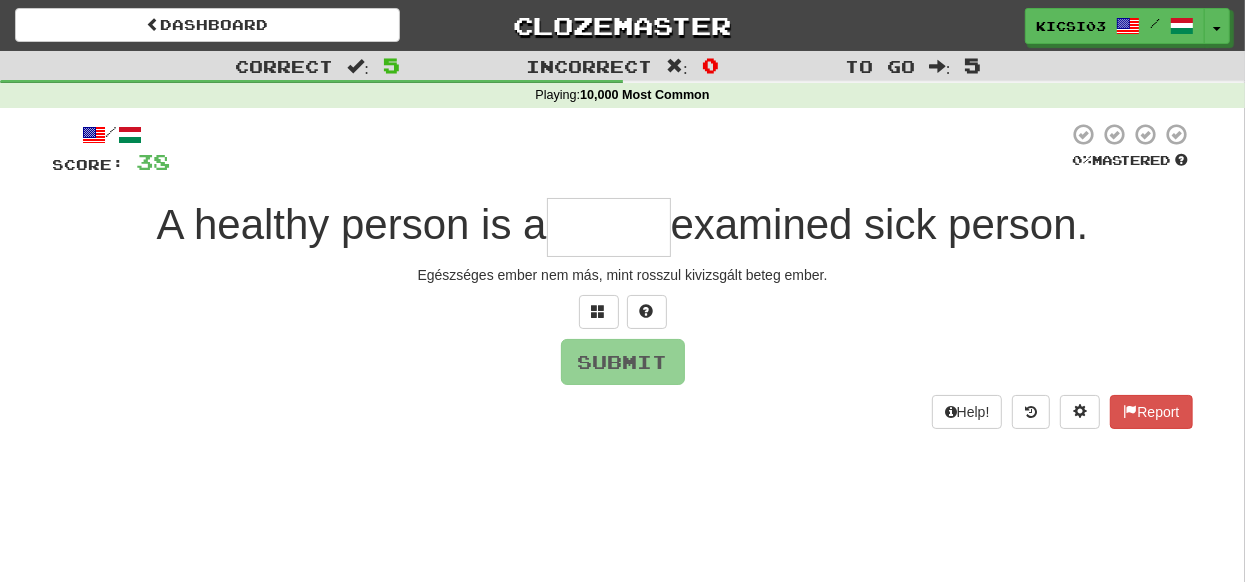 type on "*" 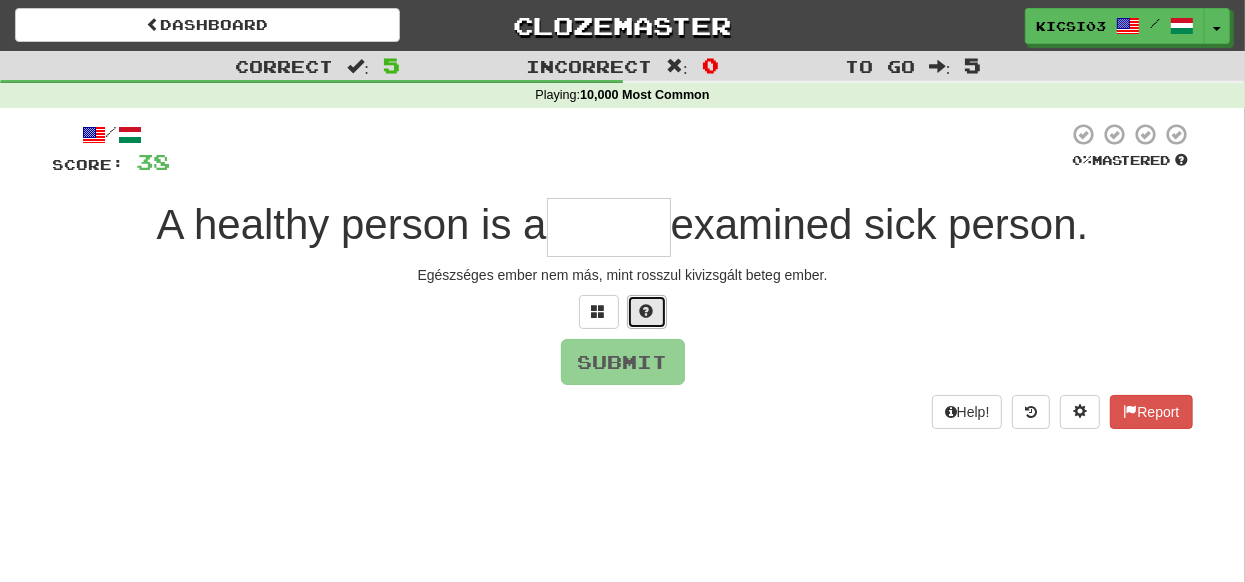 click at bounding box center (647, 311) 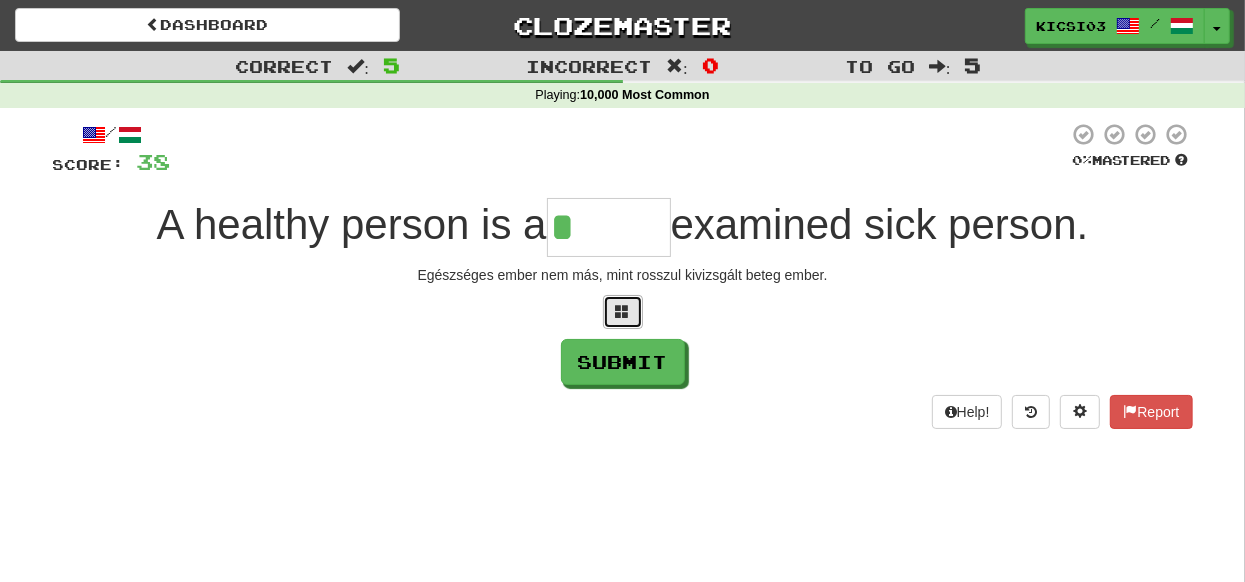 click at bounding box center (623, 311) 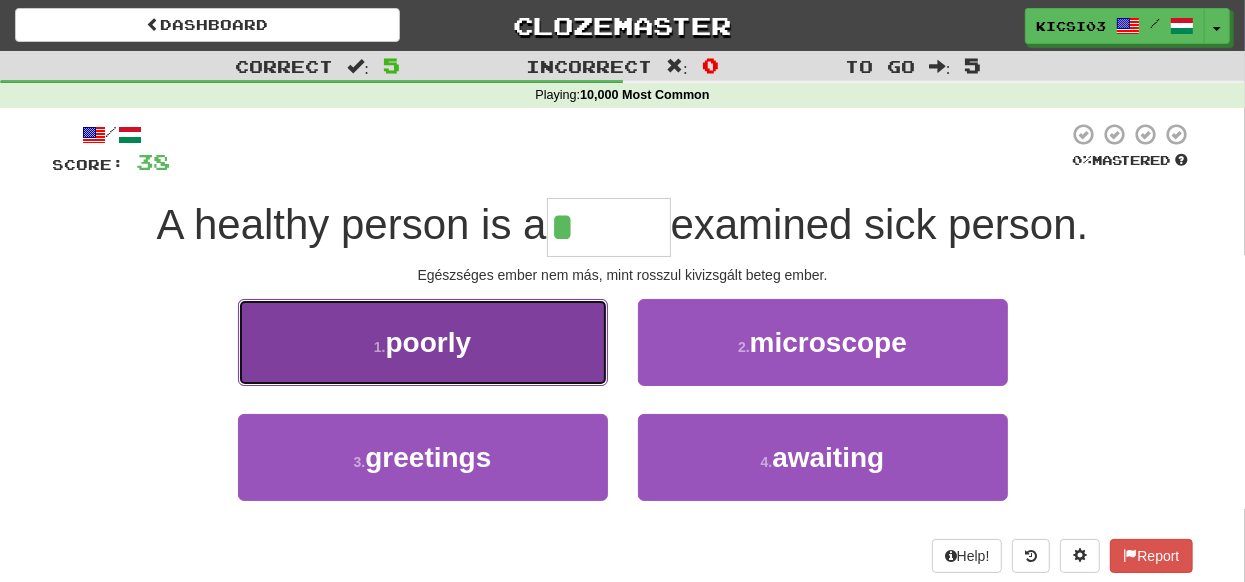 click on "1 .  poorly" at bounding box center [423, 342] 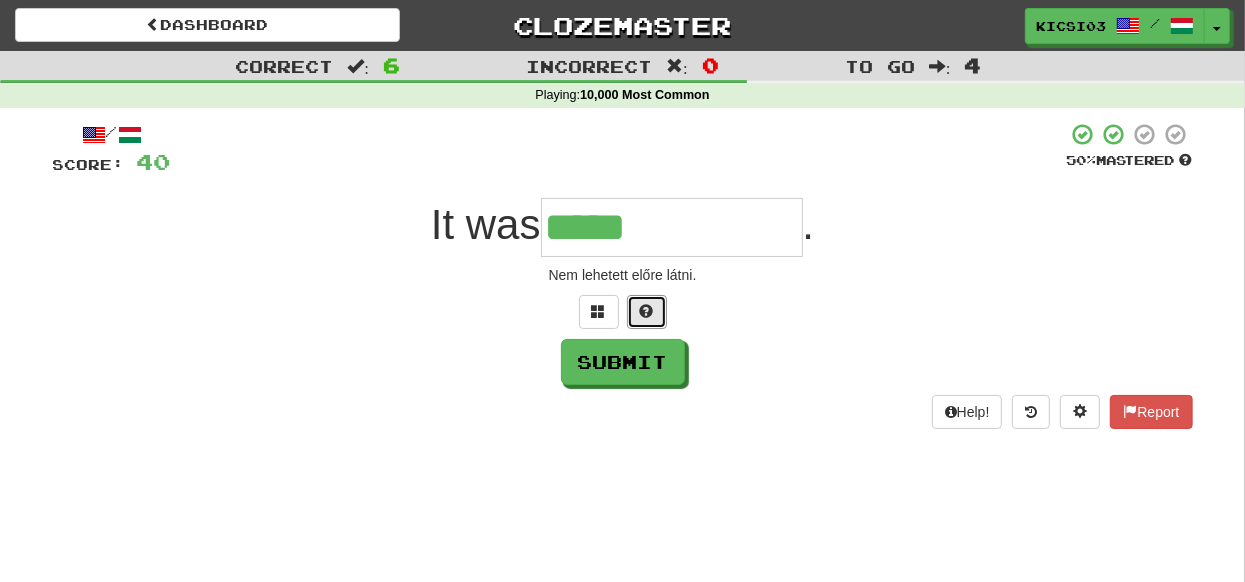 drag, startPoint x: 660, startPoint y: 307, endPoint x: 643, endPoint y: 310, distance: 17.262676 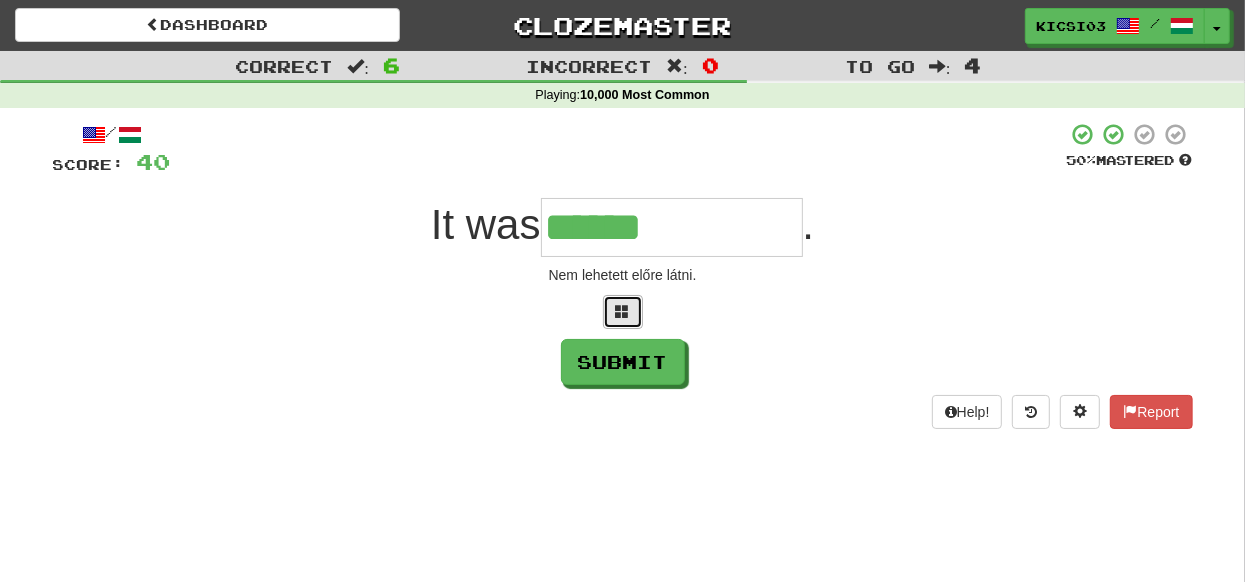 click at bounding box center [623, 312] 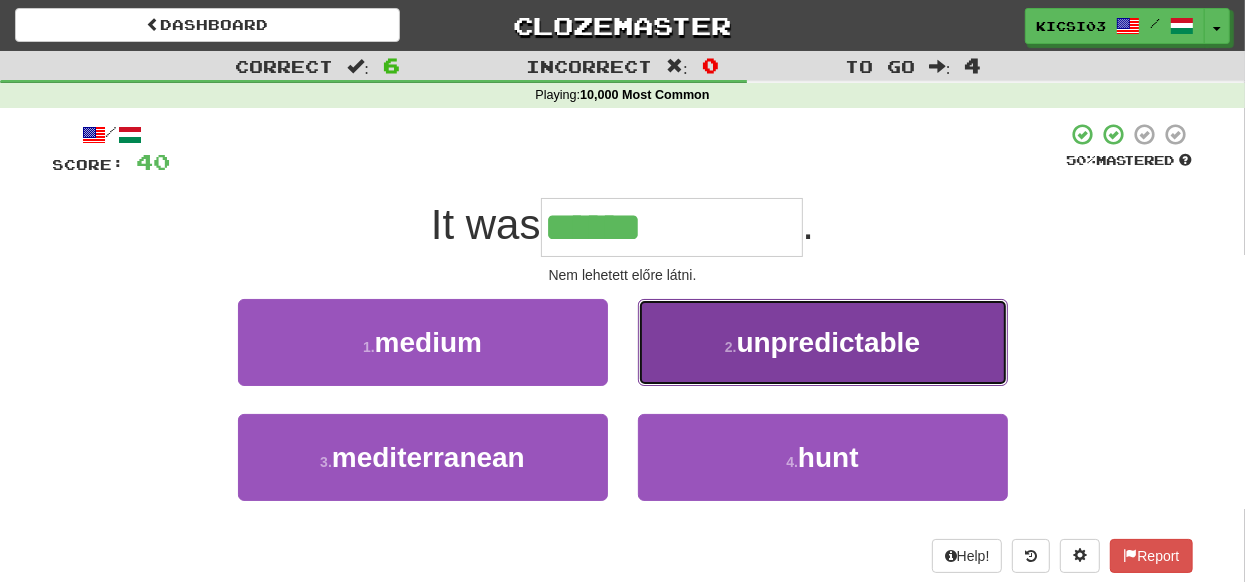 click on "unpredictable" at bounding box center [829, 342] 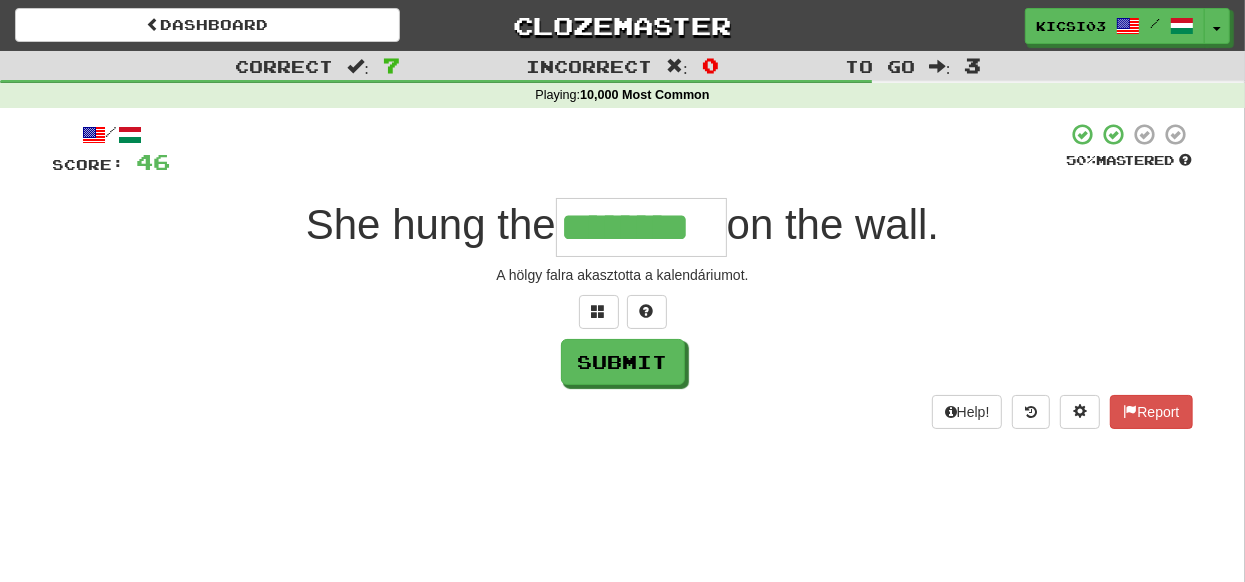 type on "********" 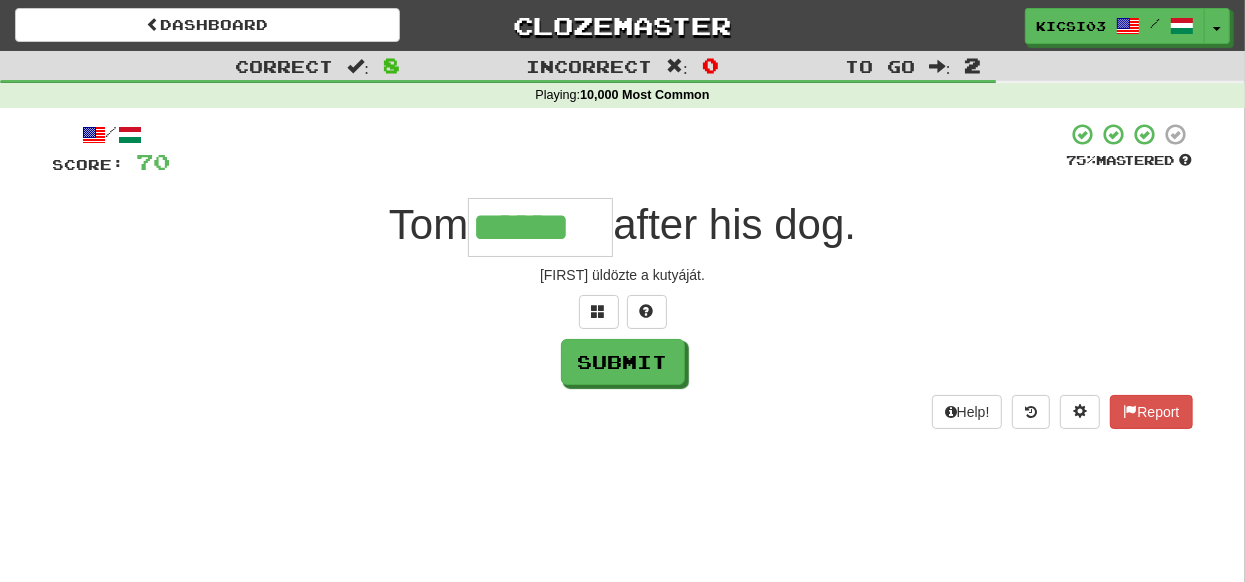 type on "******" 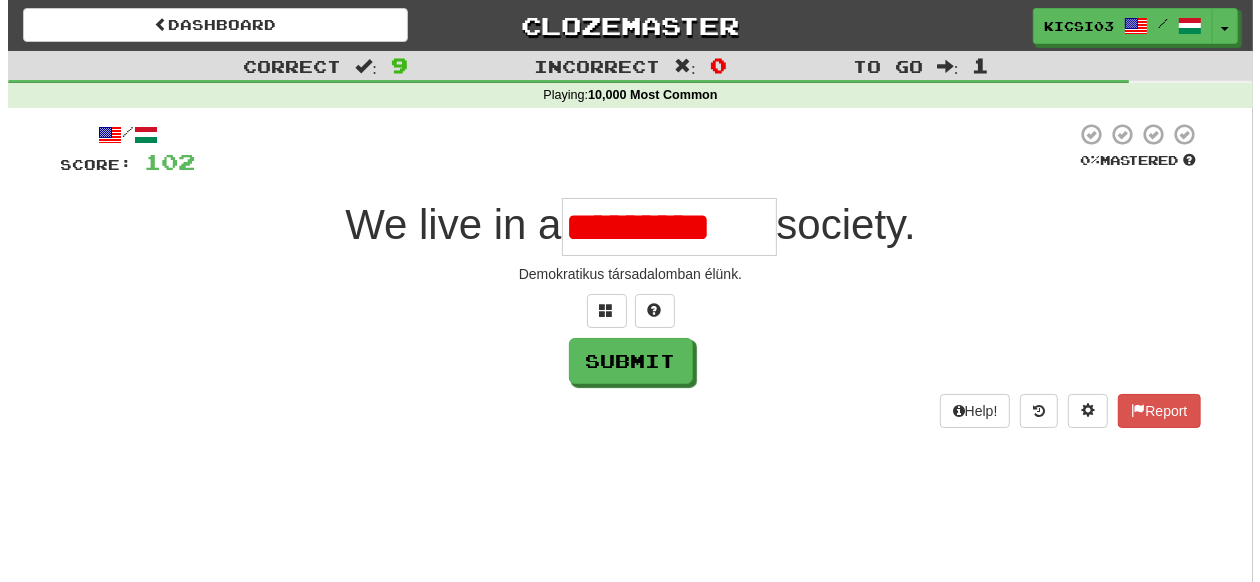 scroll, scrollTop: 0, scrollLeft: 0, axis: both 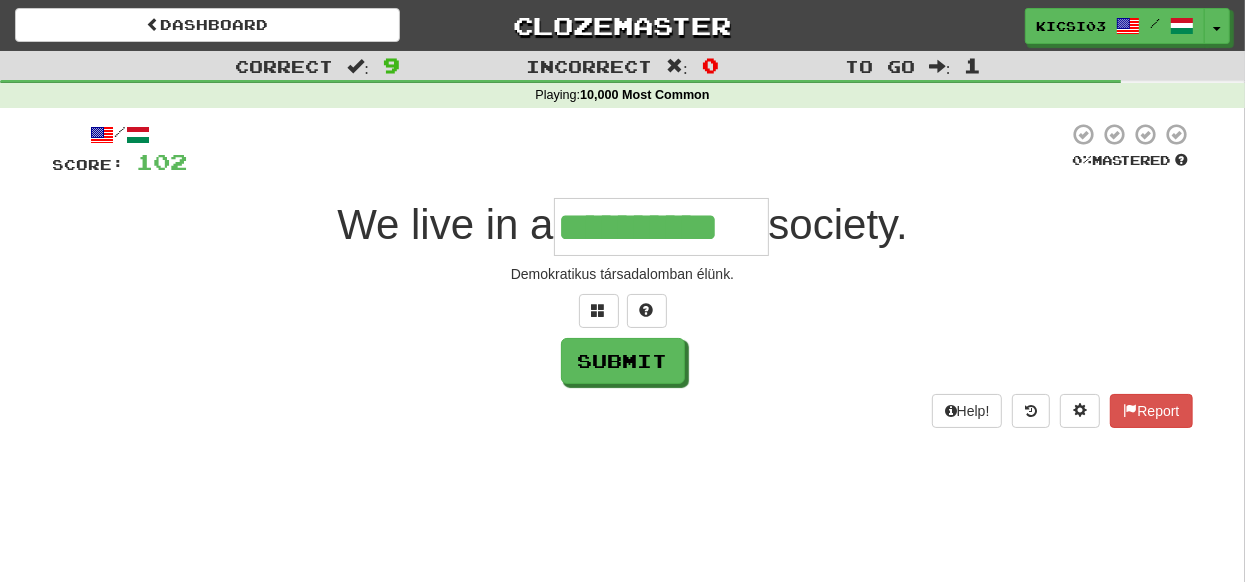 type on "**********" 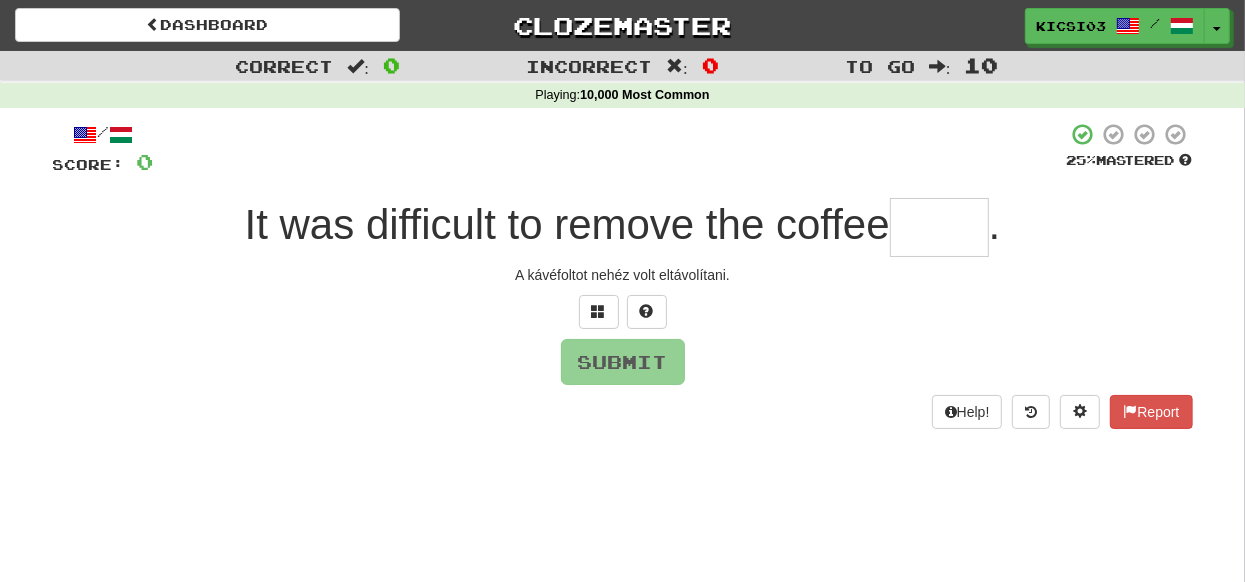 type on "*" 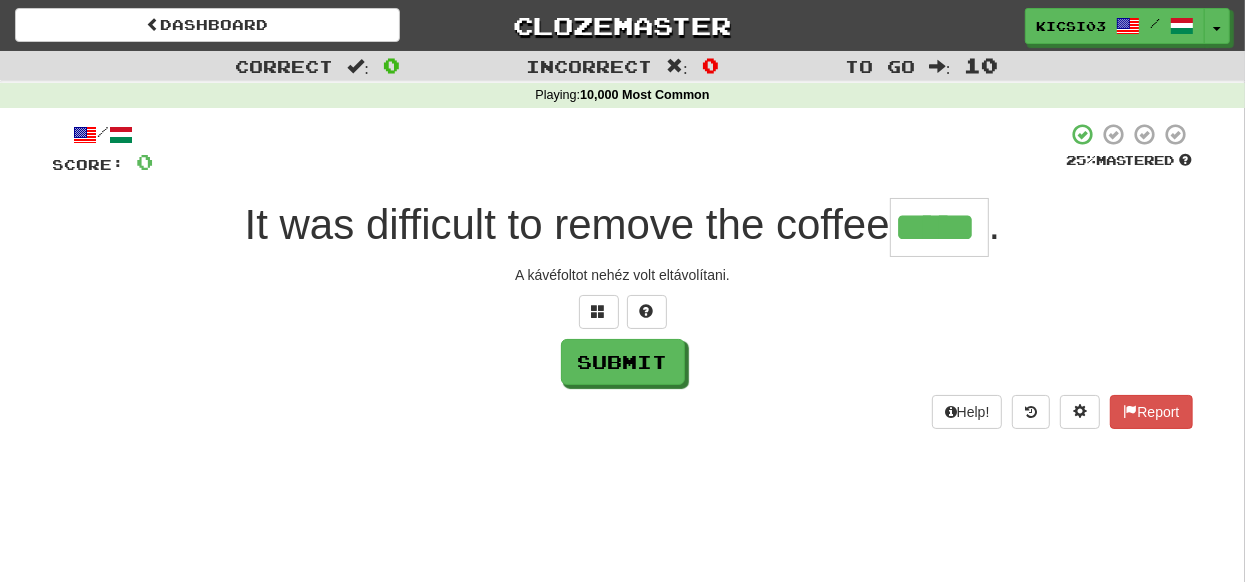type on "*****" 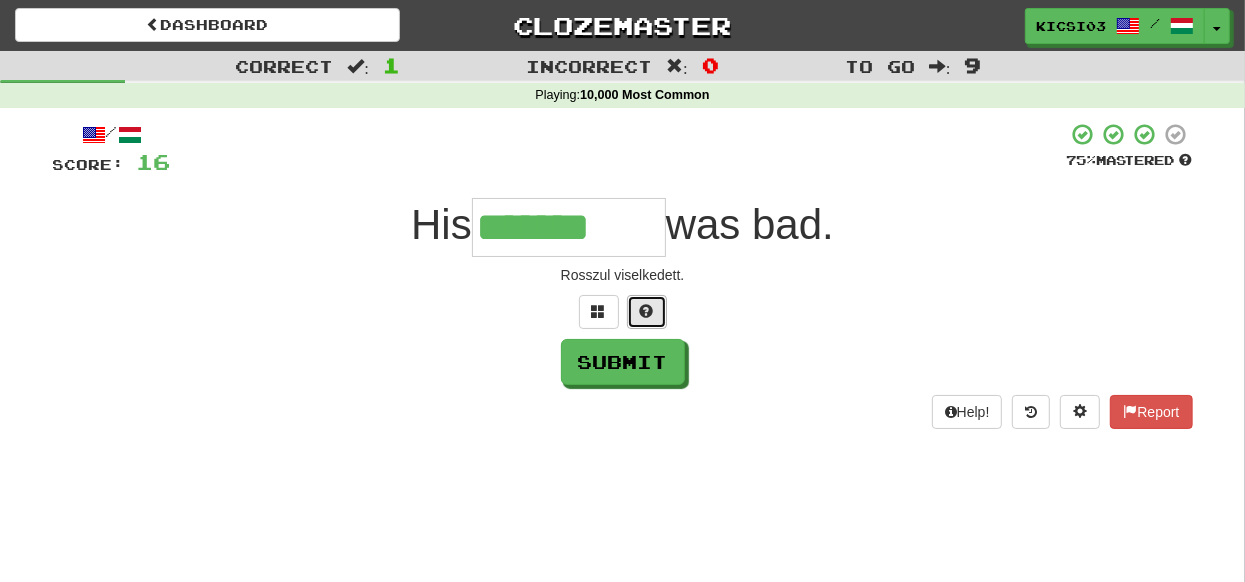 click at bounding box center [647, 312] 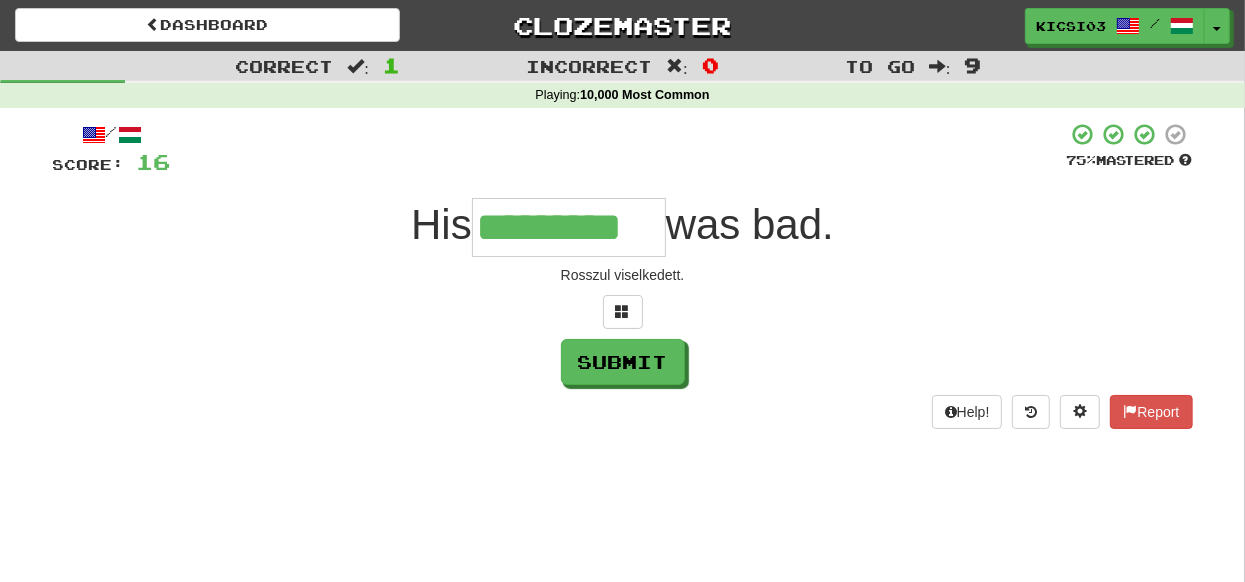 type on "*********" 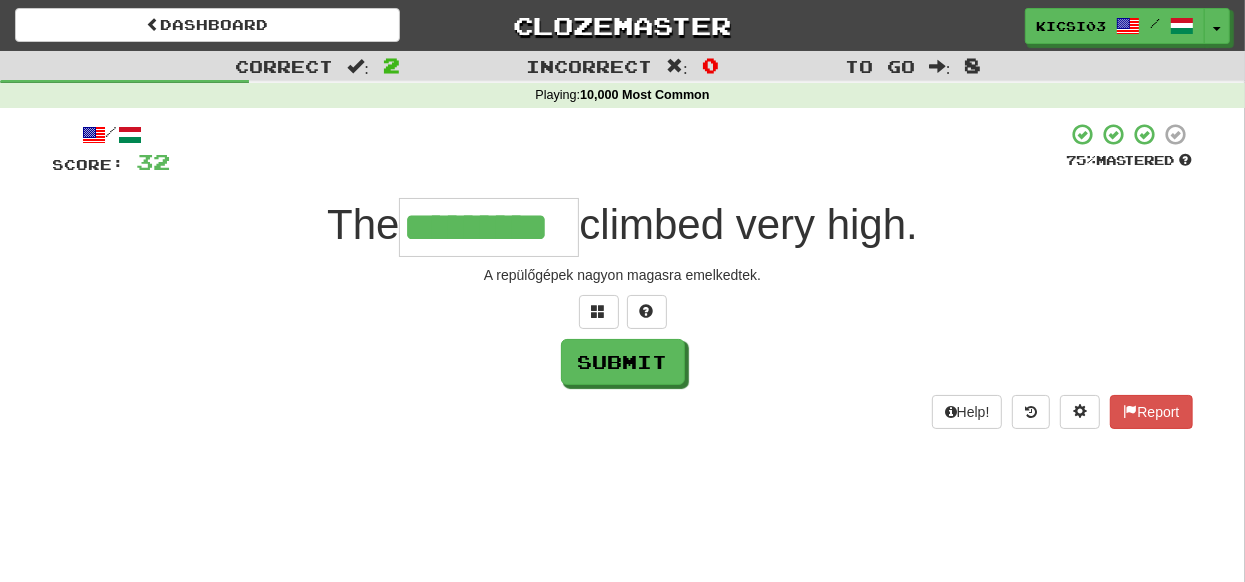 type on "*********" 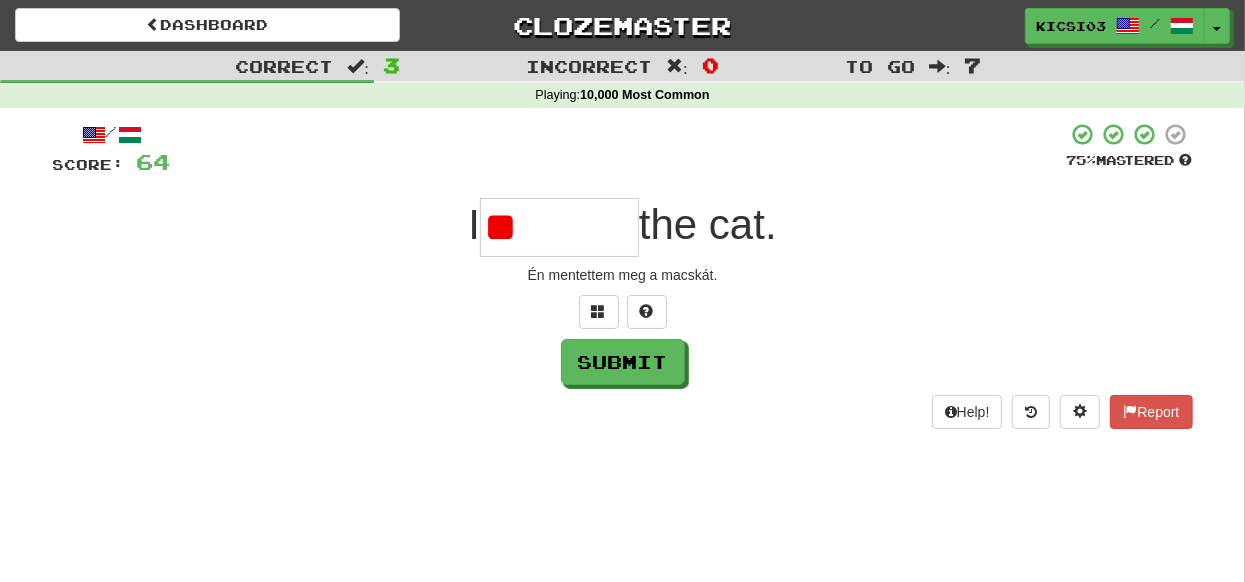 type on "*" 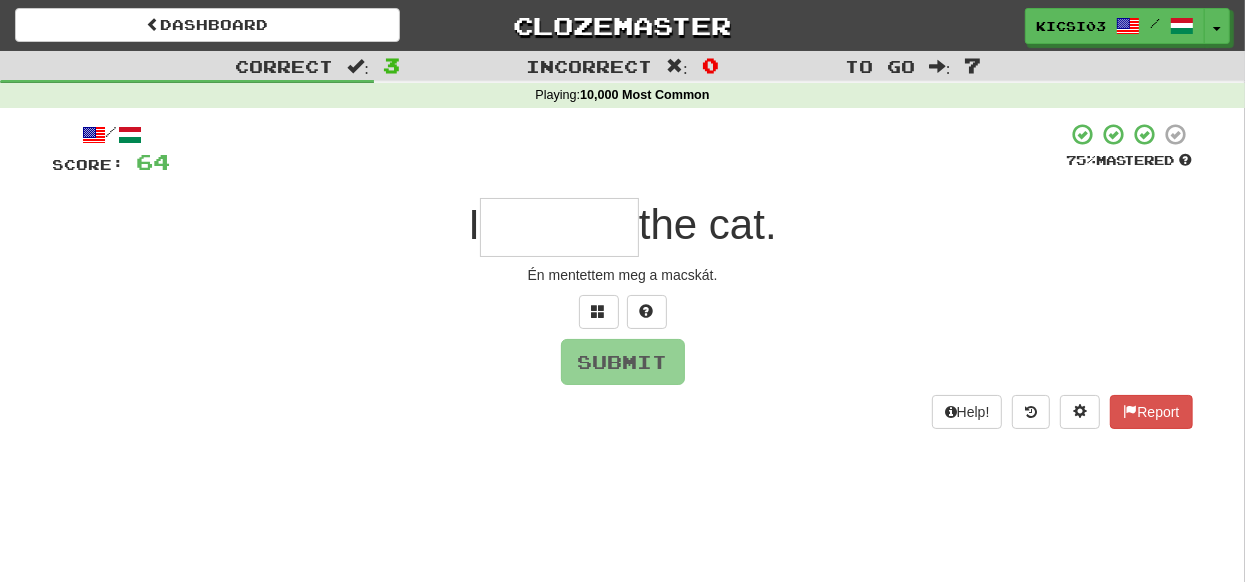 type on "*" 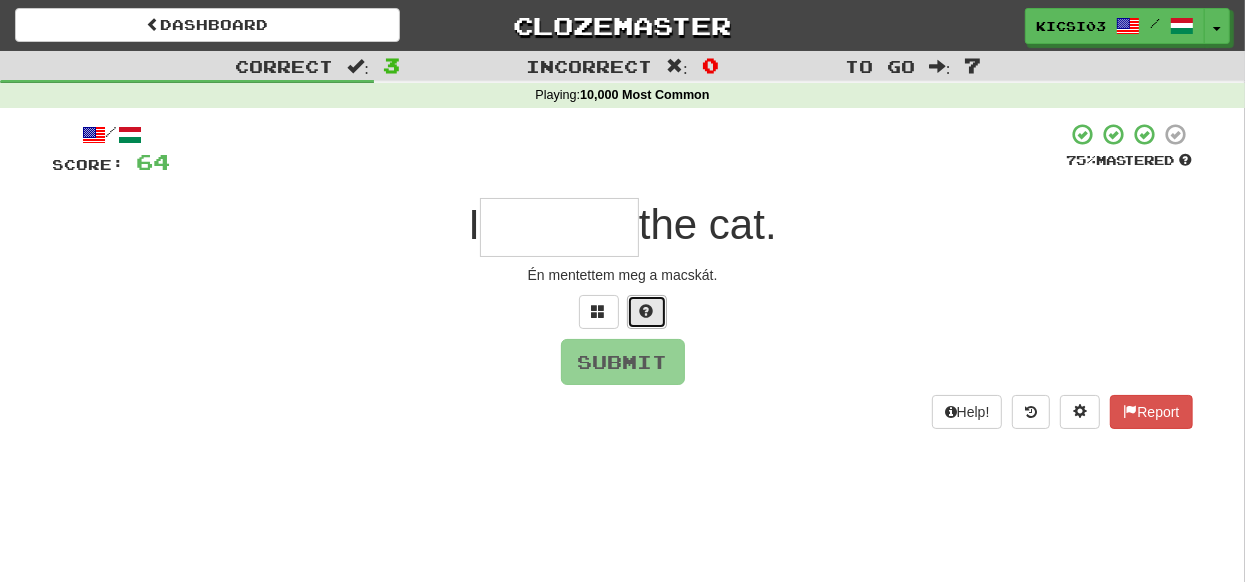 click at bounding box center (647, 312) 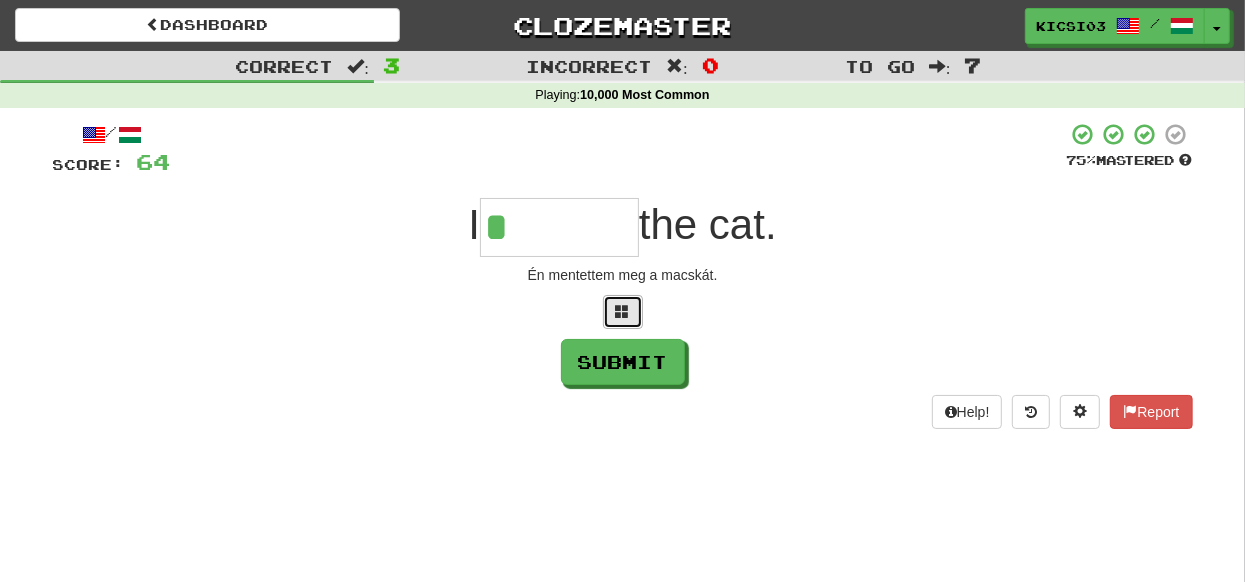 click at bounding box center [623, 311] 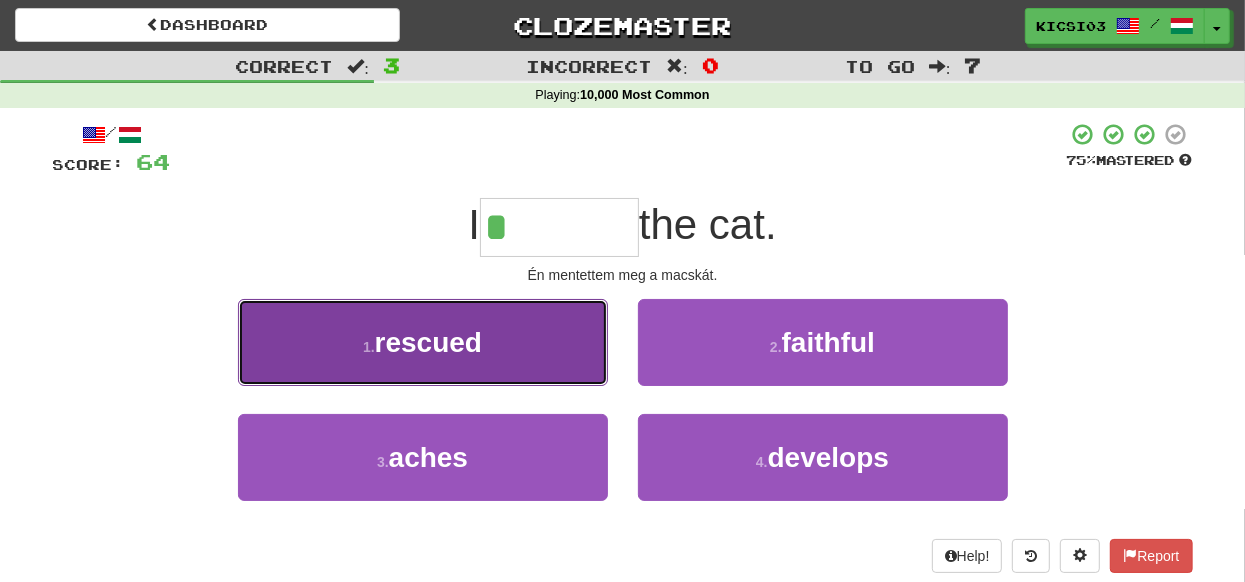click on "1 .  rescued" at bounding box center (423, 342) 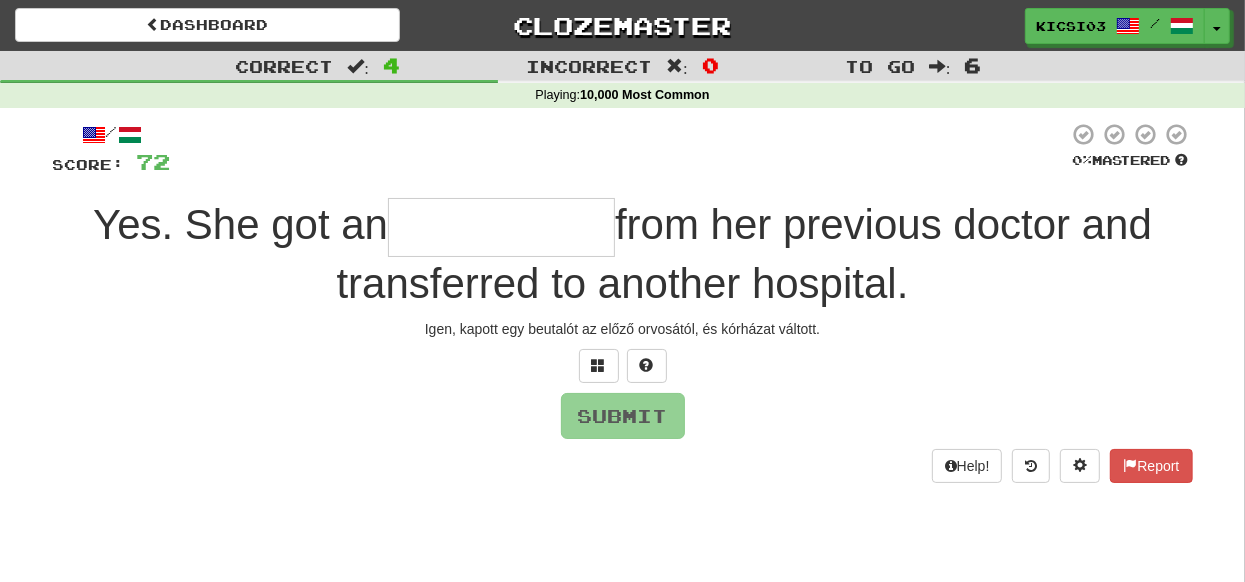 type on "*" 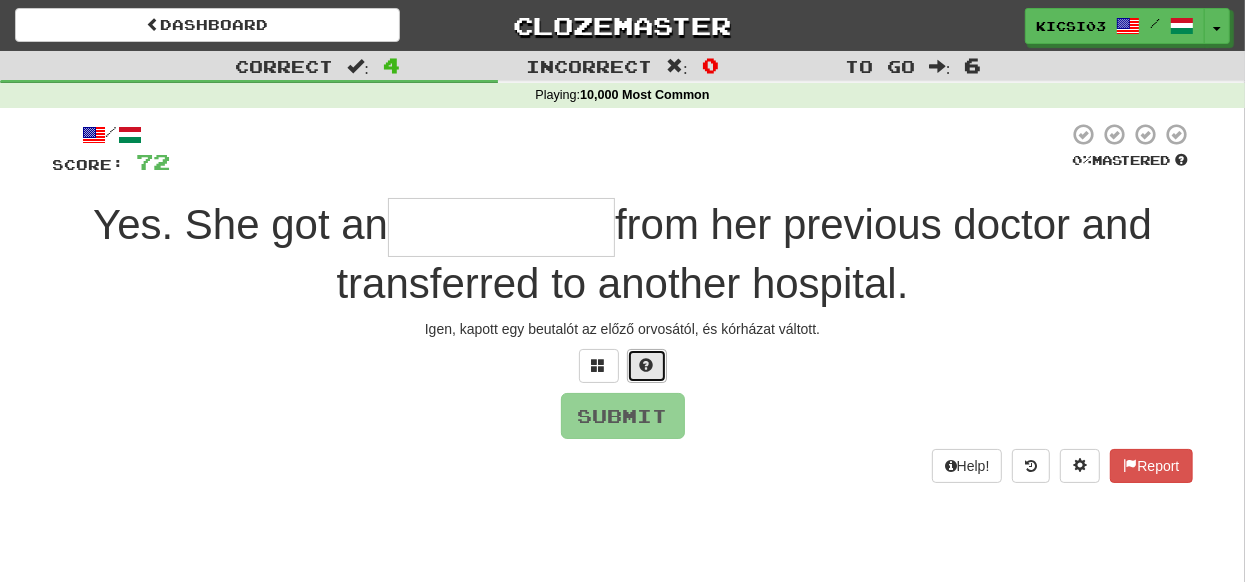 click at bounding box center [647, 365] 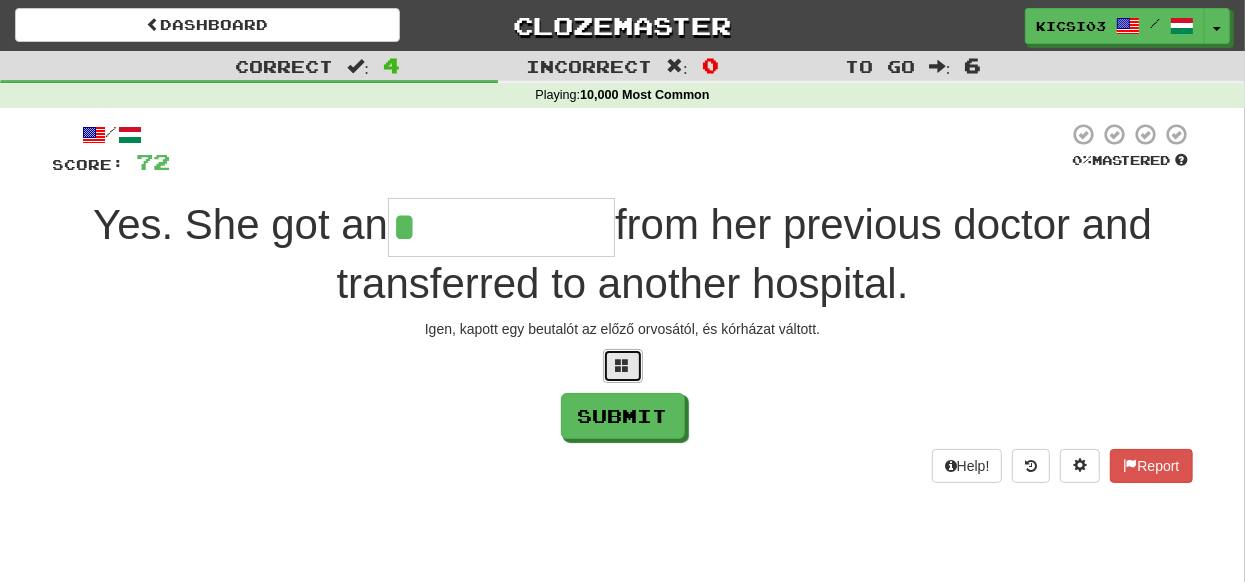 click at bounding box center [623, 366] 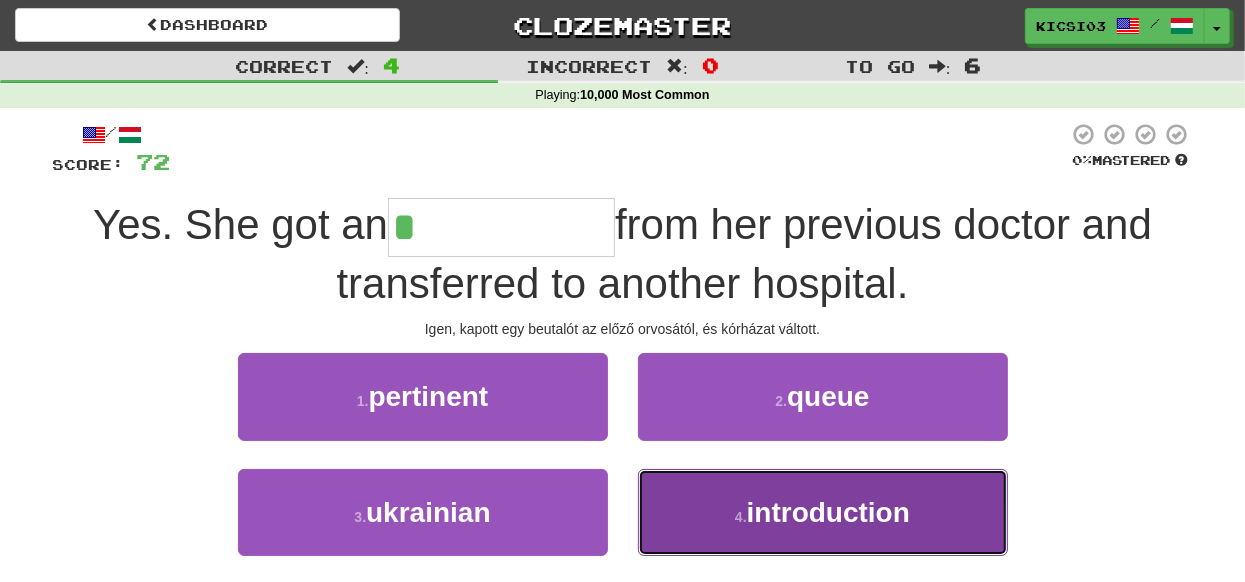click on "introduction" at bounding box center (828, 512) 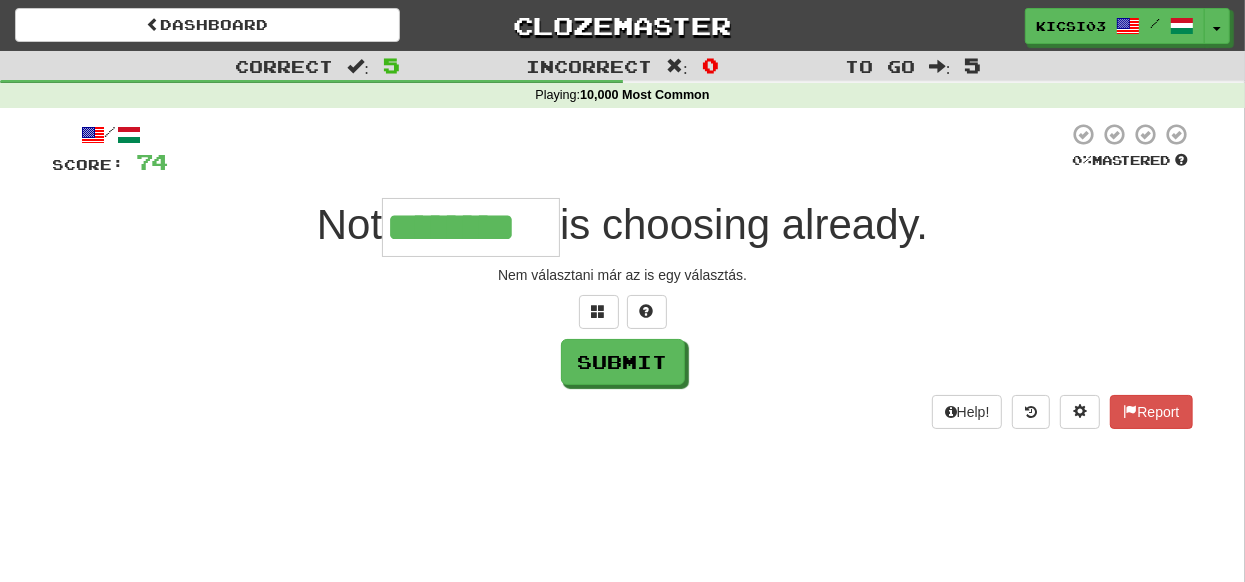 type on "********" 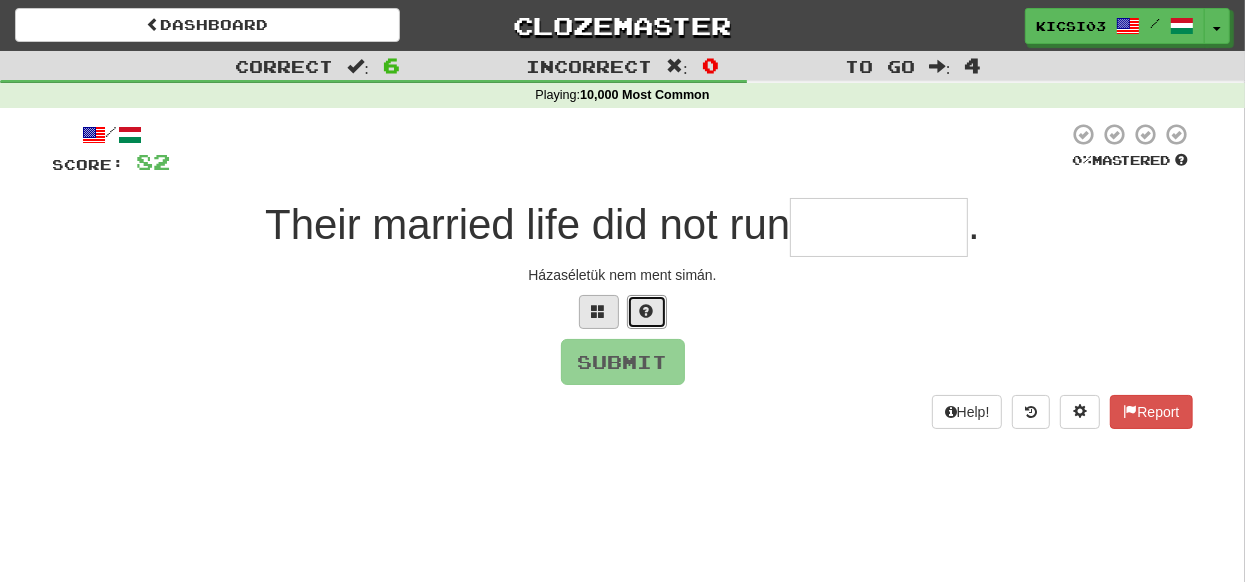 drag, startPoint x: 647, startPoint y: 305, endPoint x: 621, endPoint y: 313, distance: 27.202942 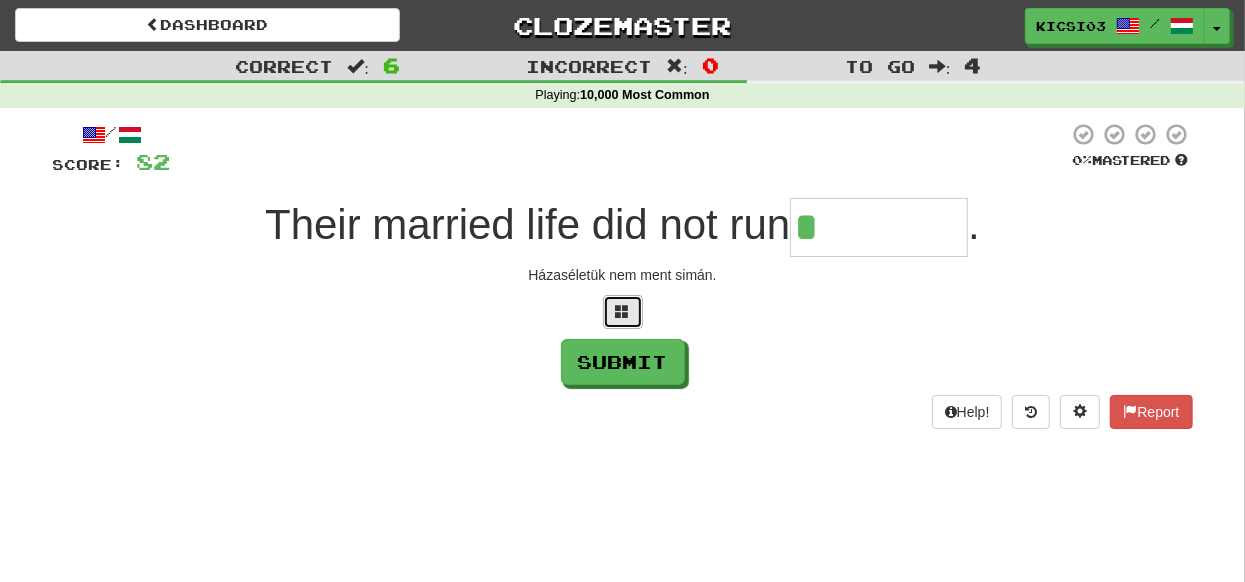 click at bounding box center (623, 311) 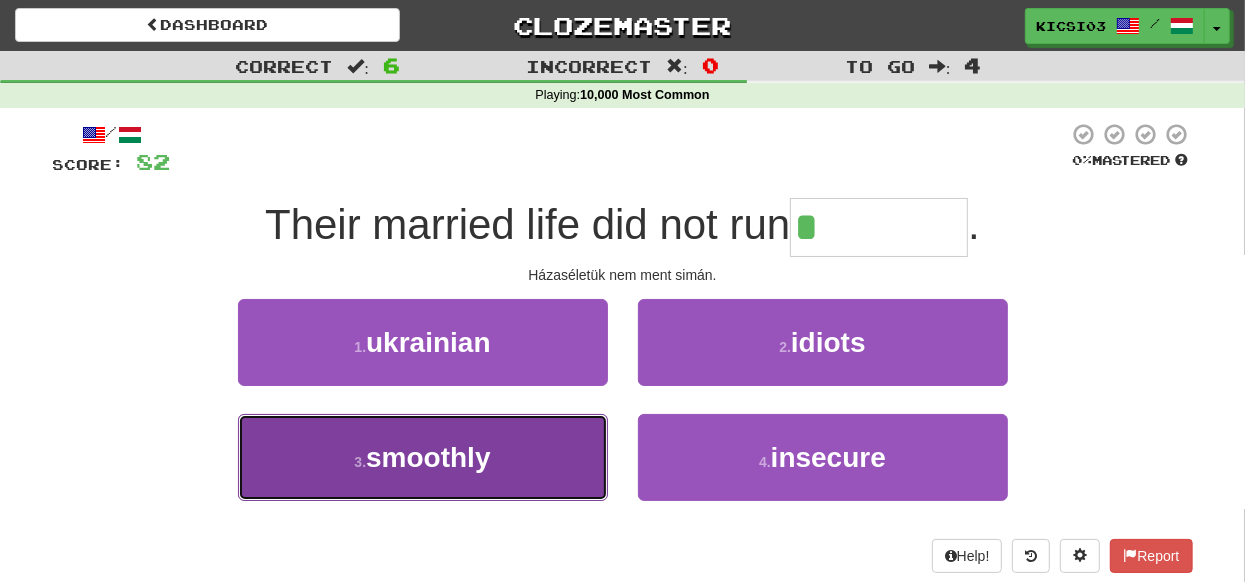 click on "smoothly" at bounding box center [428, 457] 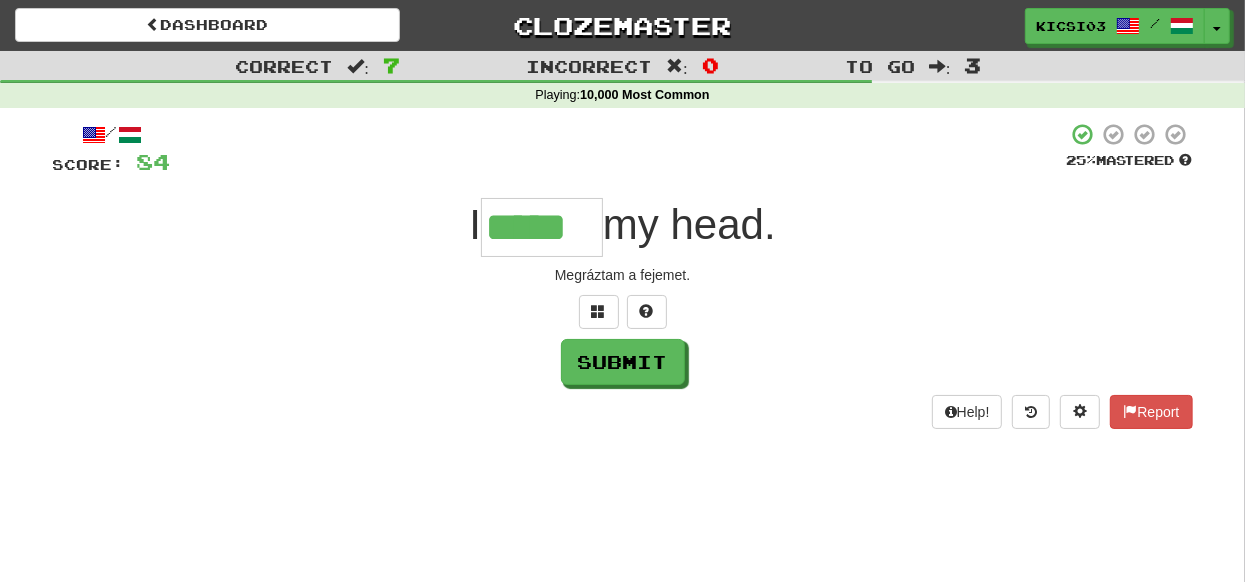 type on "*****" 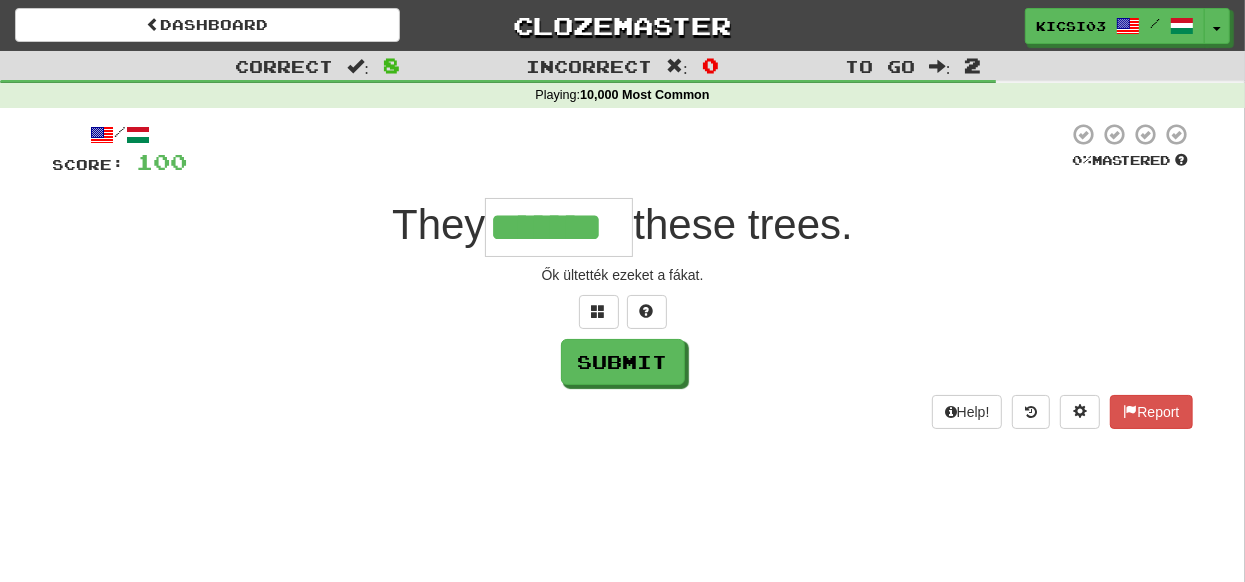 type on "*******" 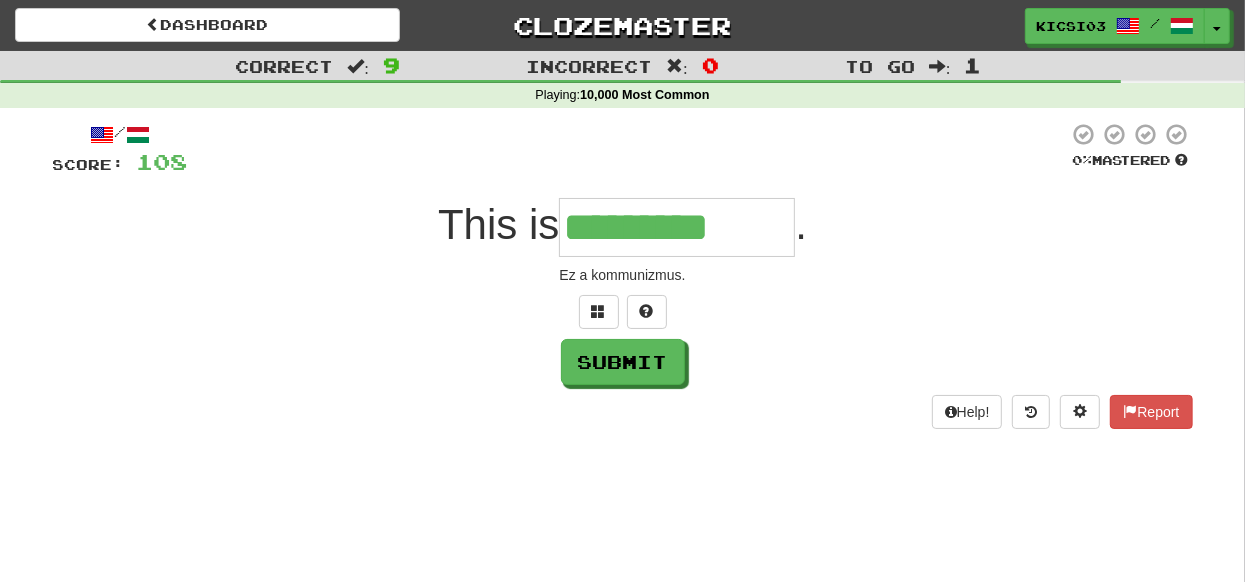 type on "*********" 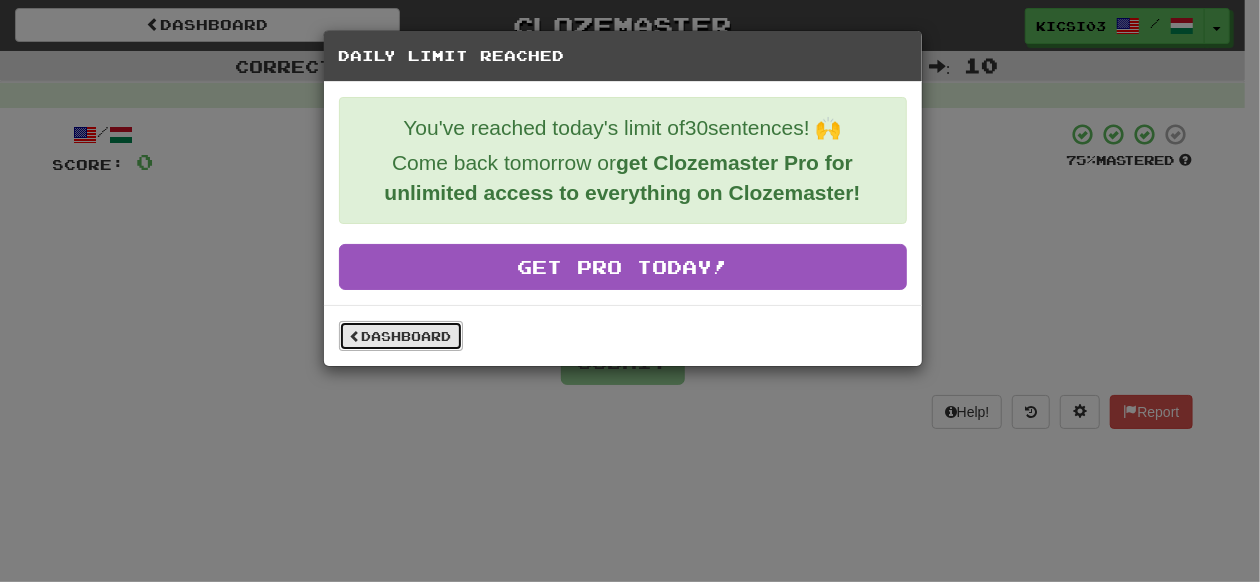 click on "Dashboard" at bounding box center (401, 336) 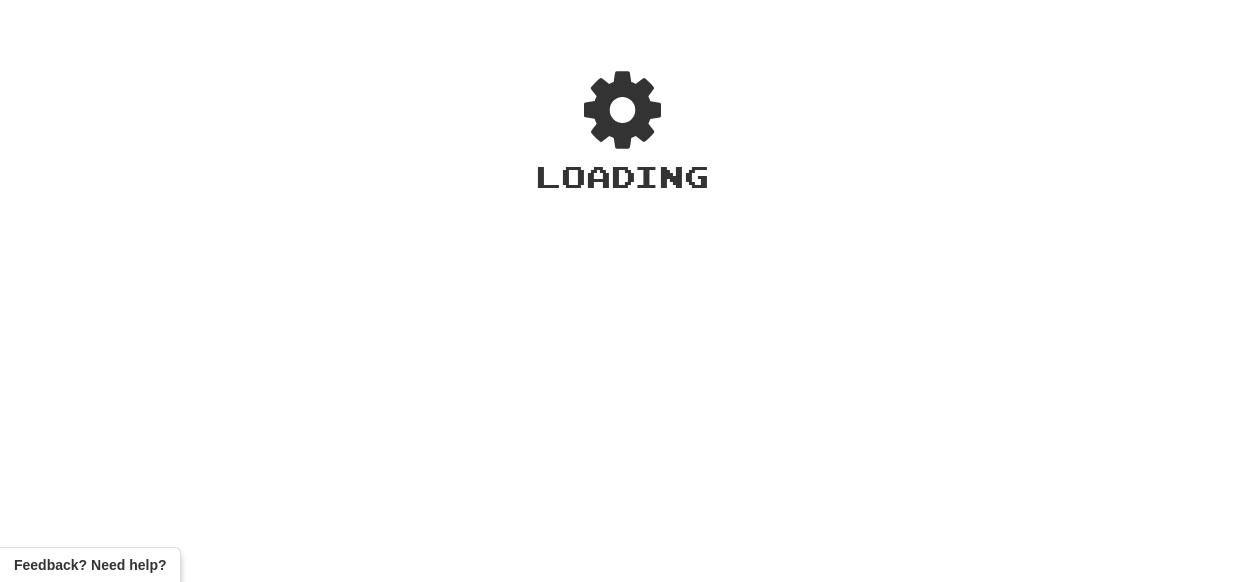 scroll, scrollTop: 0, scrollLeft: 0, axis: both 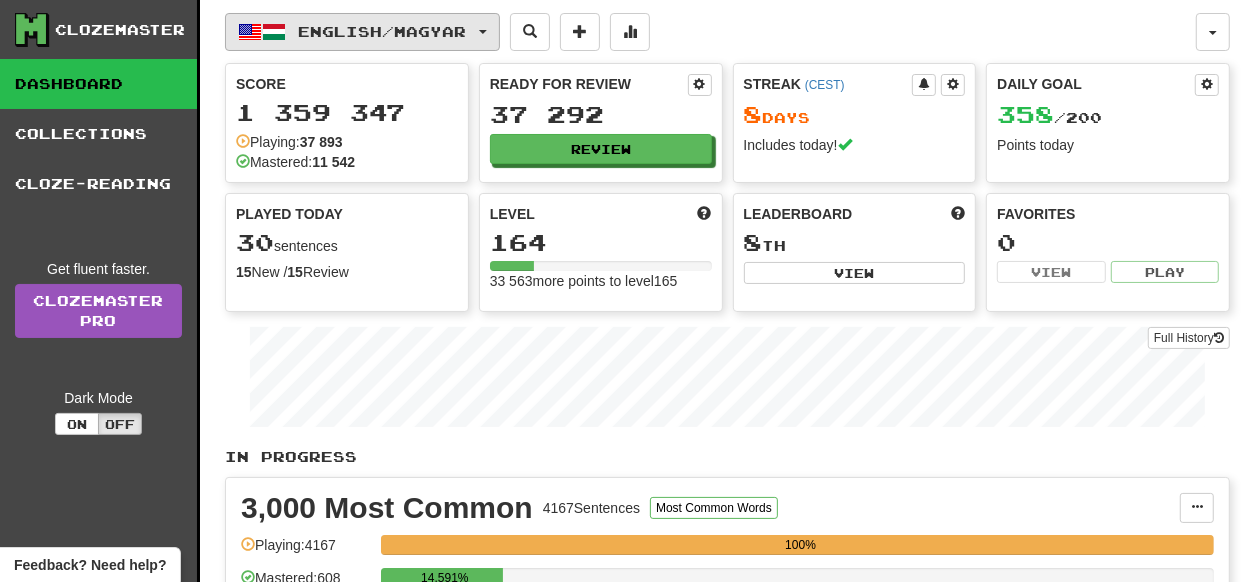 click on "English  /  Magyar" at bounding box center (362, 32) 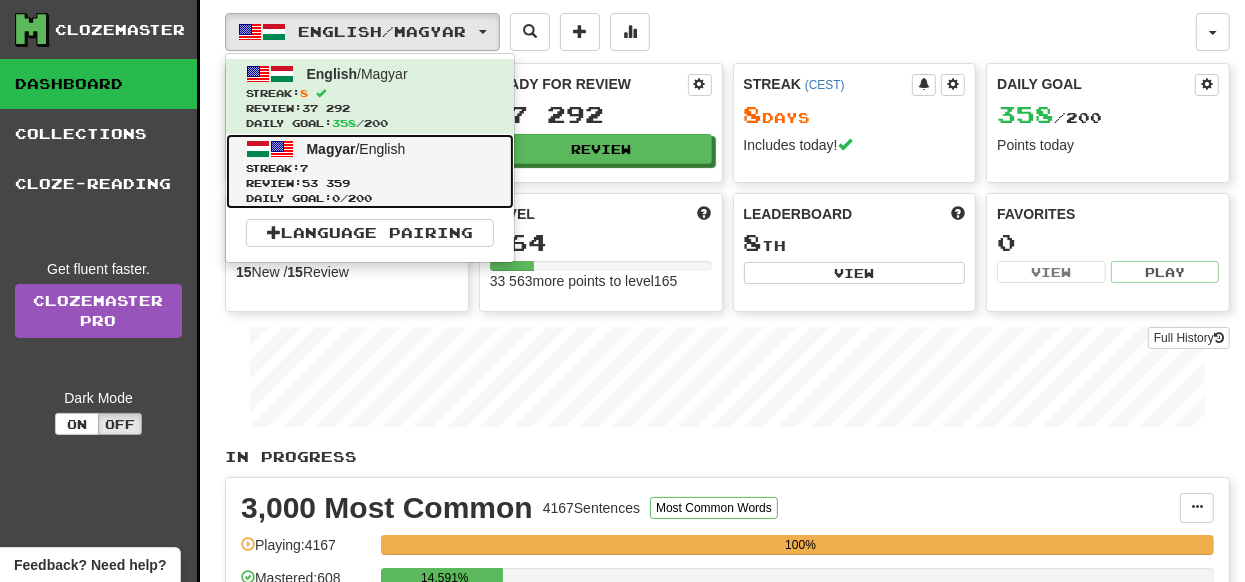 click at bounding box center [258, 149] 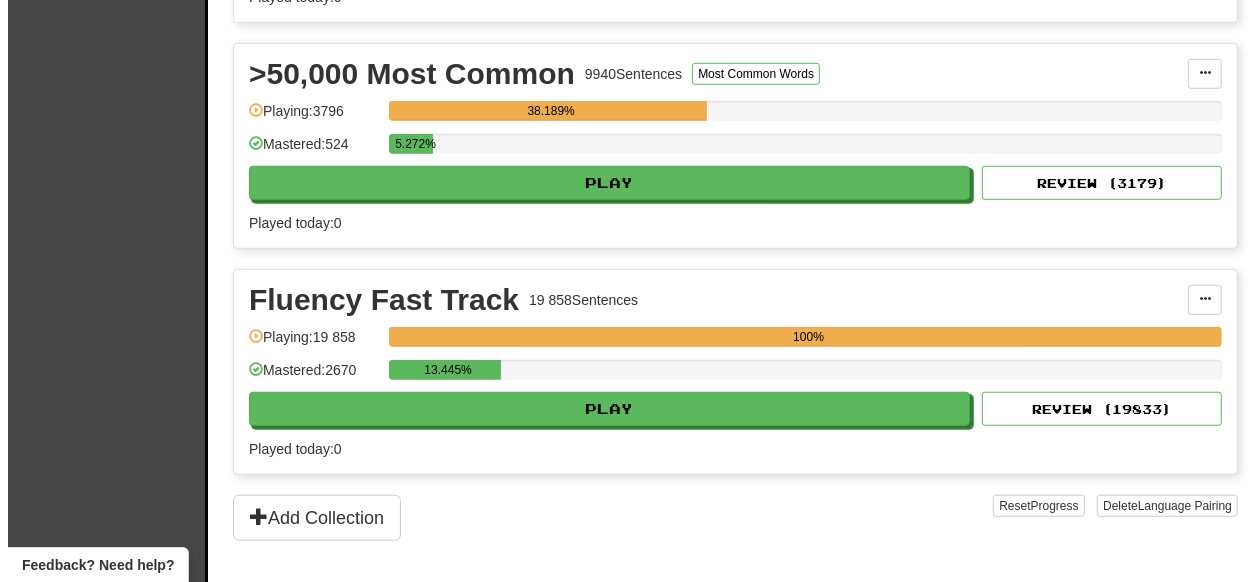 scroll, scrollTop: 900, scrollLeft: 0, axis: vertical 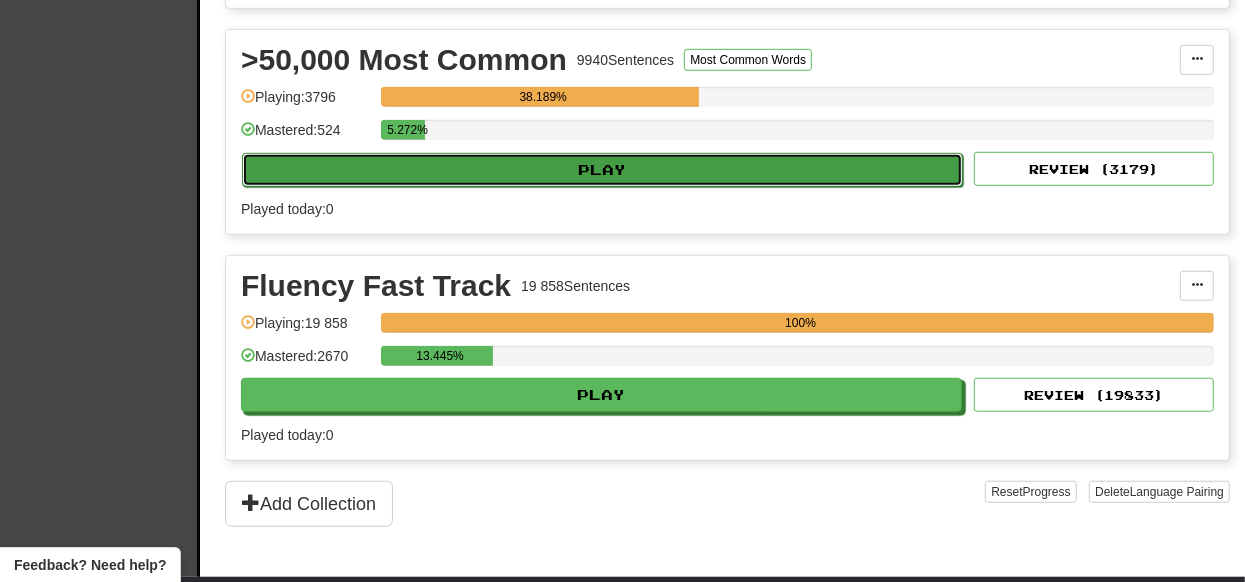 click on "Play" at bounding box center (602, 170) 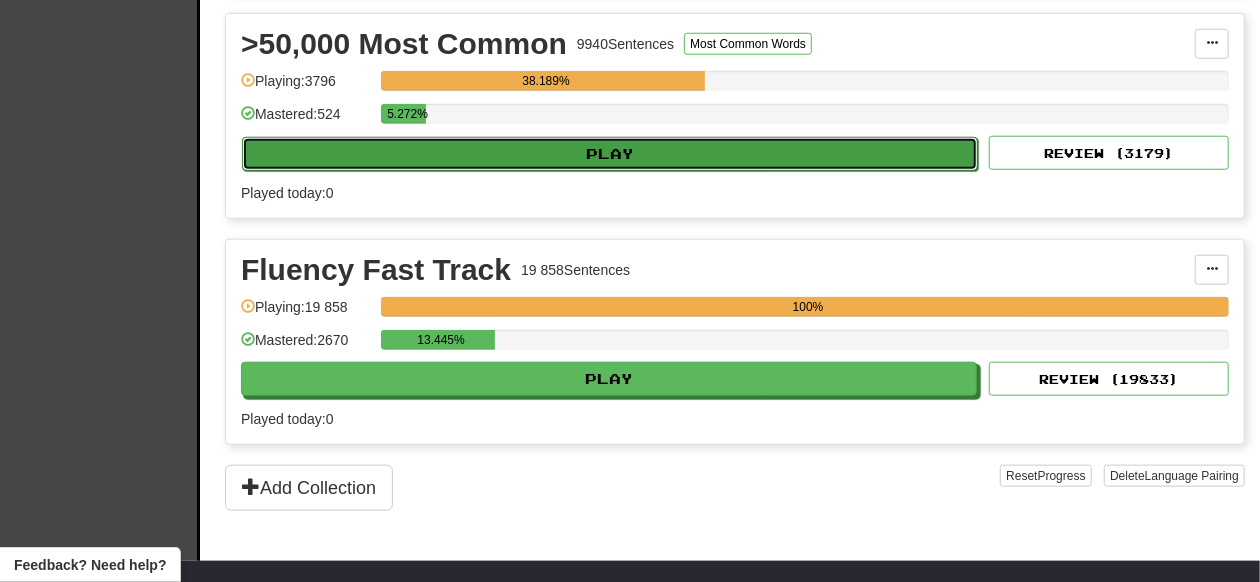 select on "**" 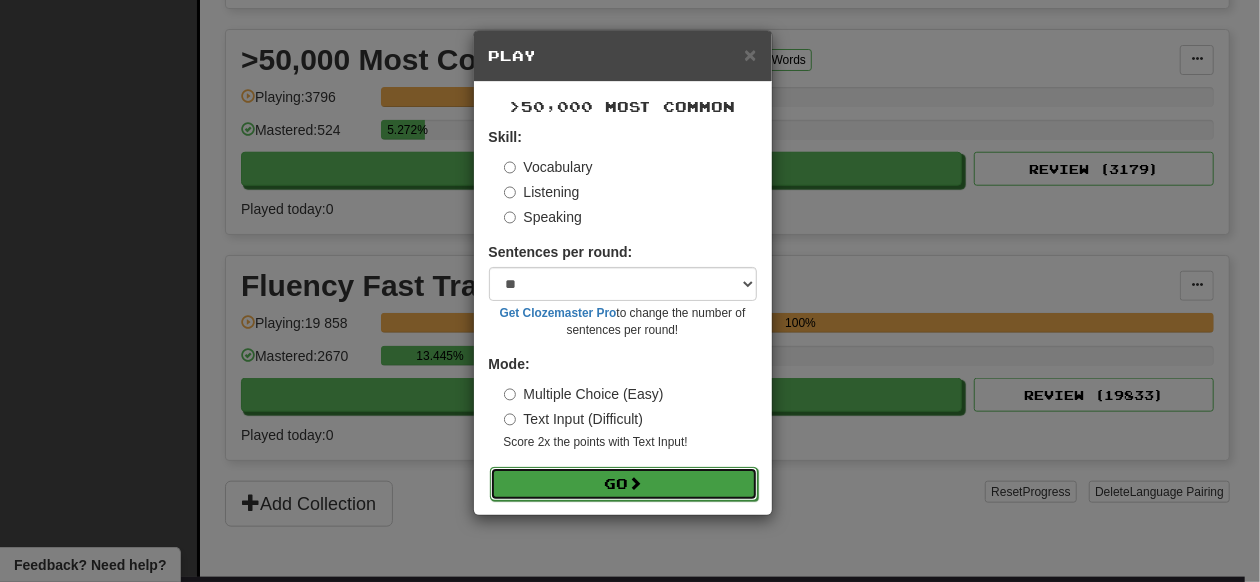 click at bounding box center [636, 483] 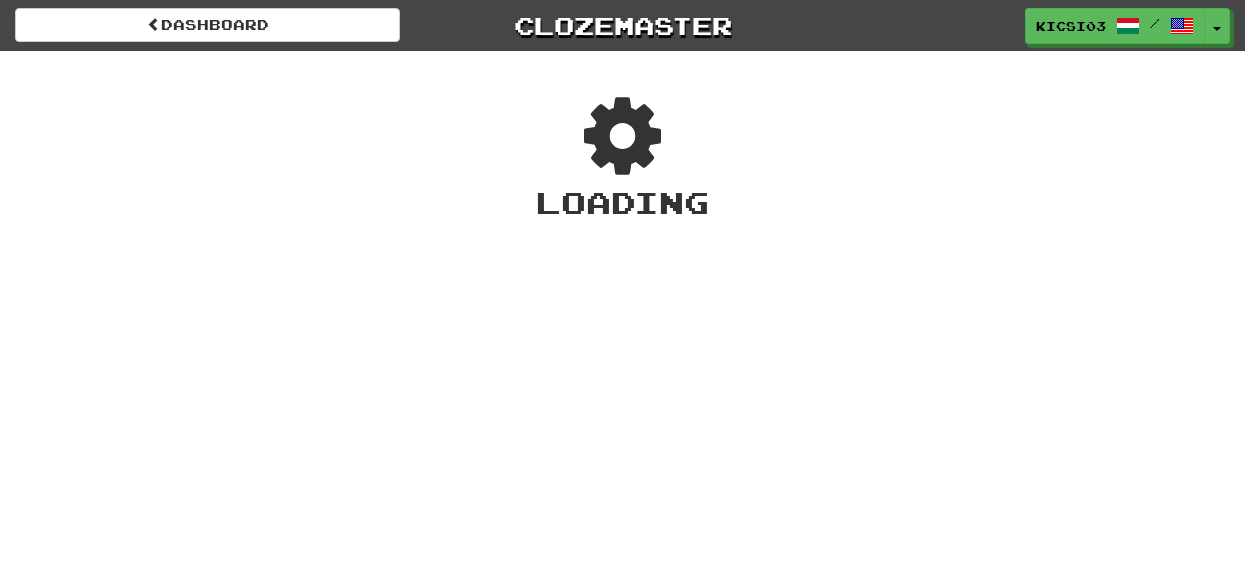 scroll, scrollTop: 0, scrollLeft: 0, axis: both 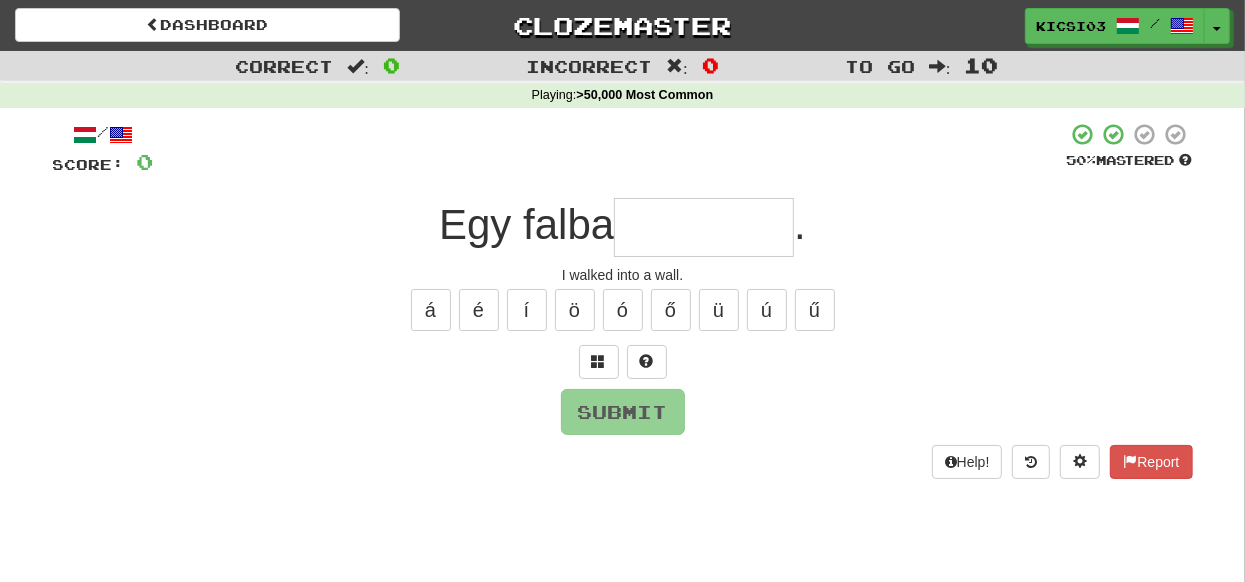 click at bounding box center (704, 227) 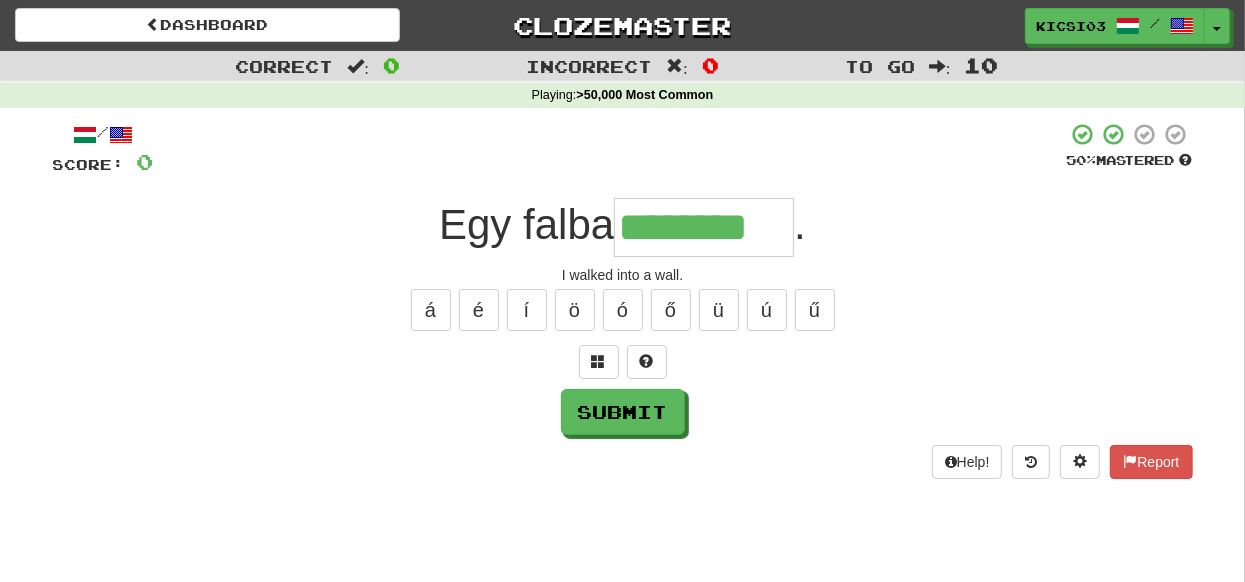 type on "********" 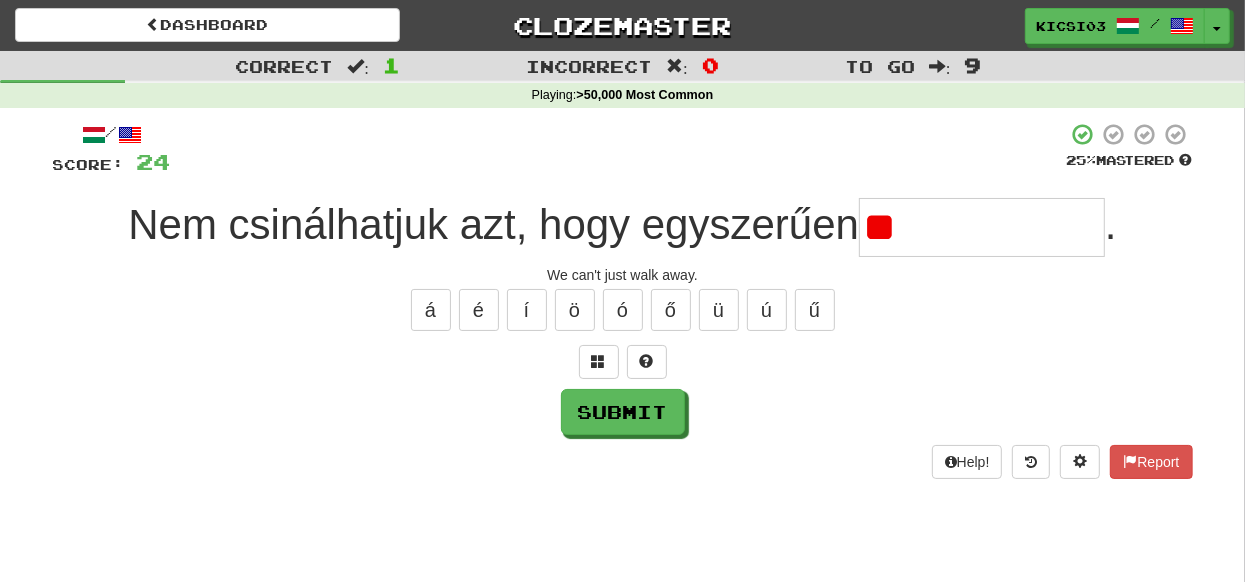 type on "*" 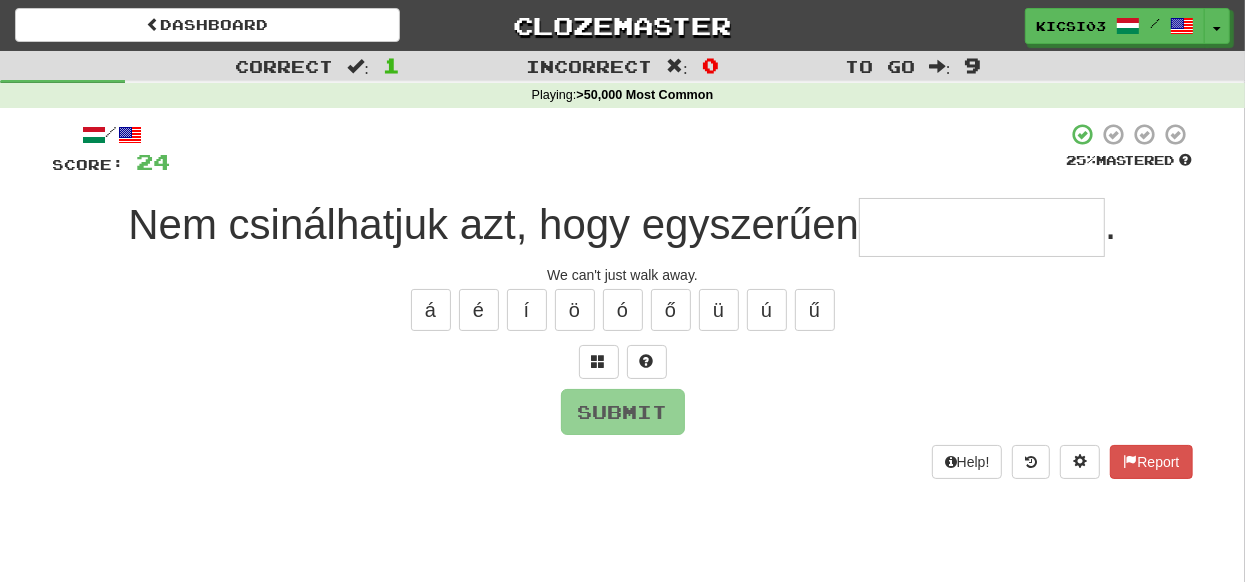 type on "*" 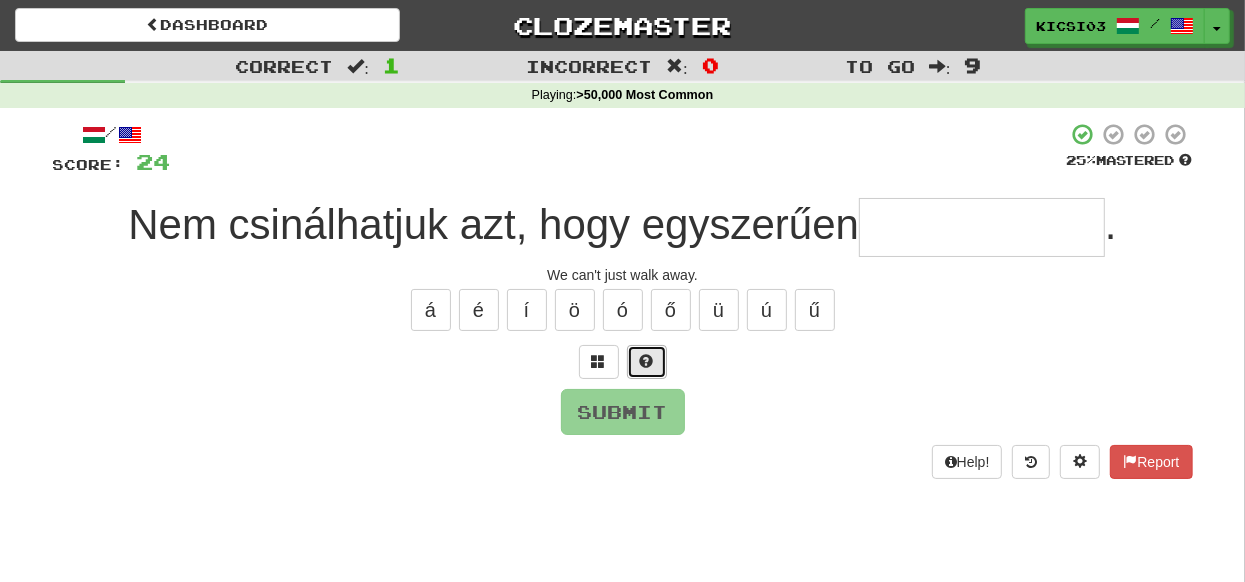 click at bounding box center [647, 361] 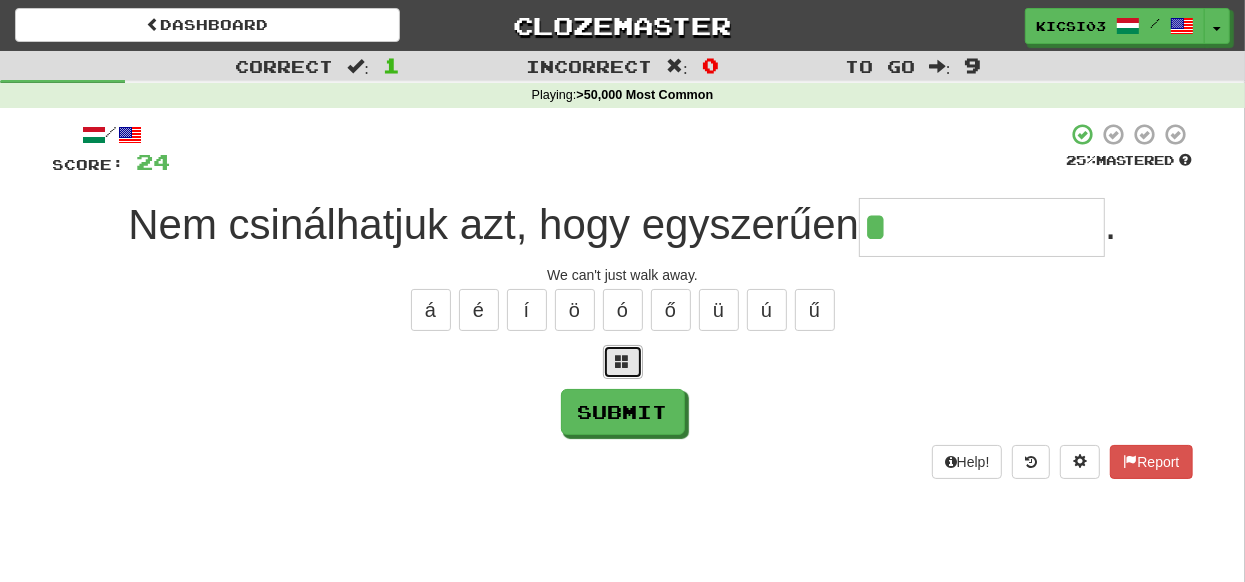 click at bounding box center (623, 362) 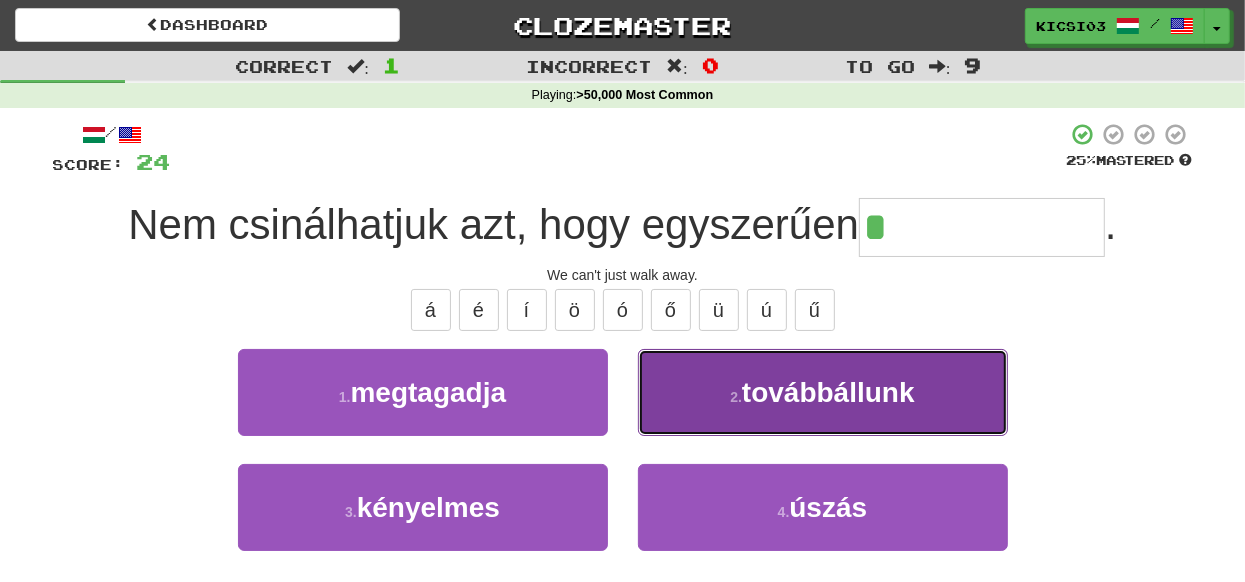 click on "2 ." at bounding box center (736, 397) 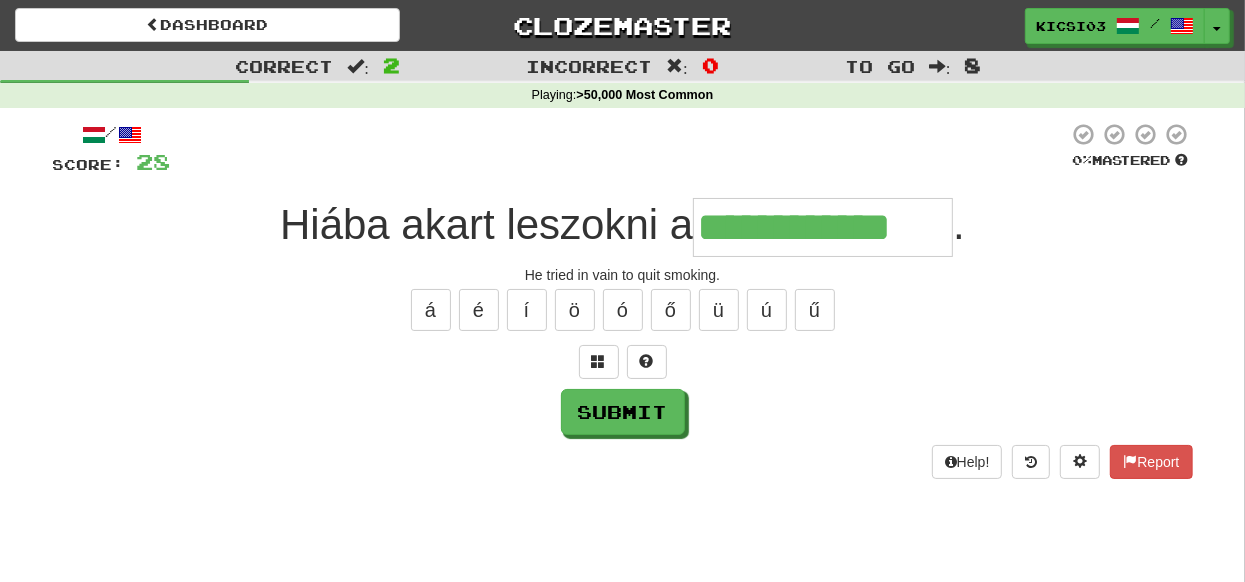 type on "**********" 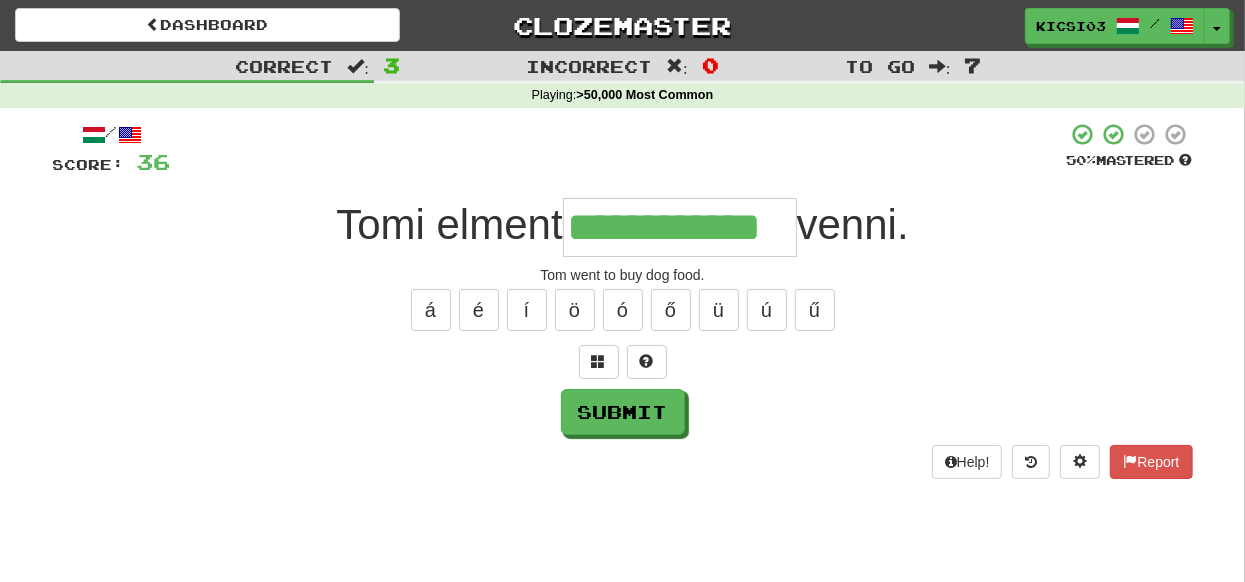 type on "**********" 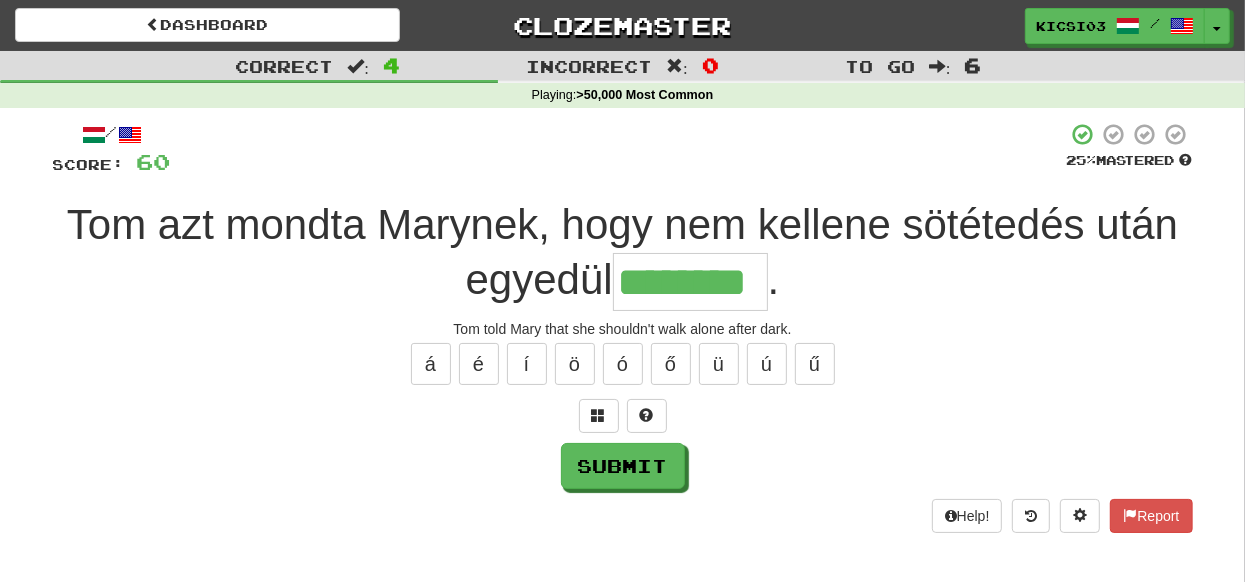 type on "********" 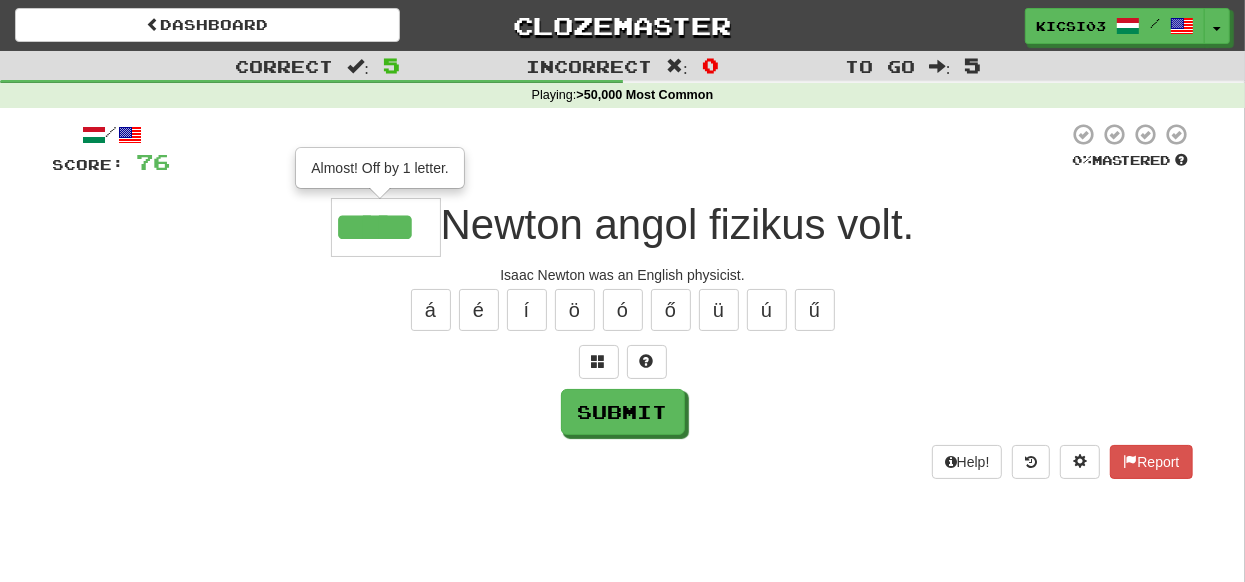 type on "*****" 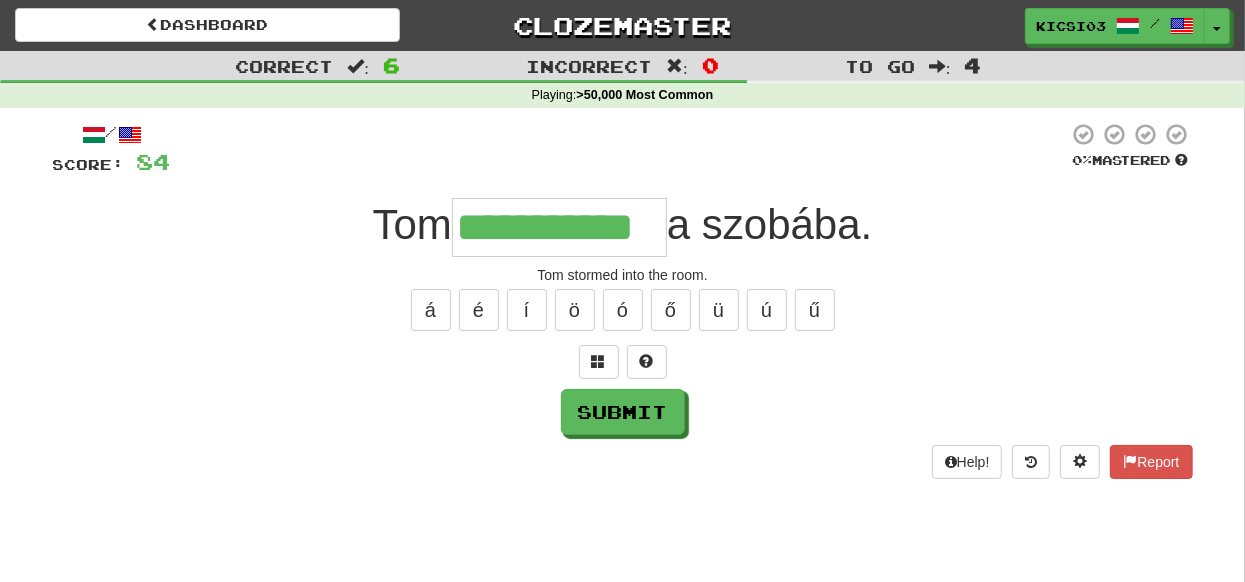 type on "**********" 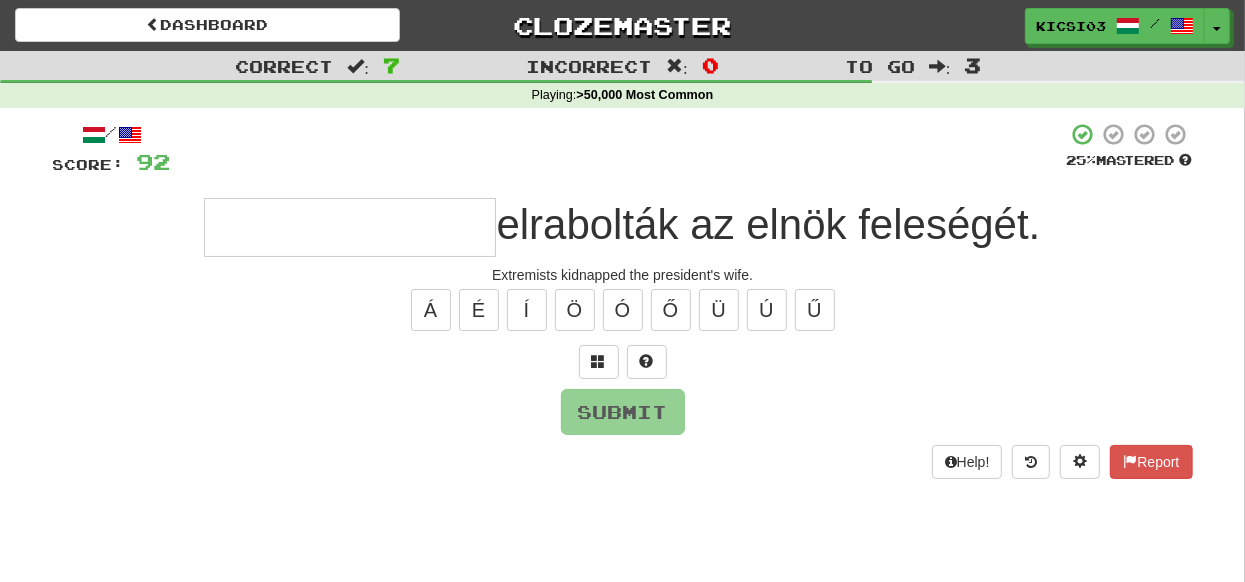 type on "*" 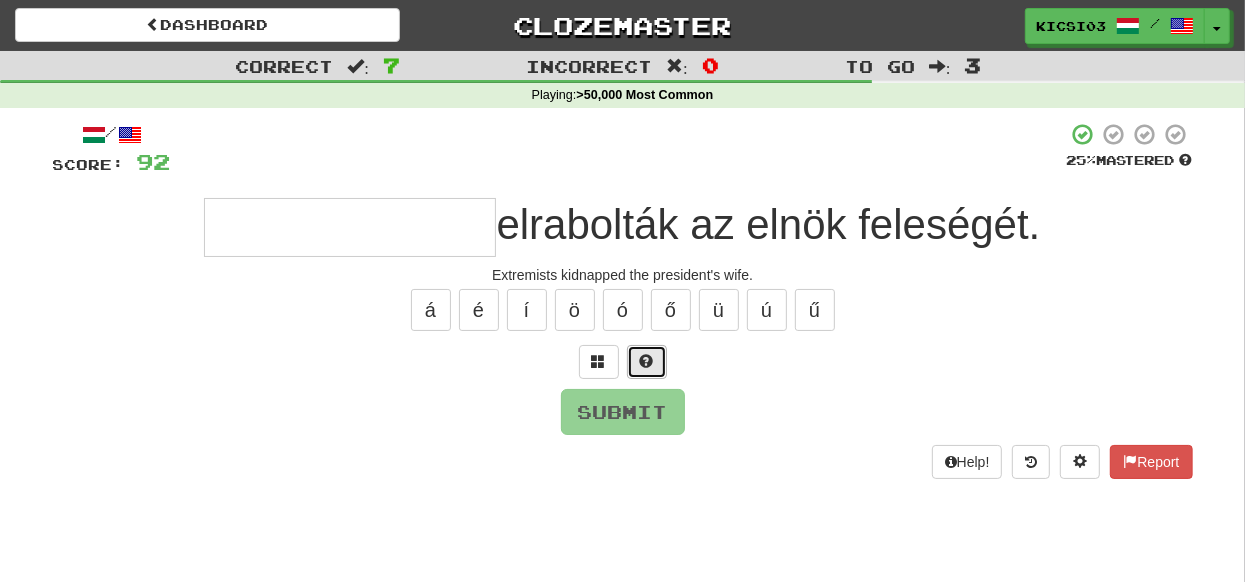 click at bounding box center (647, 362) 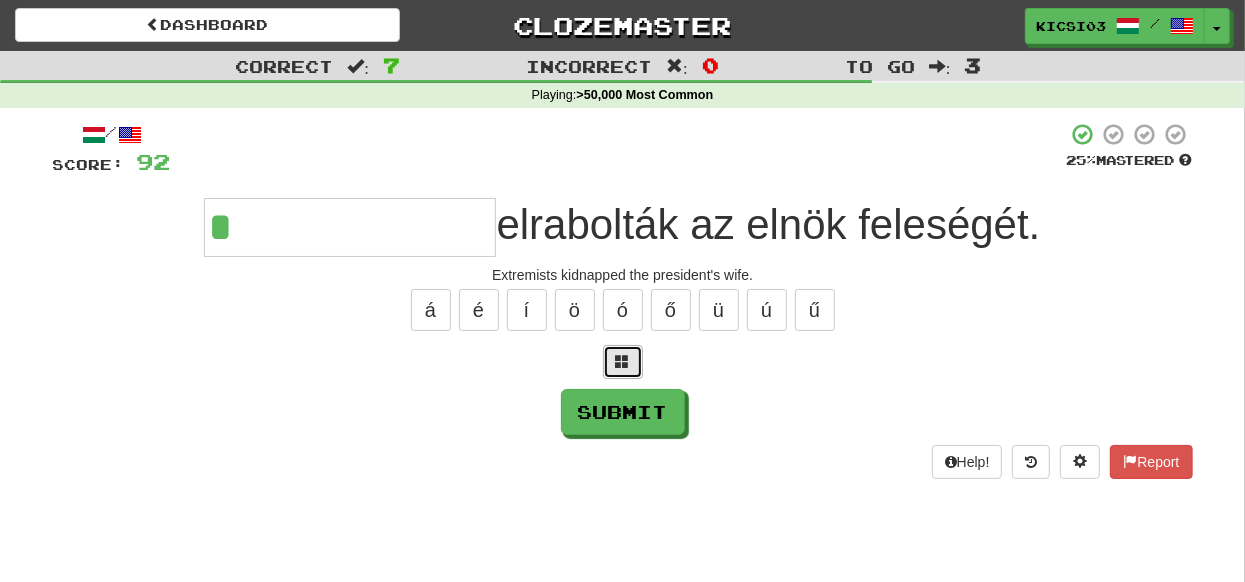 click at bounding box center [623, 361] 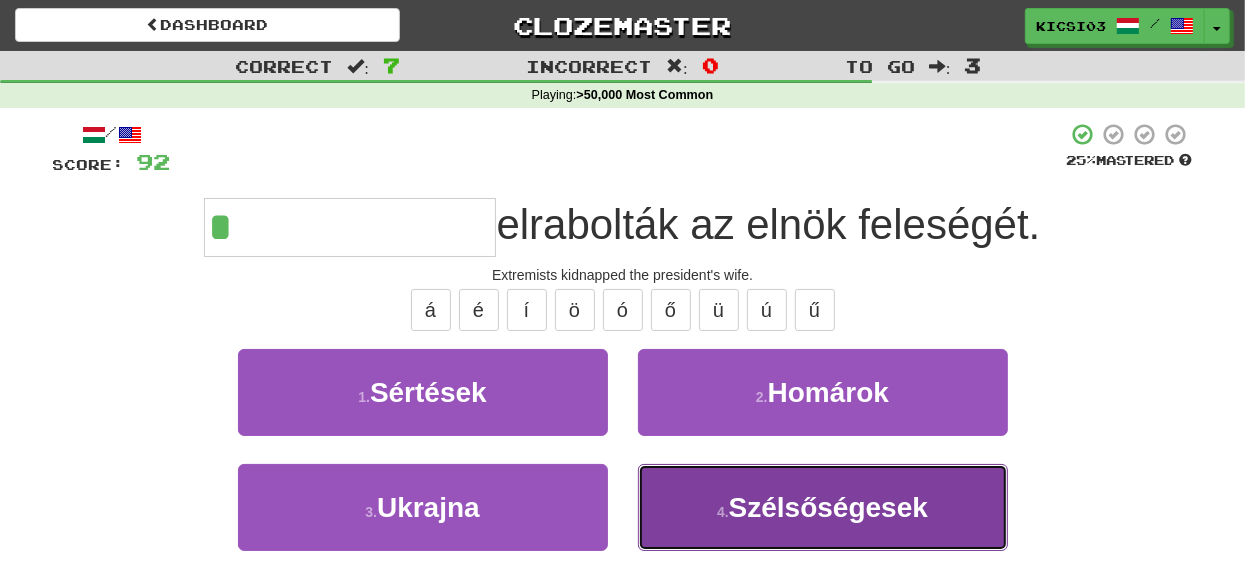 click on "Szélsőségesek" at bounding box center [828, 507] 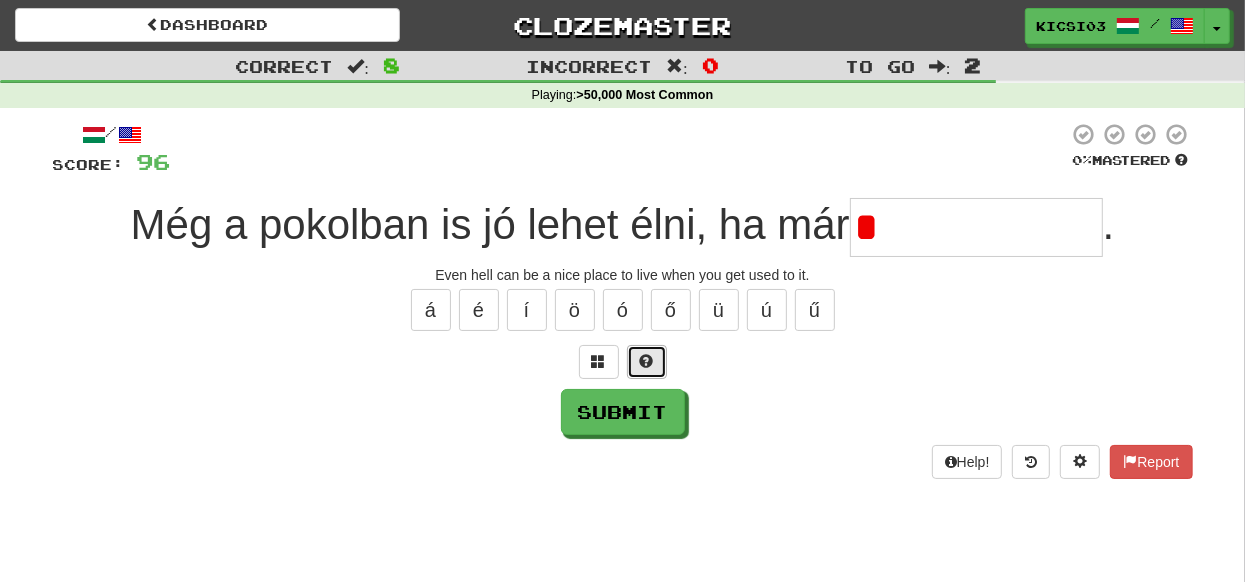 click at bounding box center [647, 361] 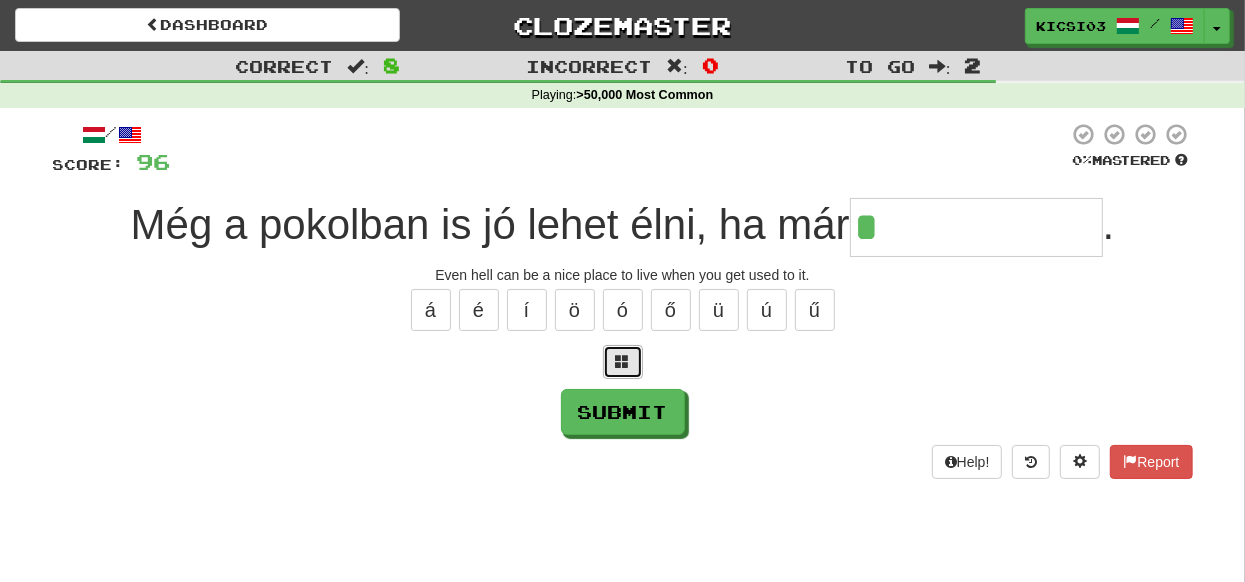 click at bounding box center [623, 362] 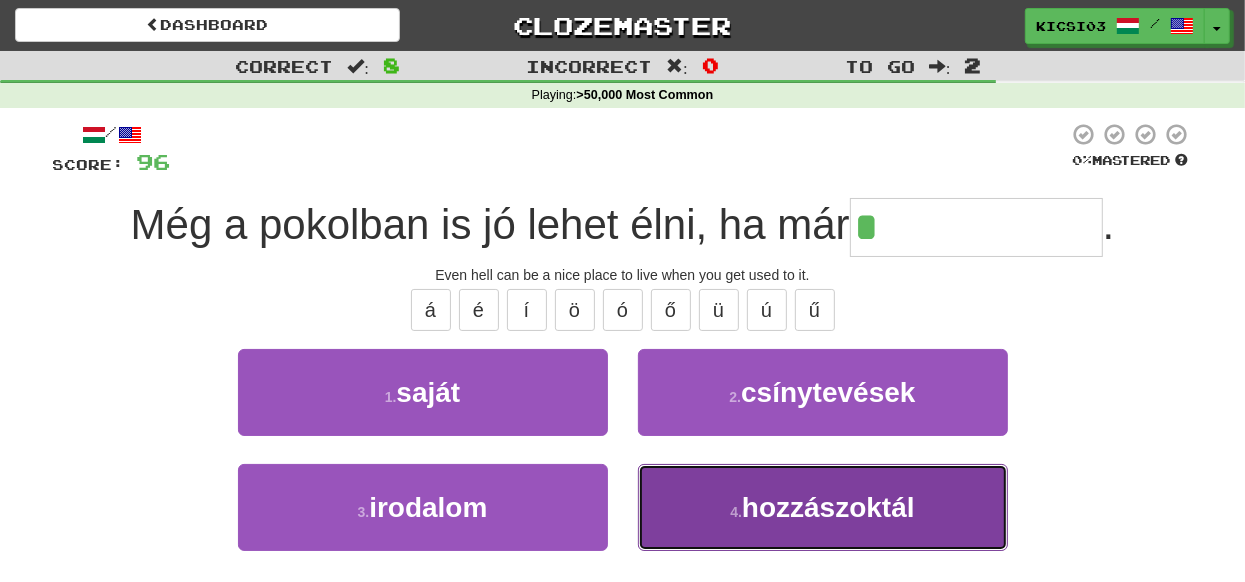 click on "hozzászoktál" at bounding box center (828, 507) 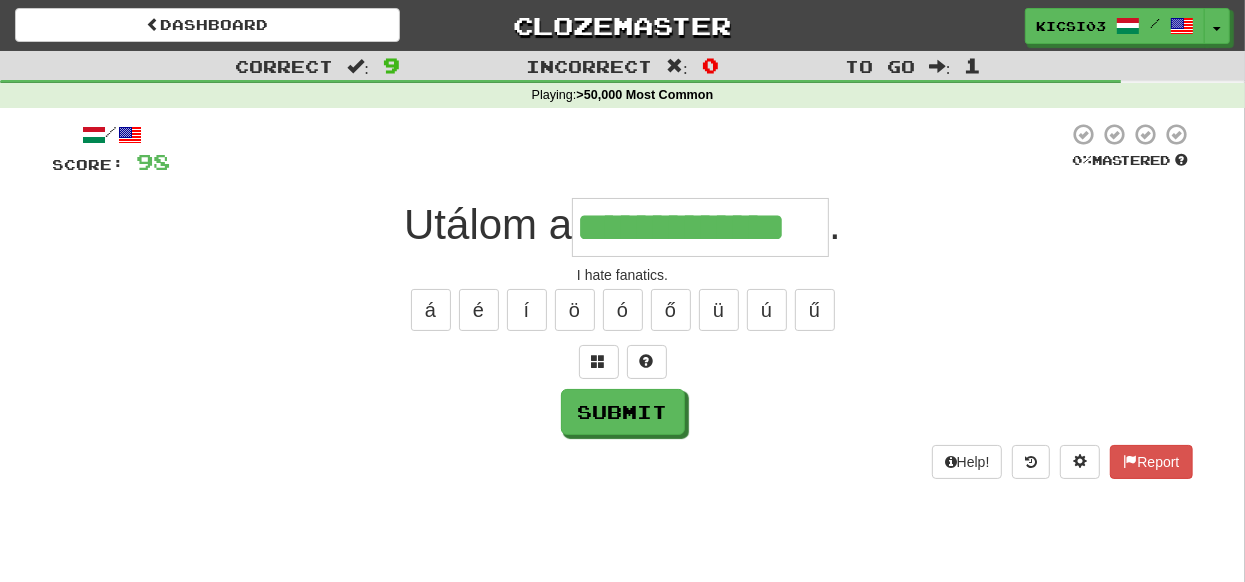 type on "**********" 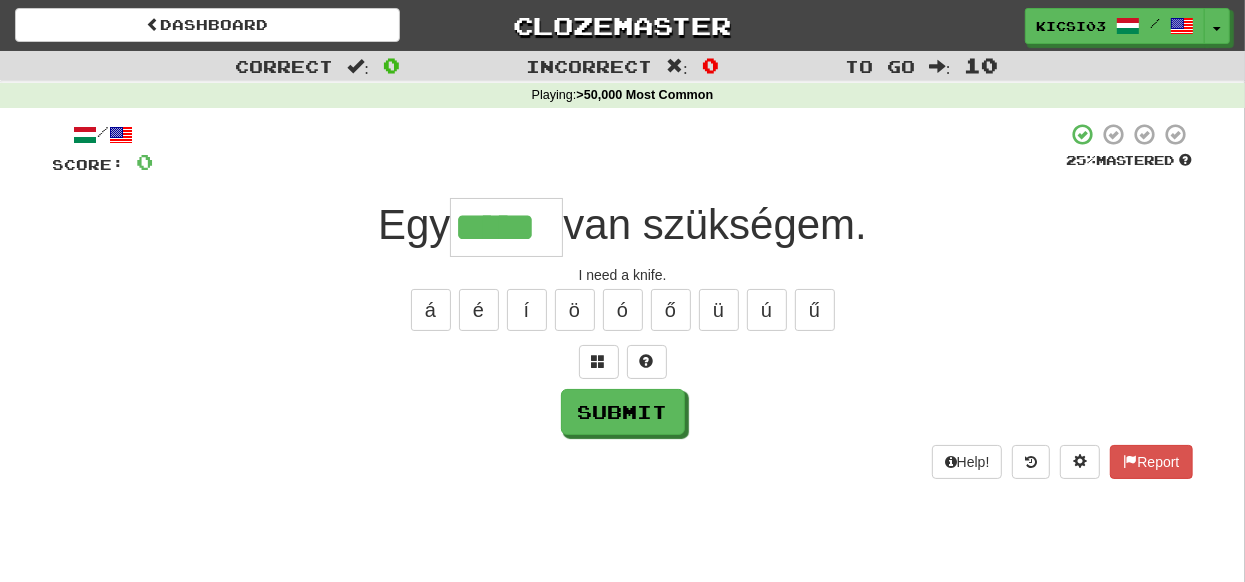 type on "*****" 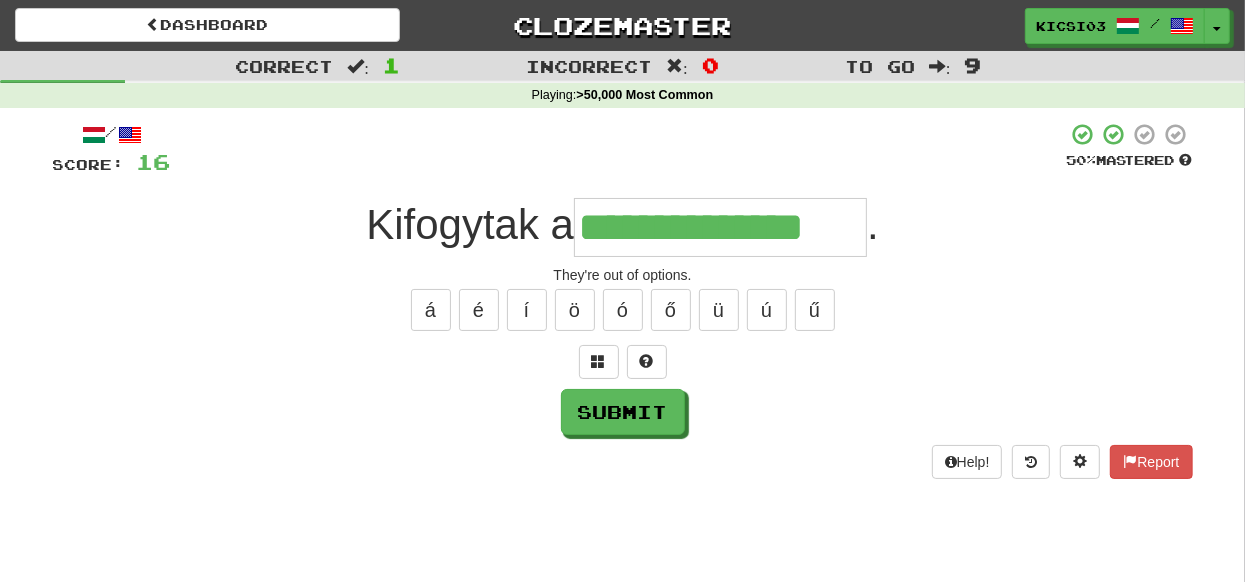 type on "**********" 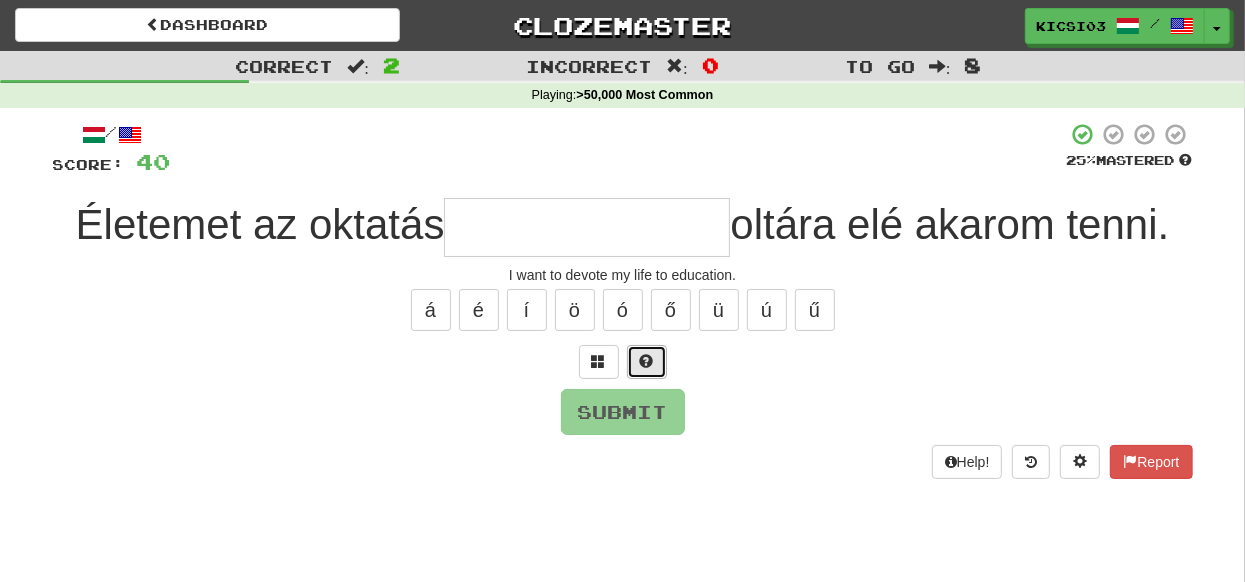 click at bounding box center [647, 361] 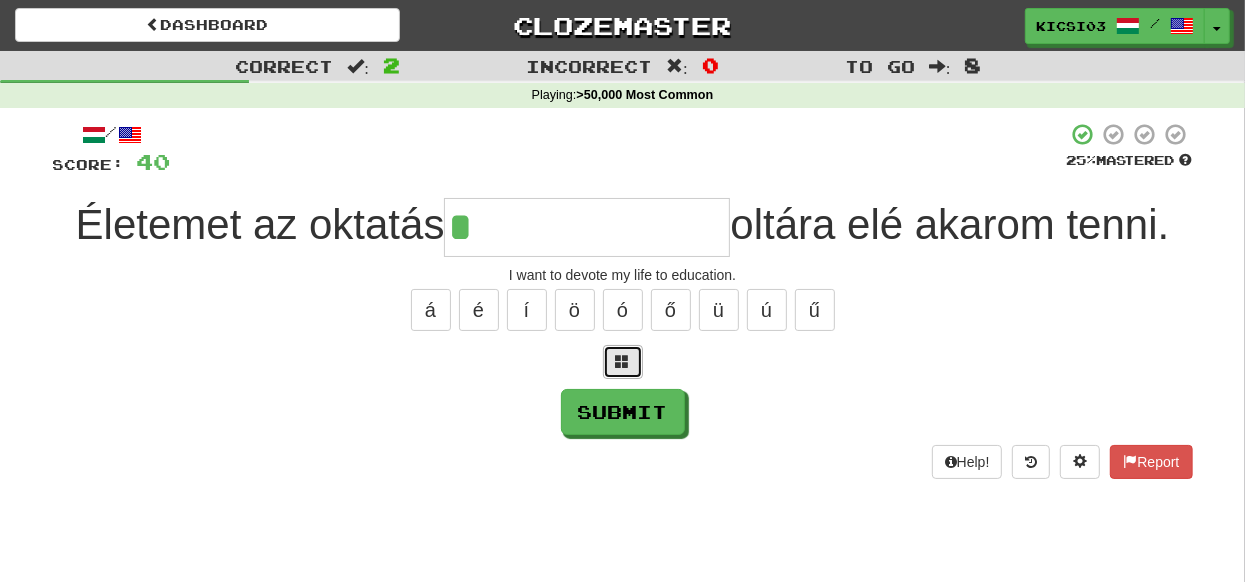 click at bounding box center (623, 362) 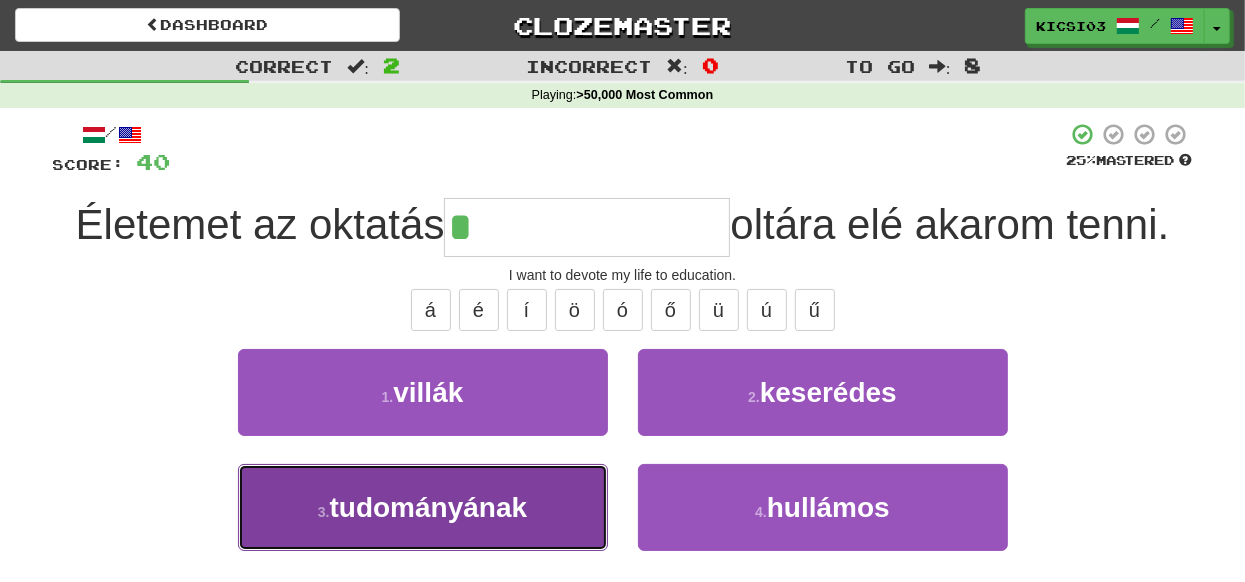 click on "3 .  tudományának" at bounding box center [423, 507] 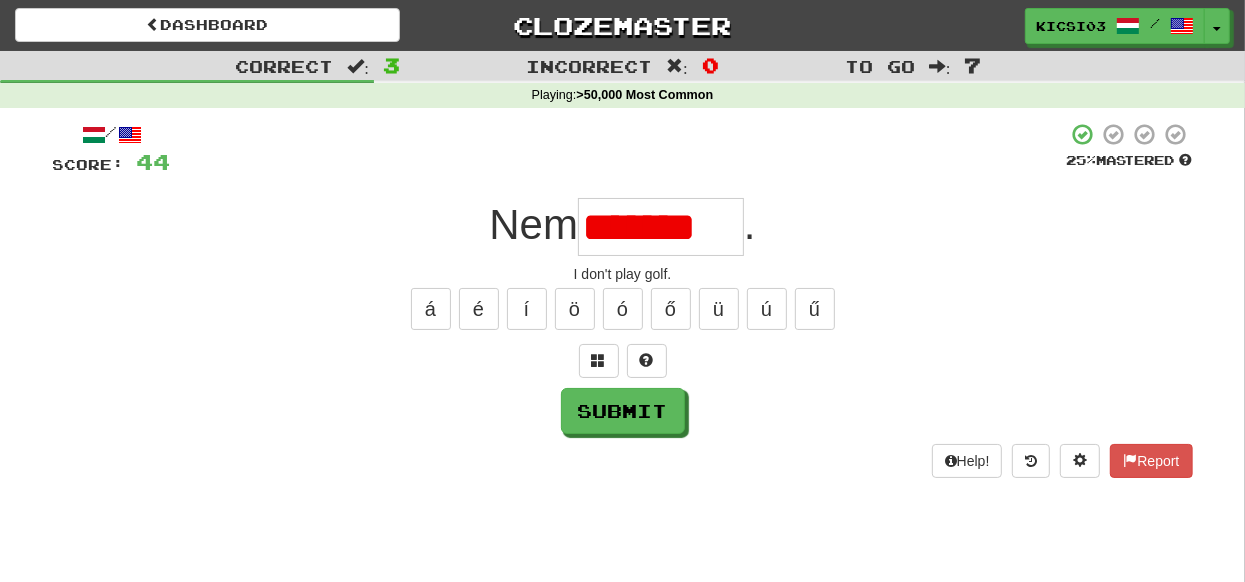 scroll, scrollTop: 0, scrollLeft: 0, axis: both 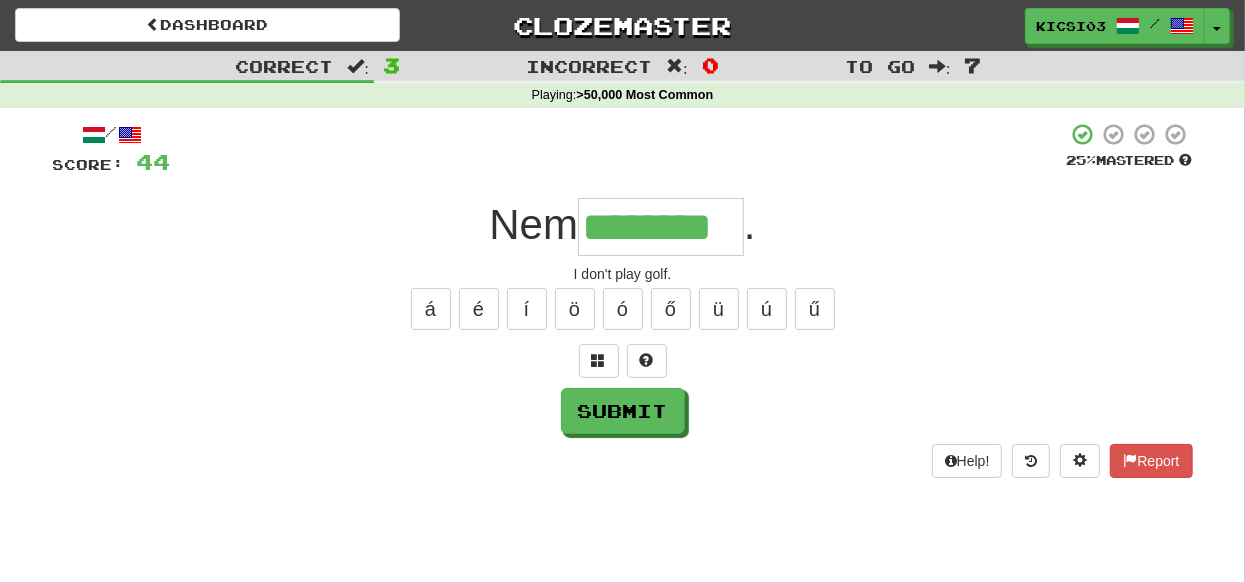 type on "********" 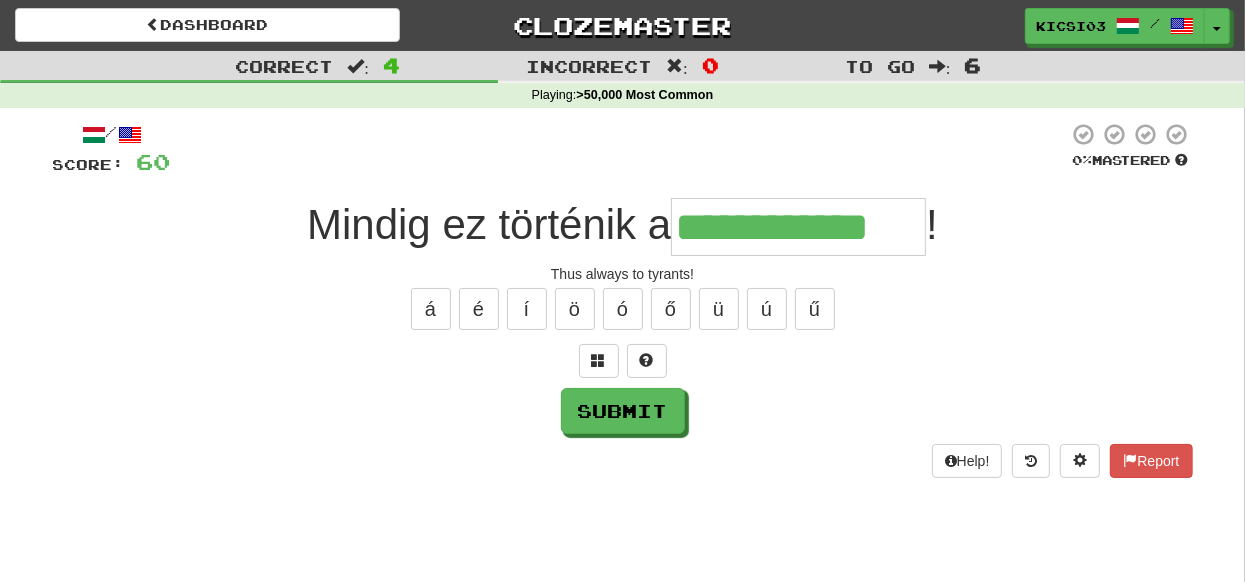 type on "**********" 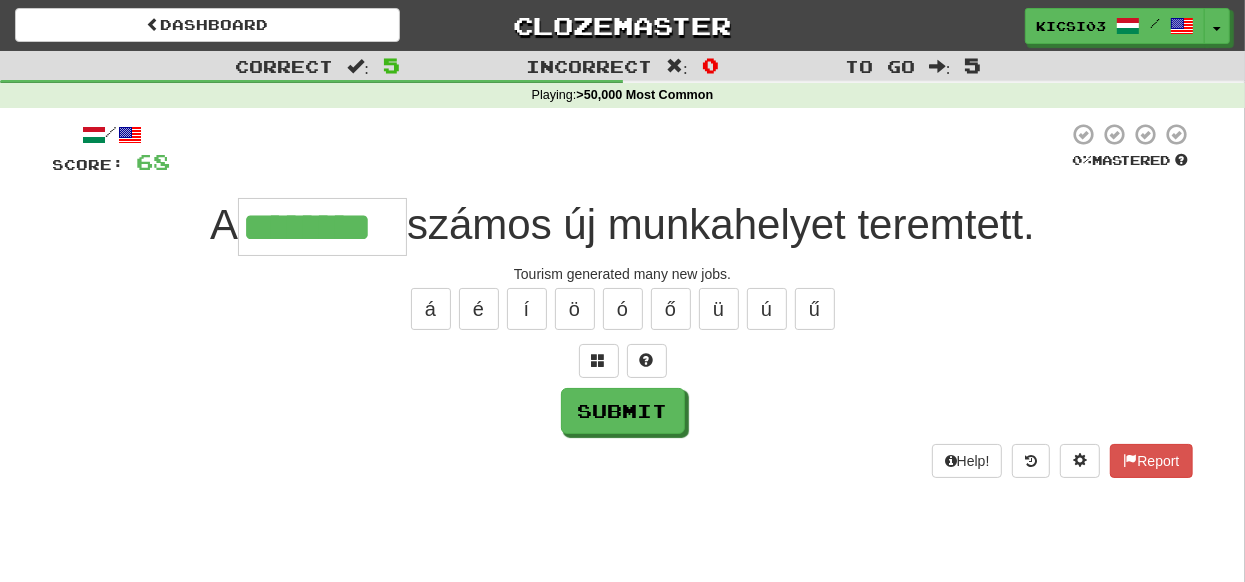 type on "********" 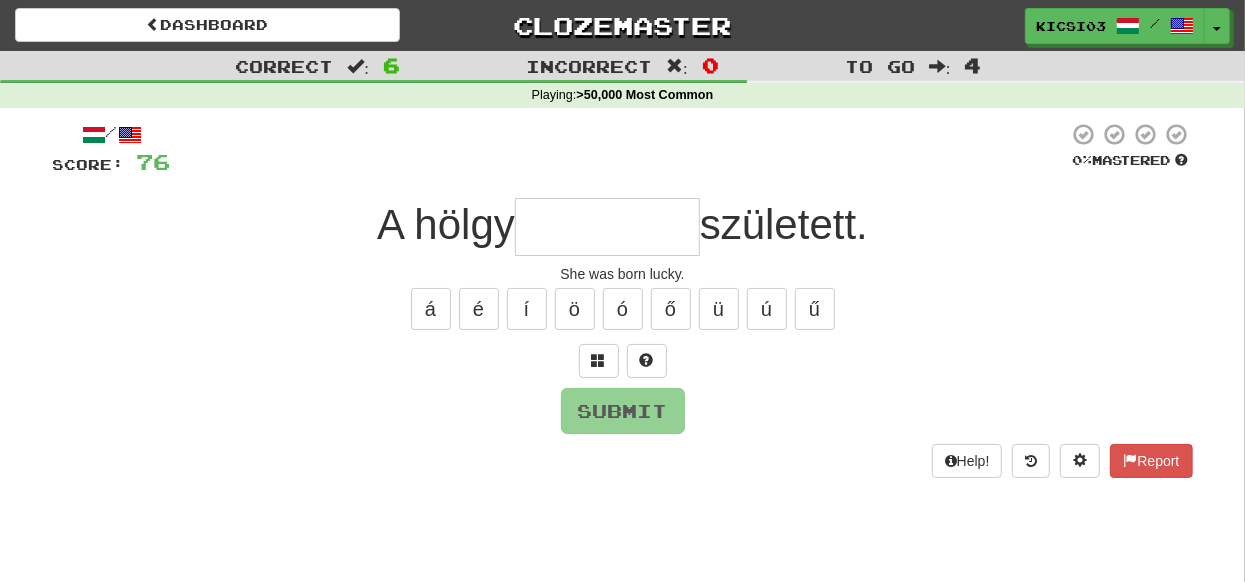type on "*" 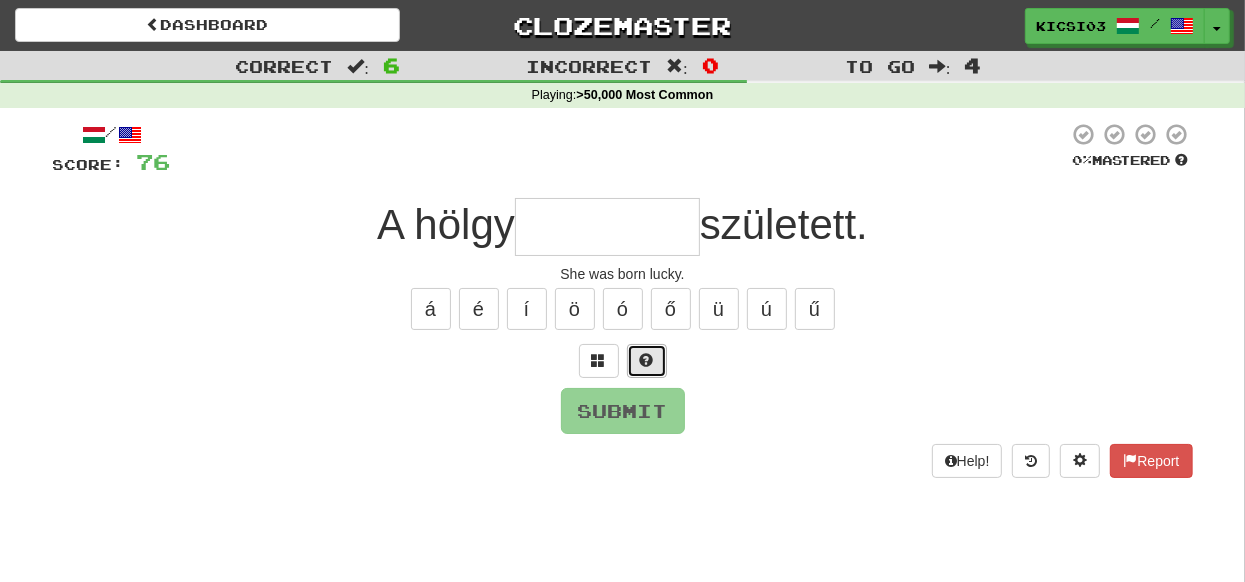 click at bounding box center (647, 360) 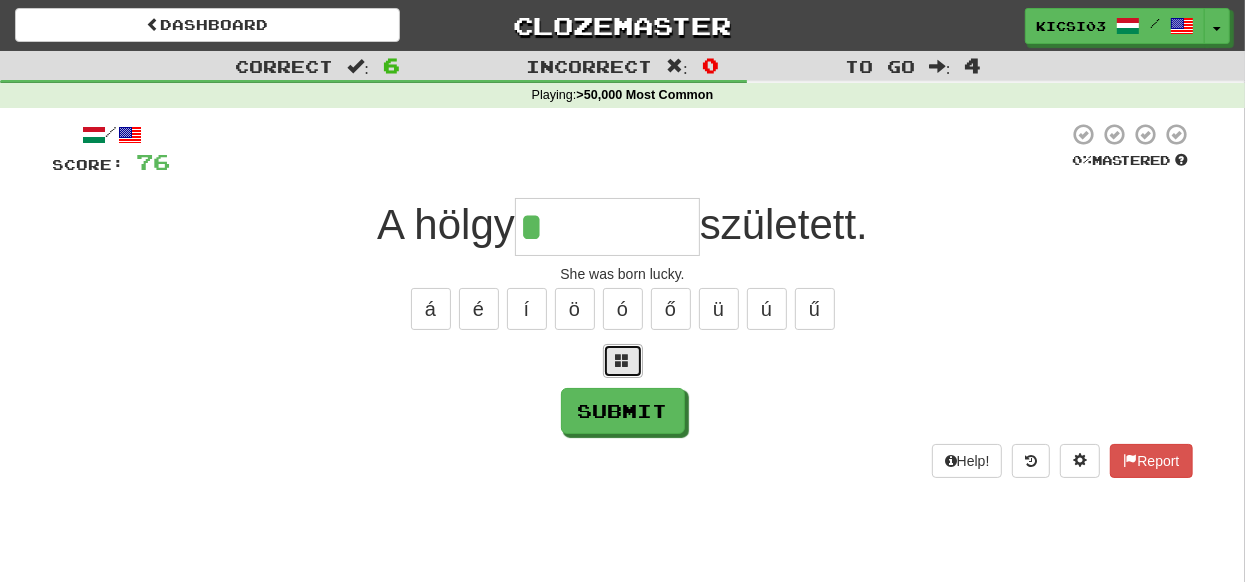 click at bounding box center (623, 360) 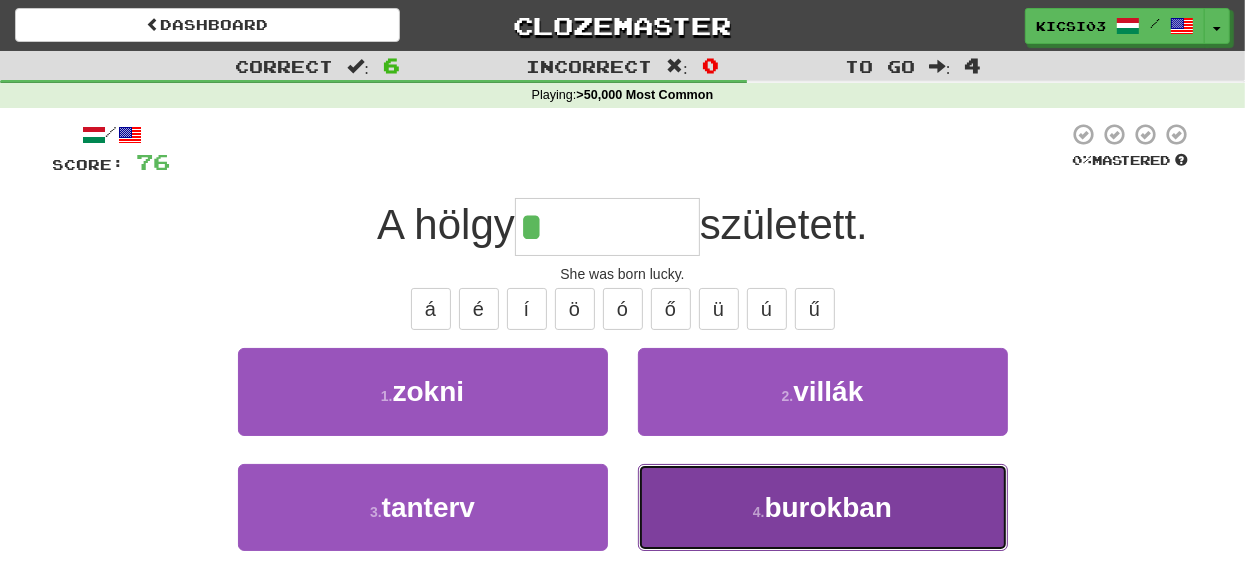 click on "burokban" at bounding box center [829, 507] 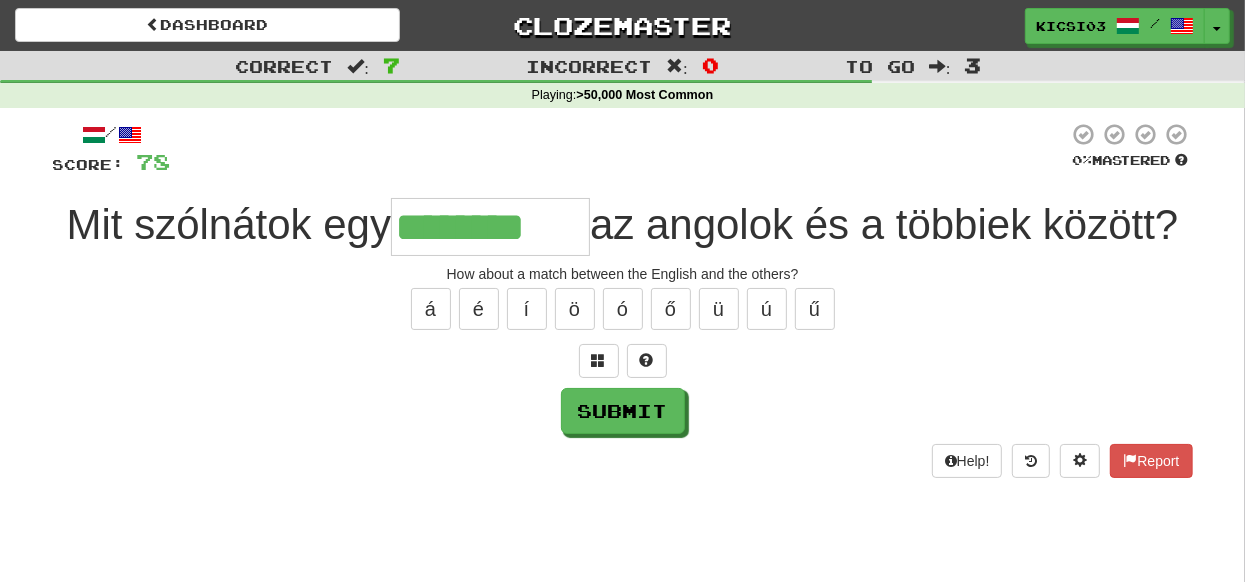 type on "********" 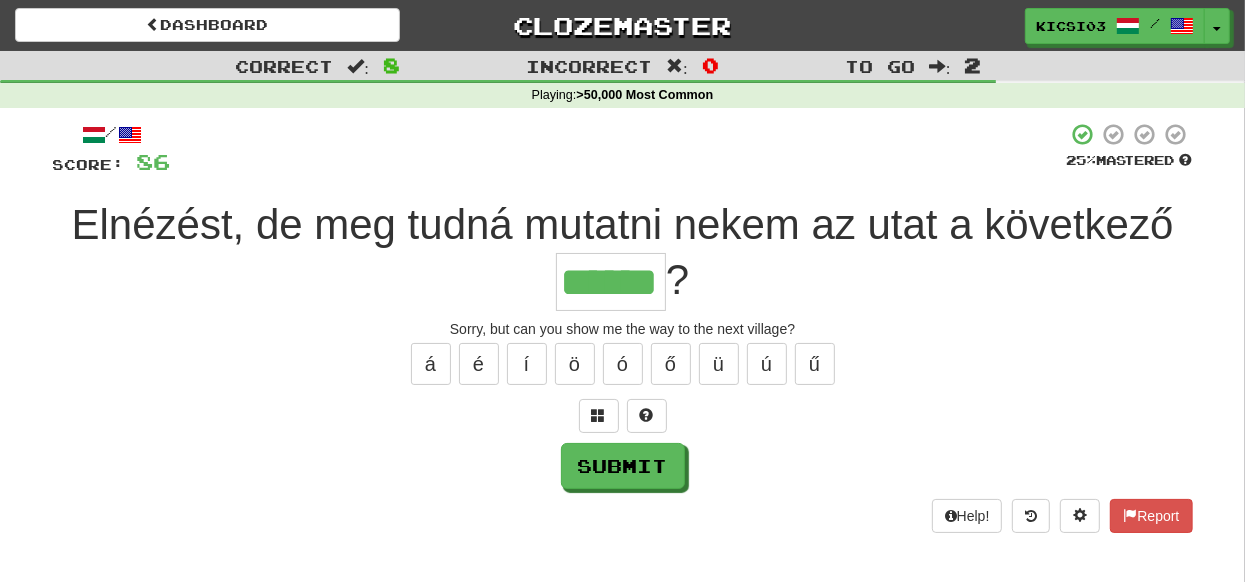 type on "******" 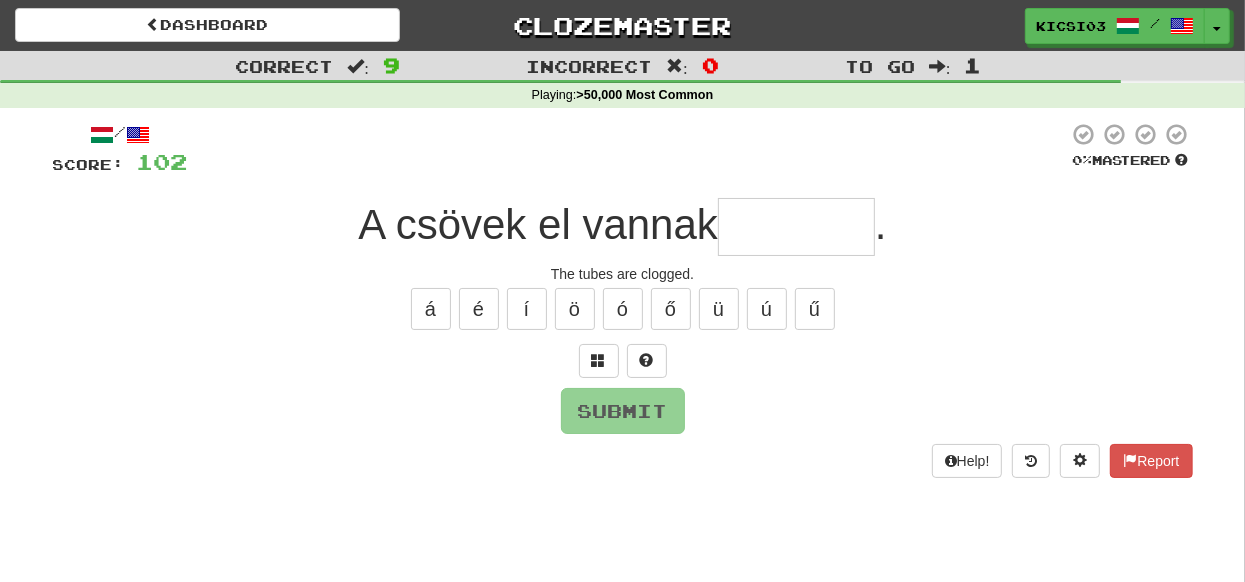 type on "*" 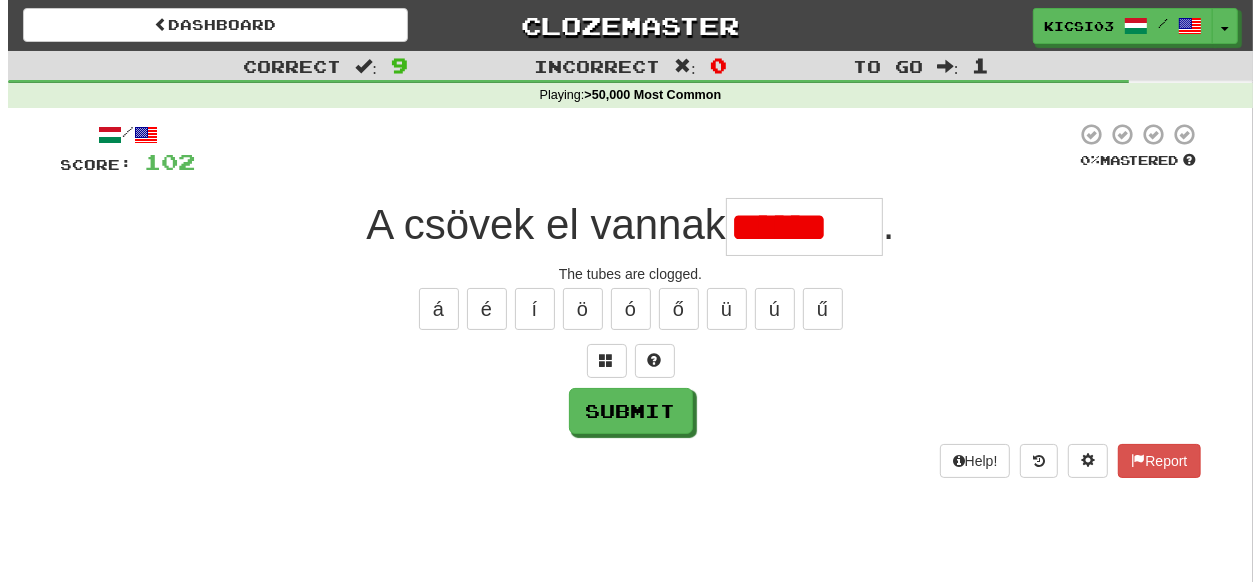 scroll, scrollTop: 0, scrollLeft: 0, axis: both 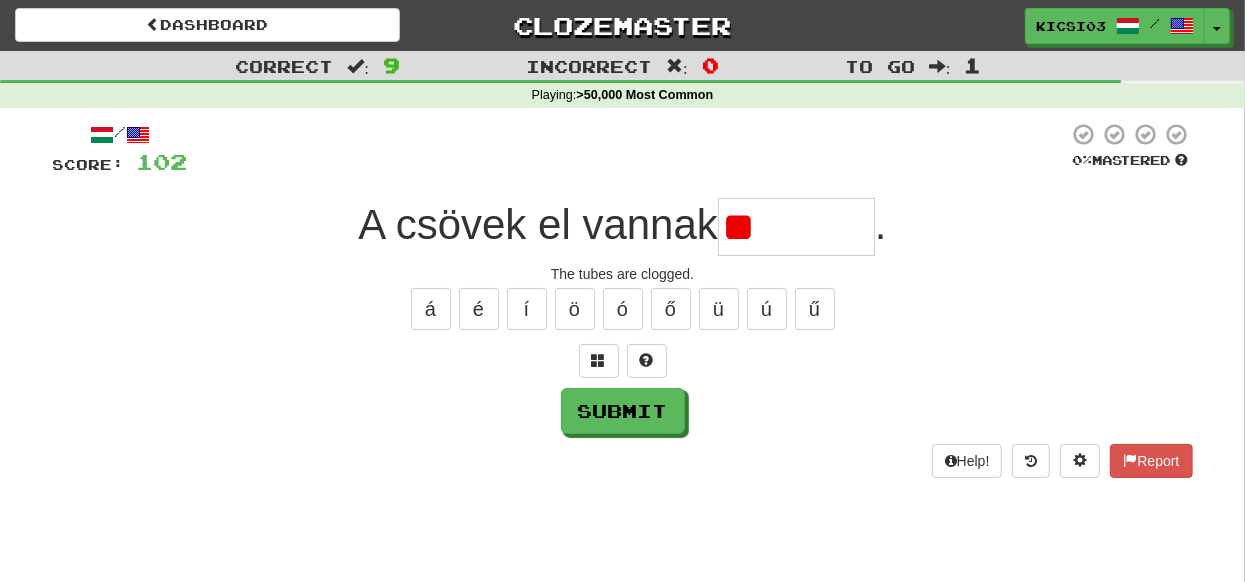 type on "*" 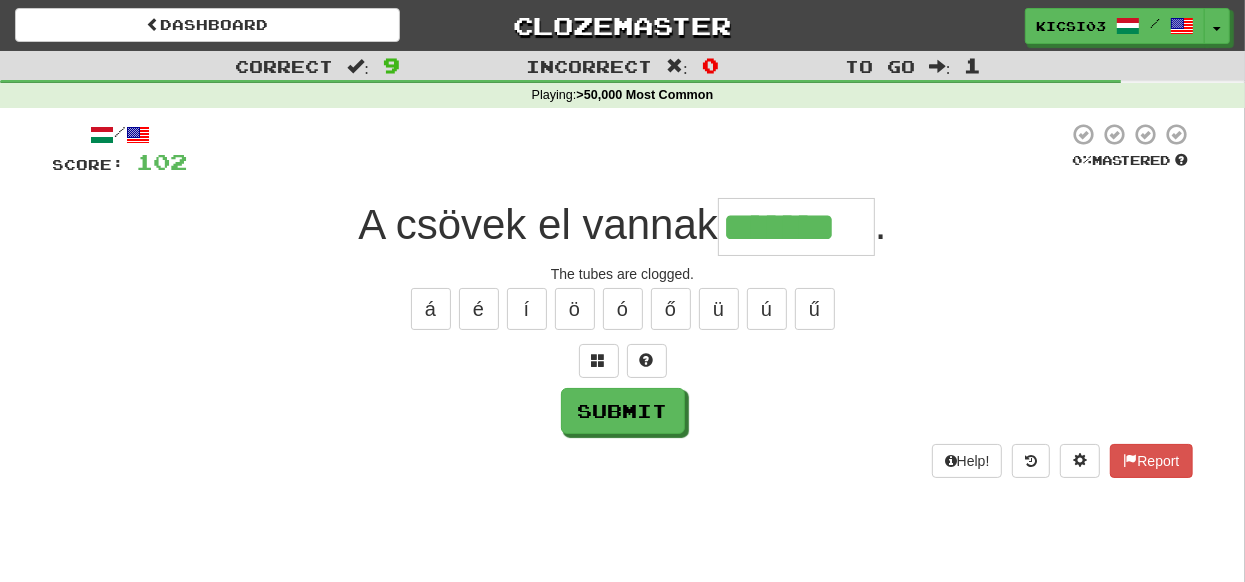type on "*******" 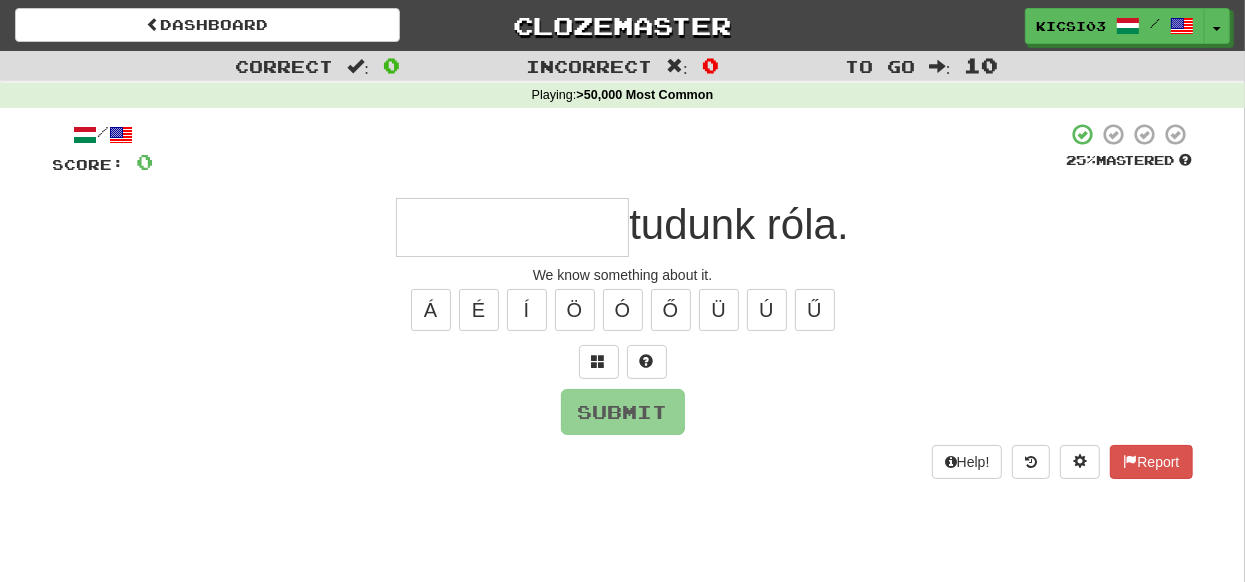 type on "*" 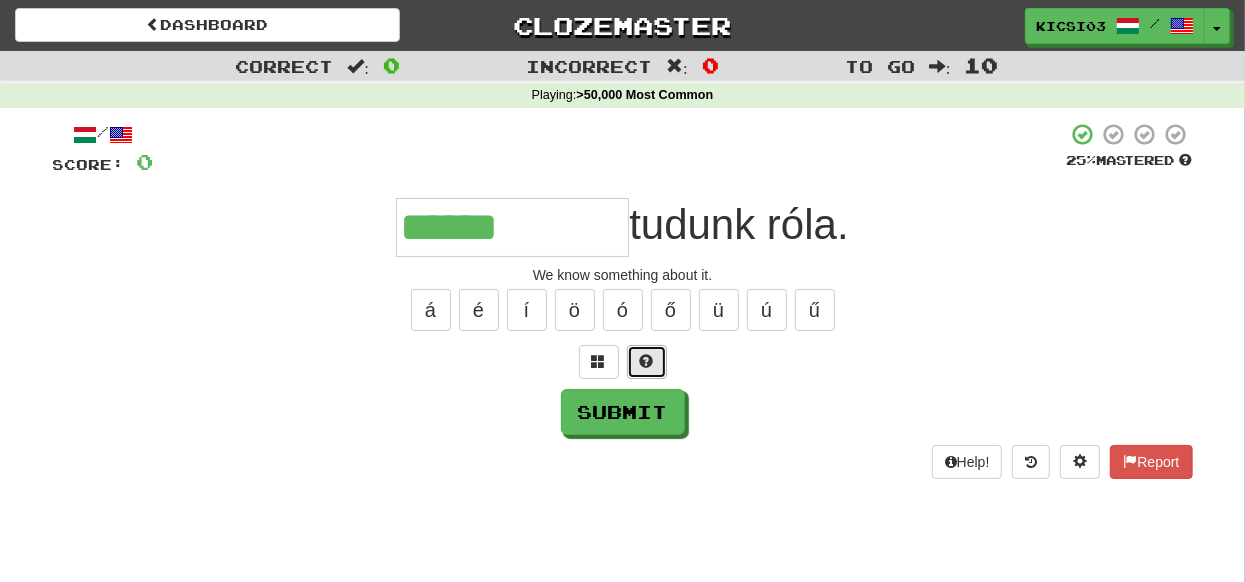 click at bounding box center (647, 362) 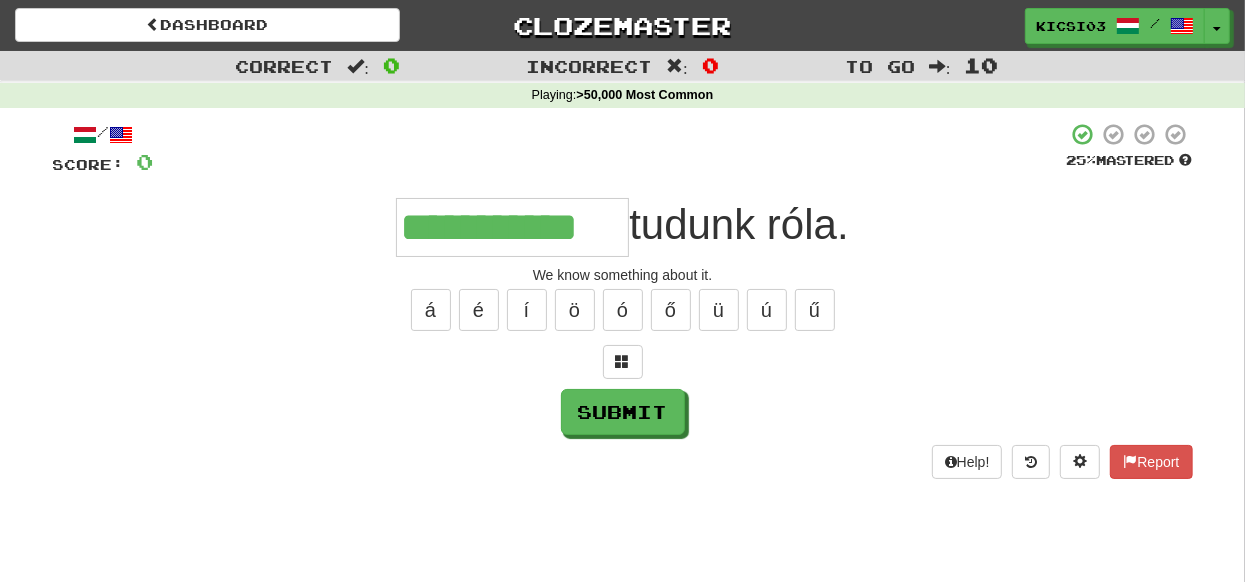 type on "**********" 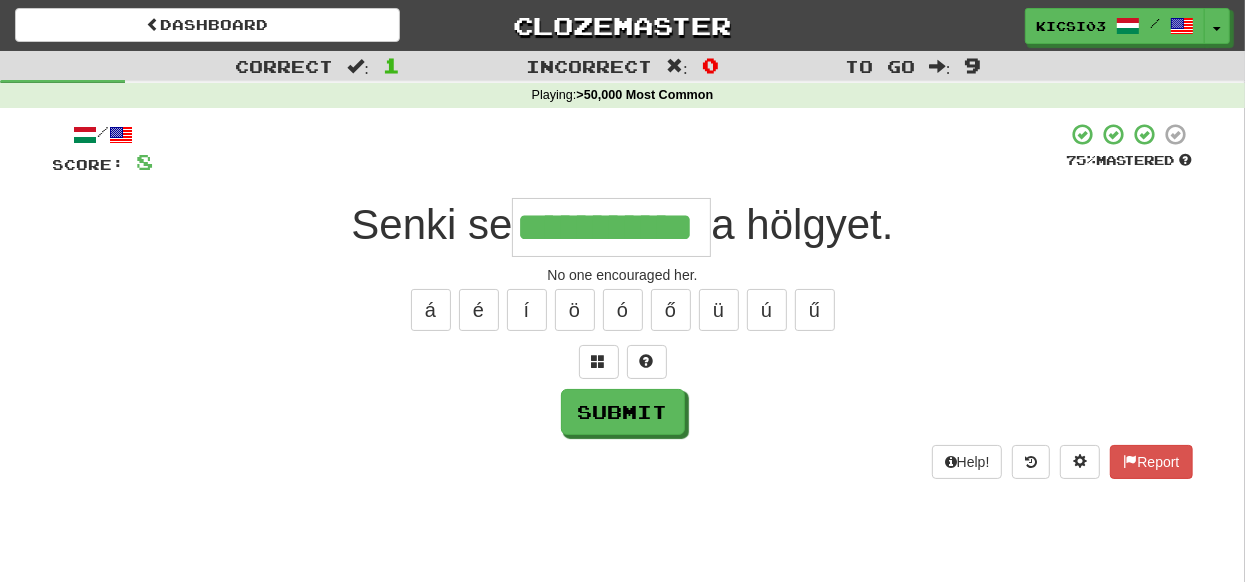 type on "**********" 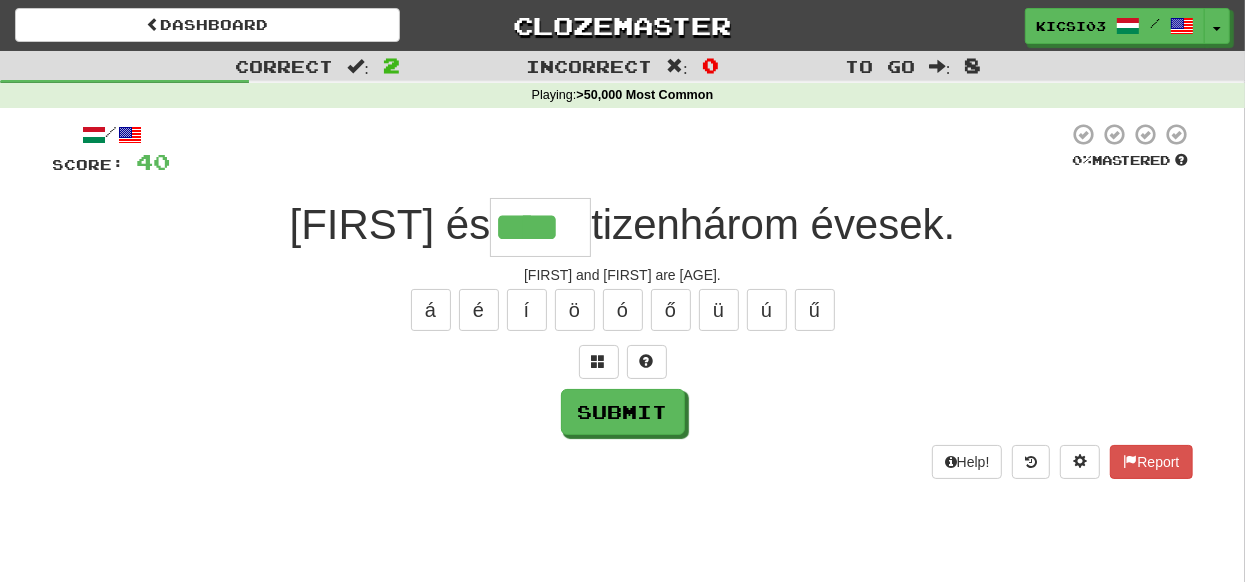 type on "****" 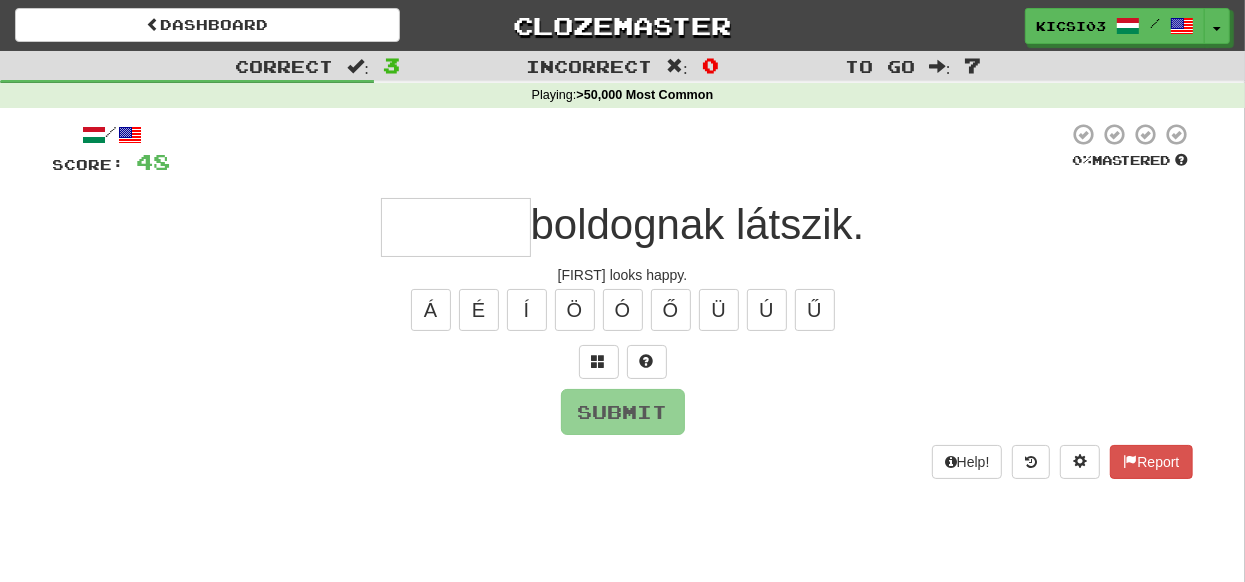type on "*" 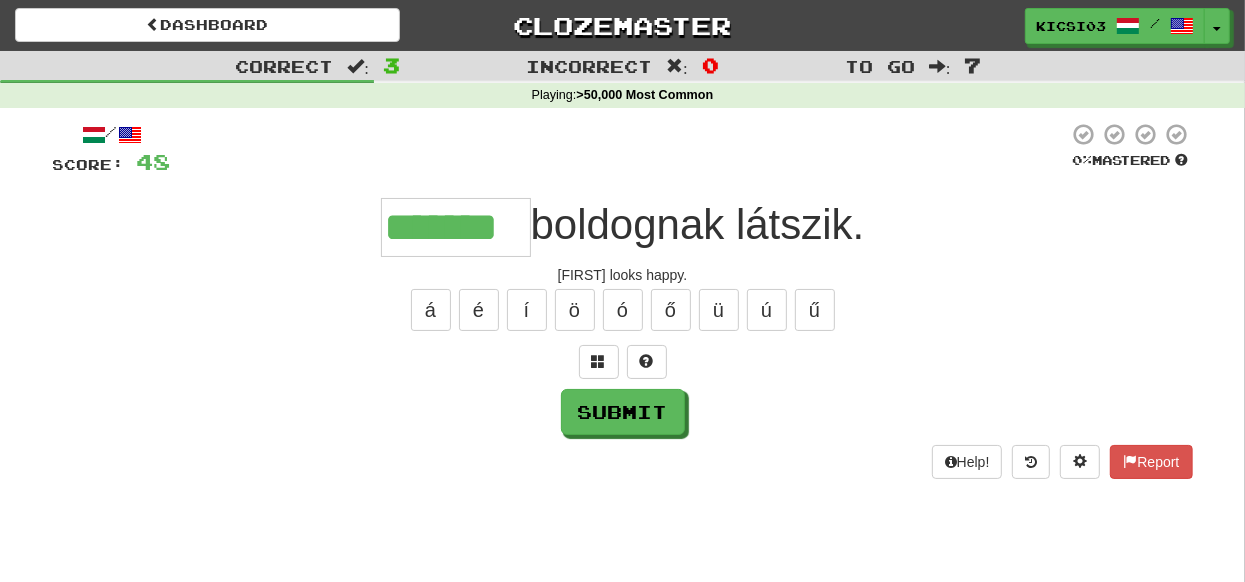type on "*******" 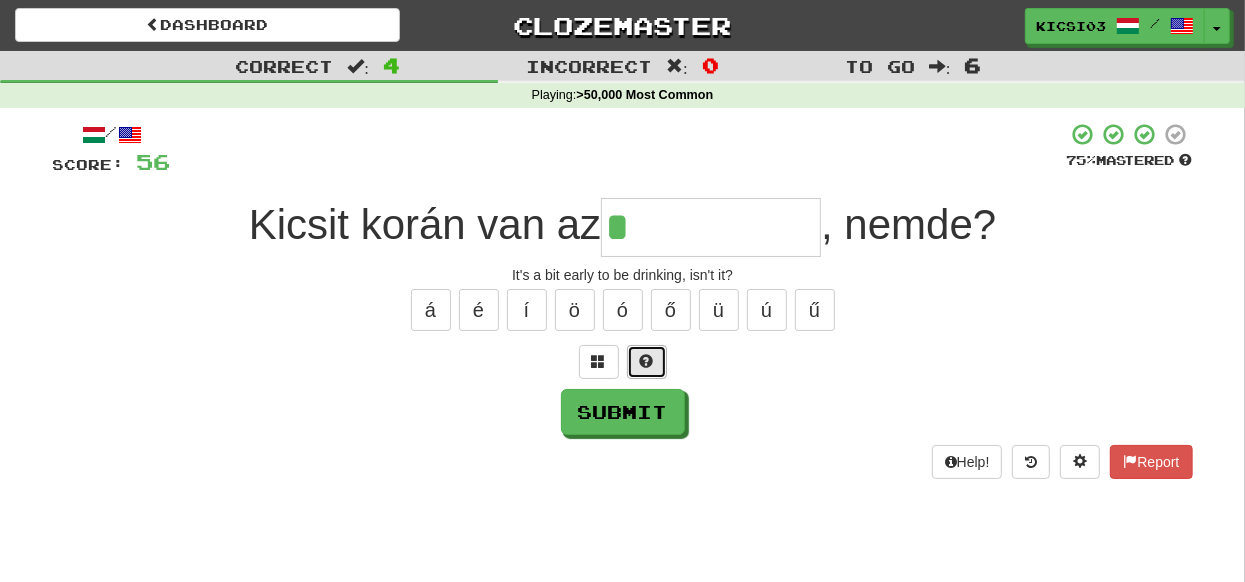 click at bounding box center (647, 361) 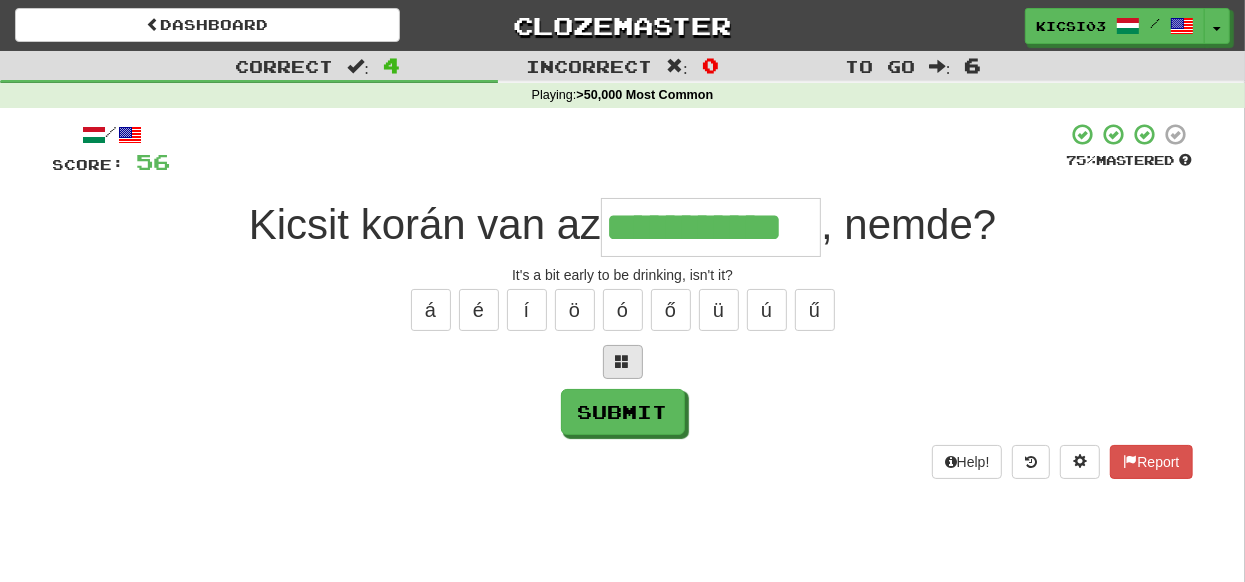 type on "**********" 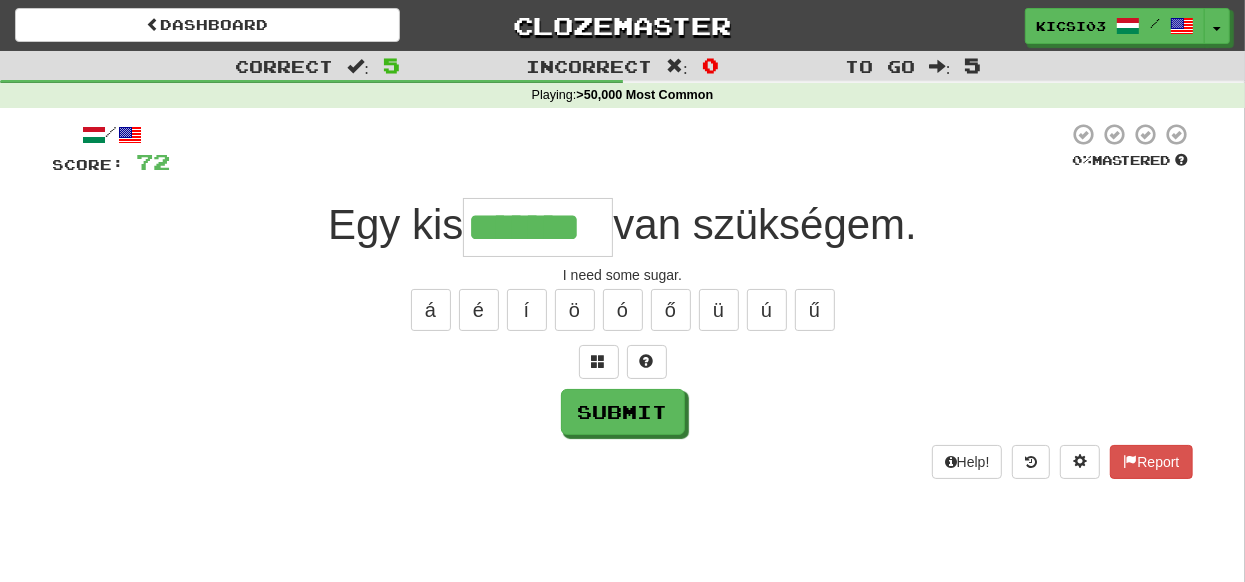 type on "*******" 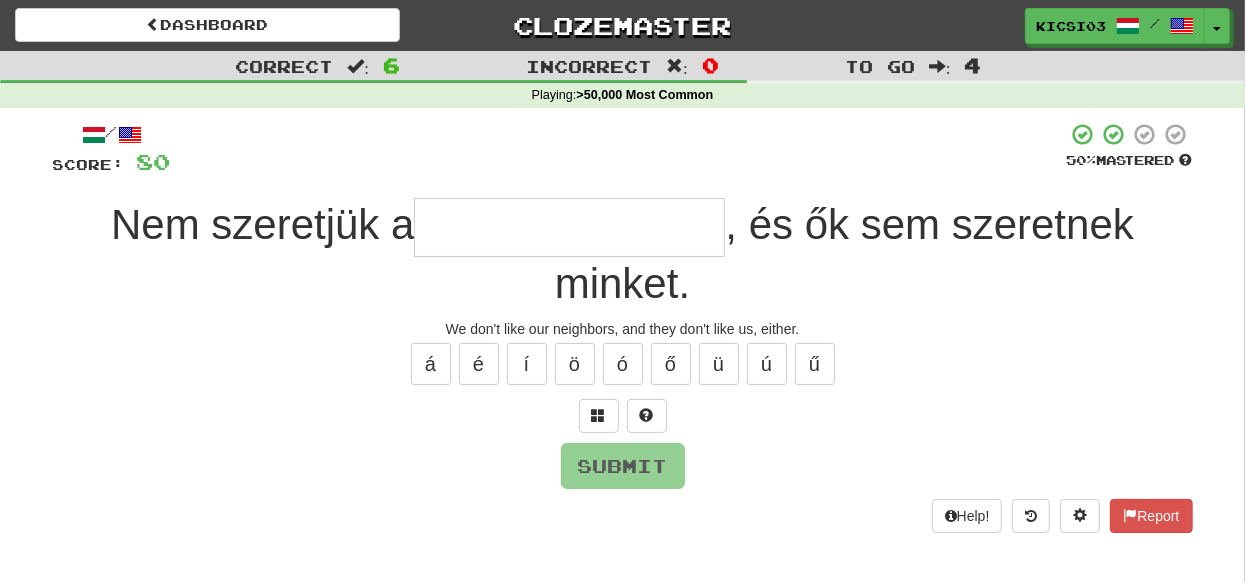 type on "*" 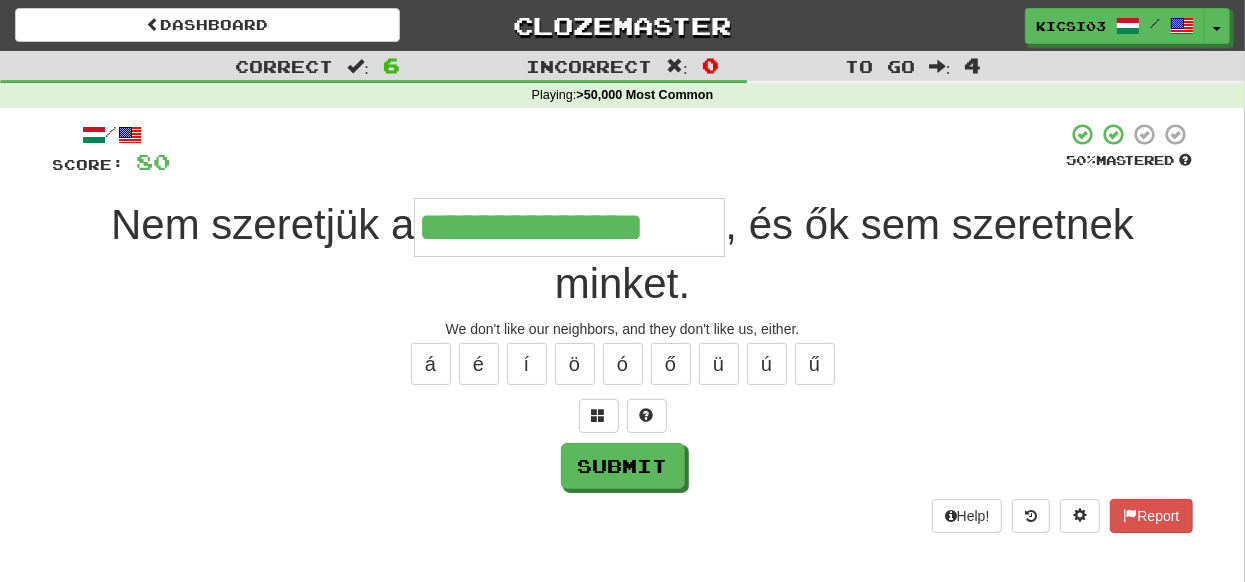 type on "**********" 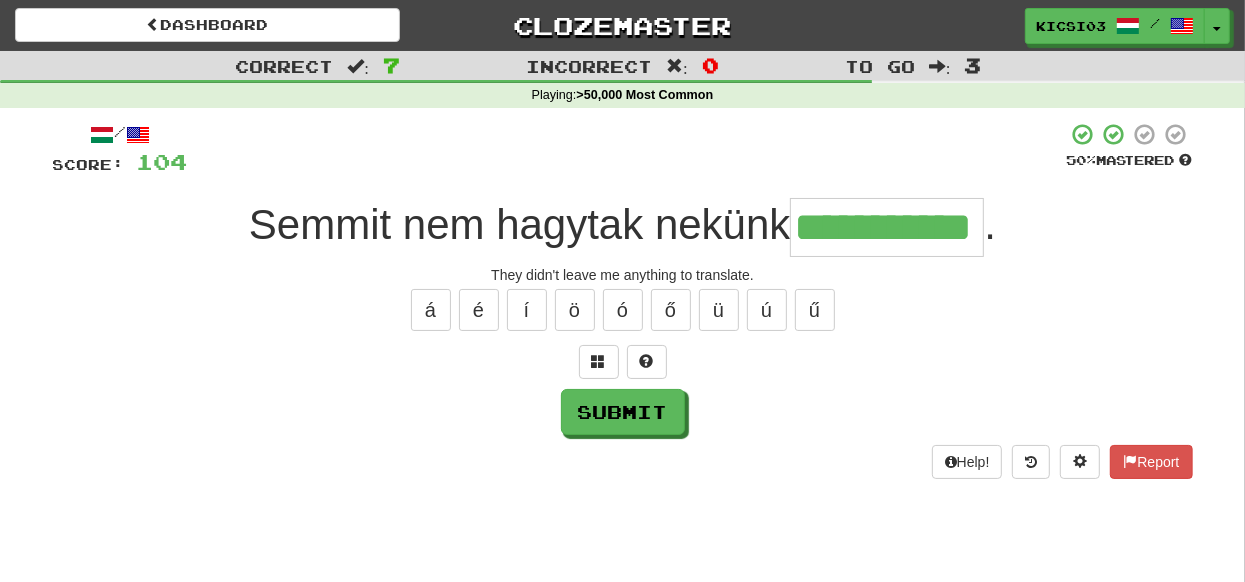 type on "**********" 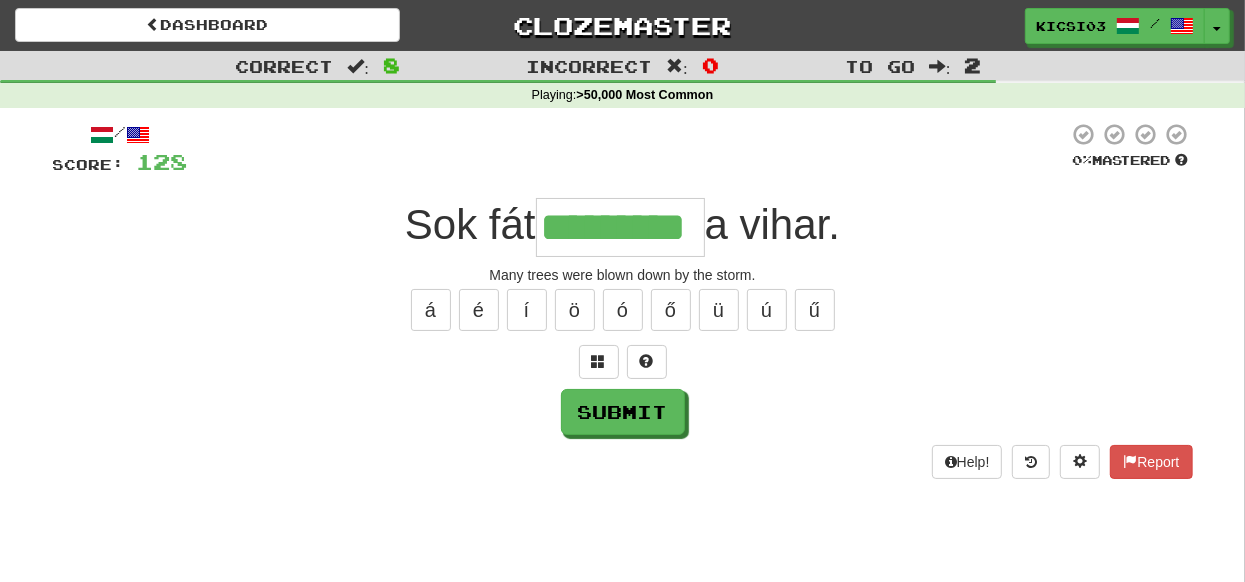 type on "*********" 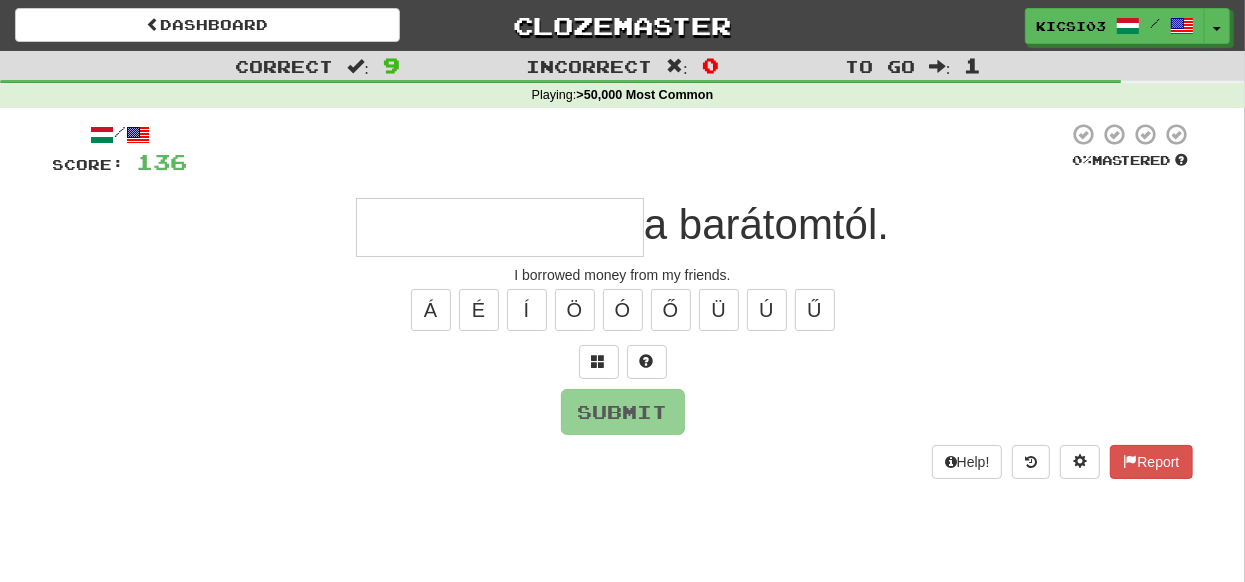 type on "*" 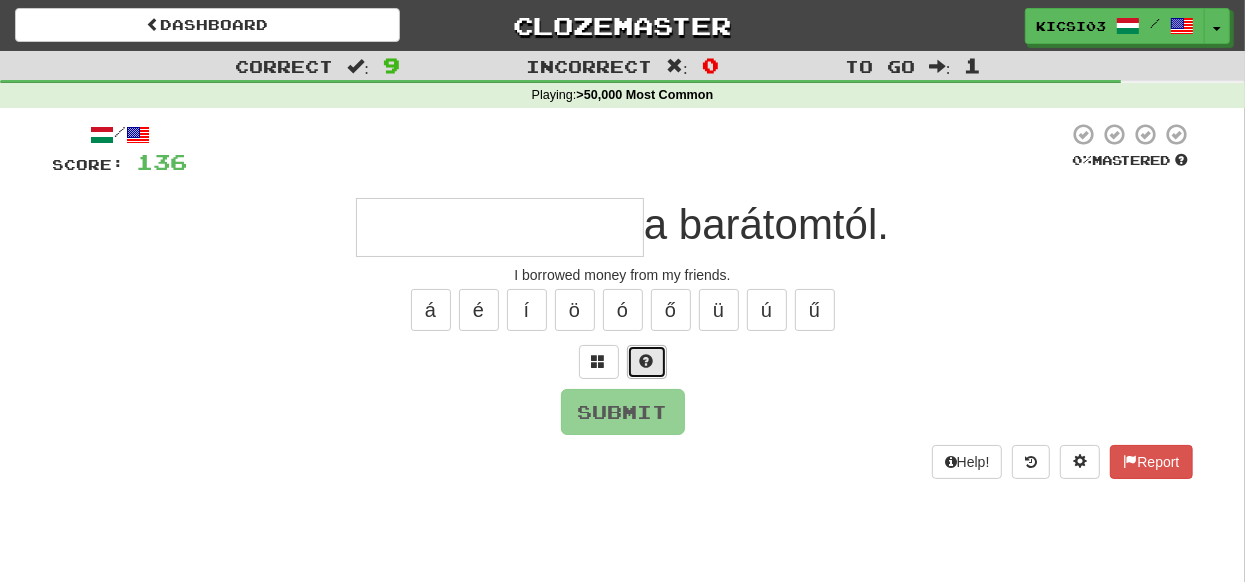 click at bounding box center (647, 361) 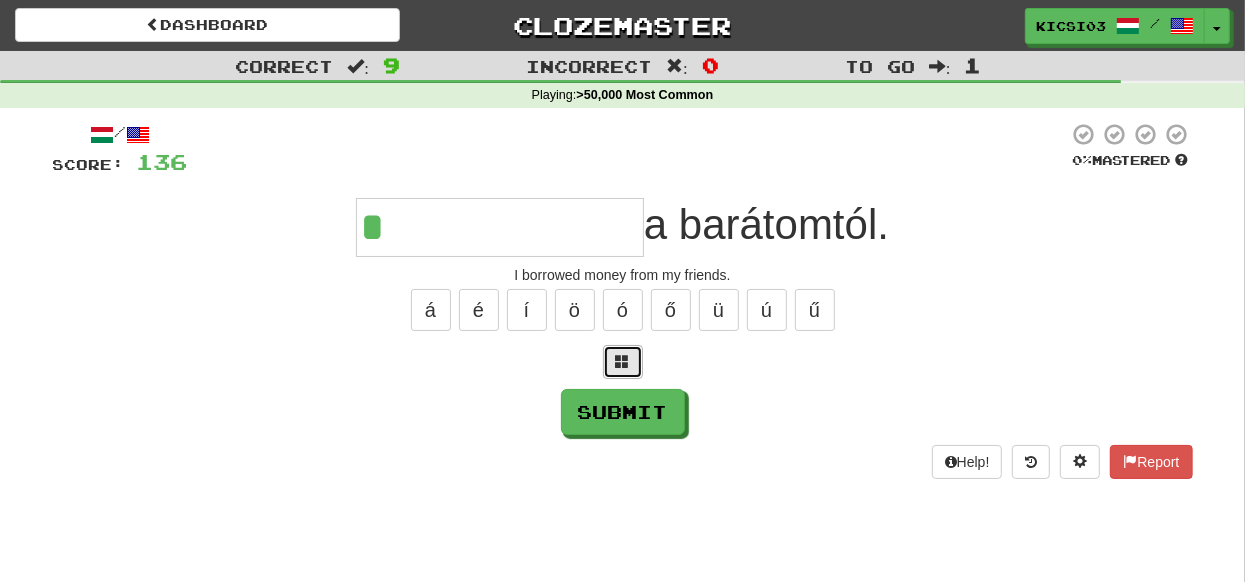 click at bounding box center [623, 361] 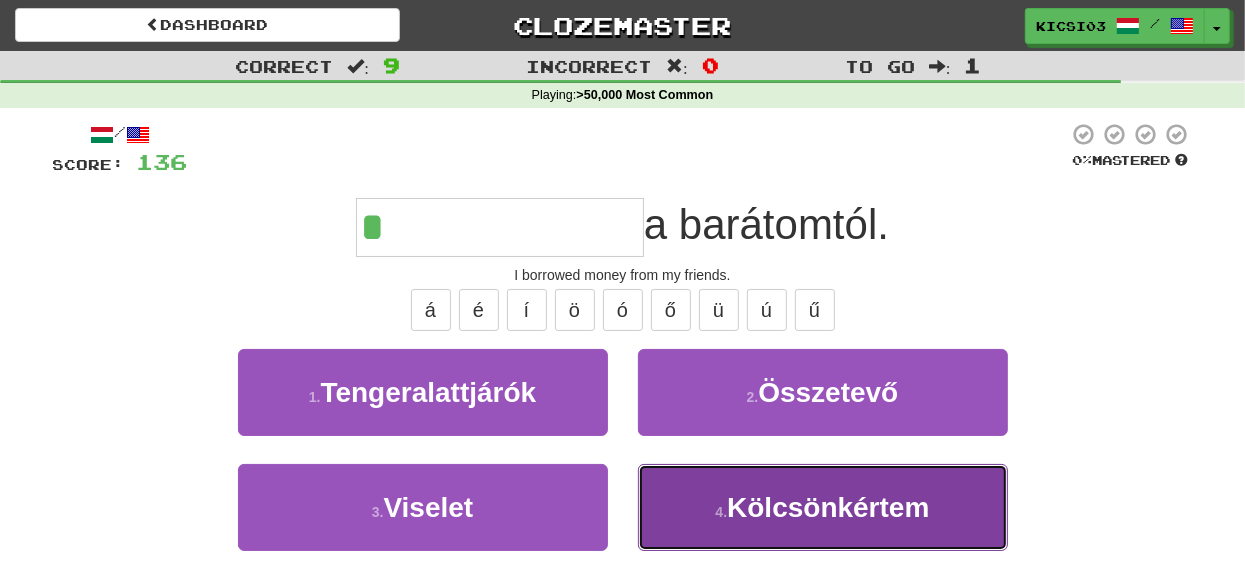click on "Kölcsönkértem" at bounding box center [828, 507] 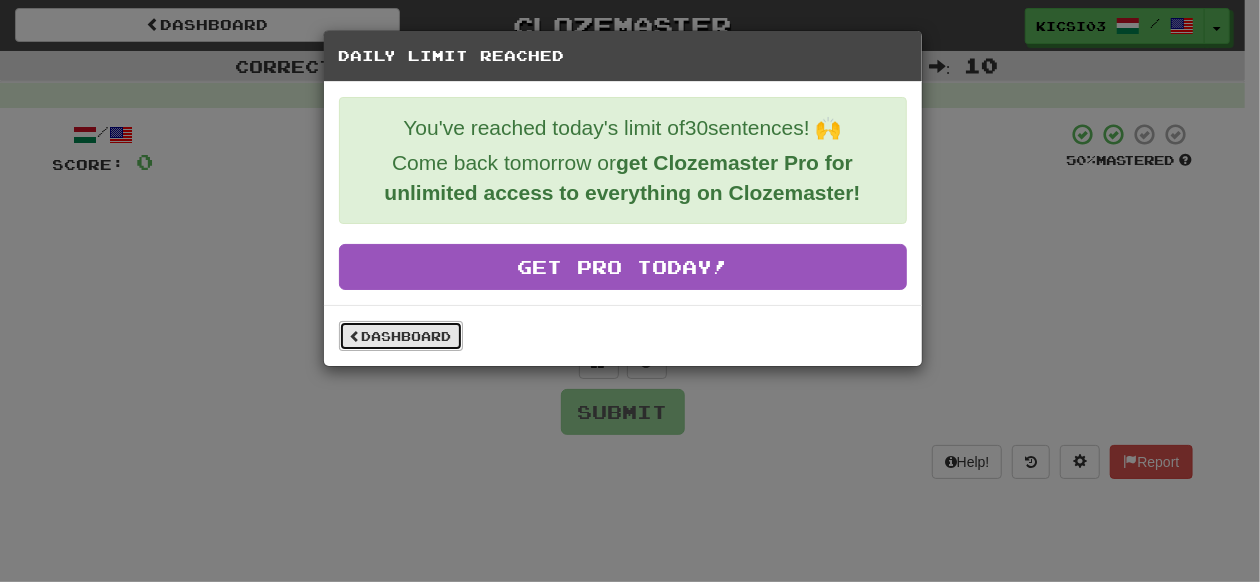 click on "Dashboard" at bounding box center (401, 336) 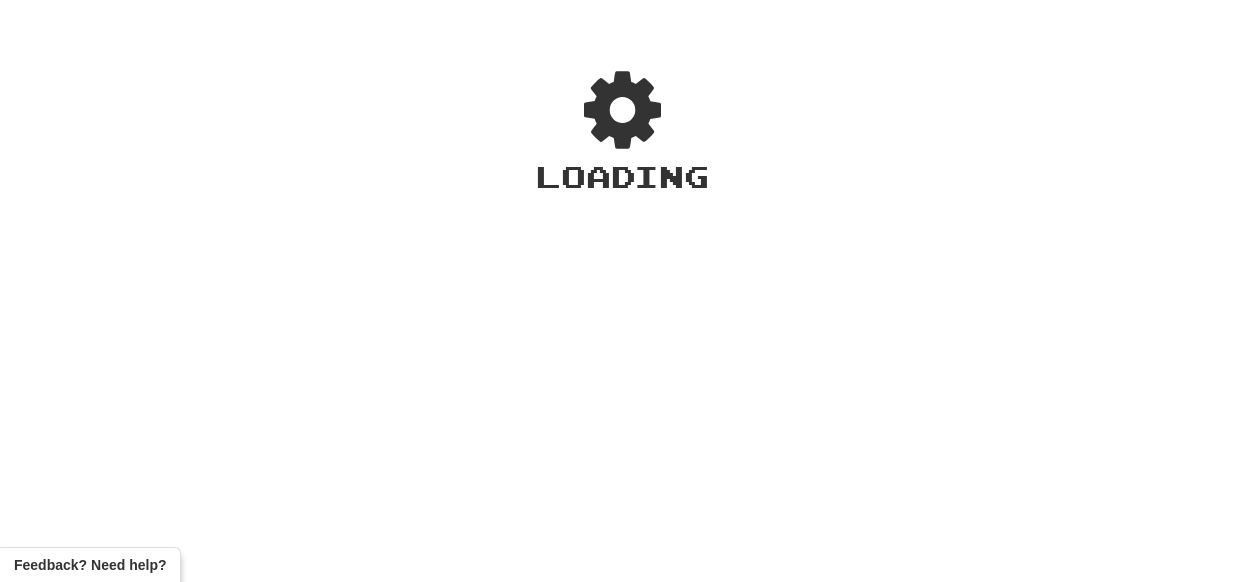 scroll, scrollTop: 0, scrollLeft: 0, axis: both 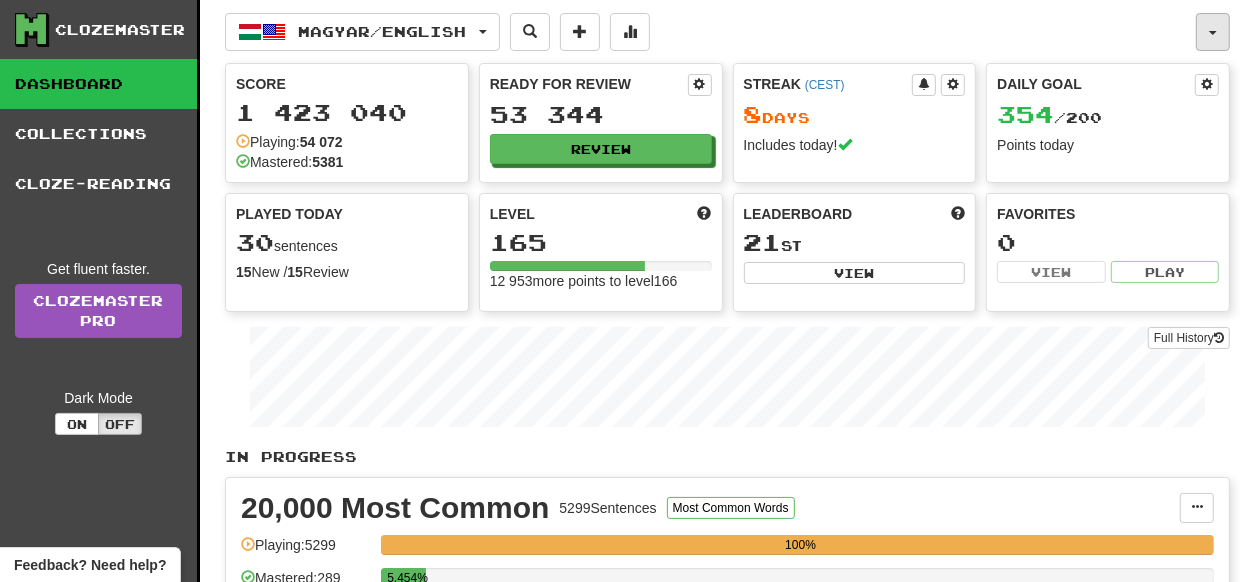 click at bounding box center (1213, 32) 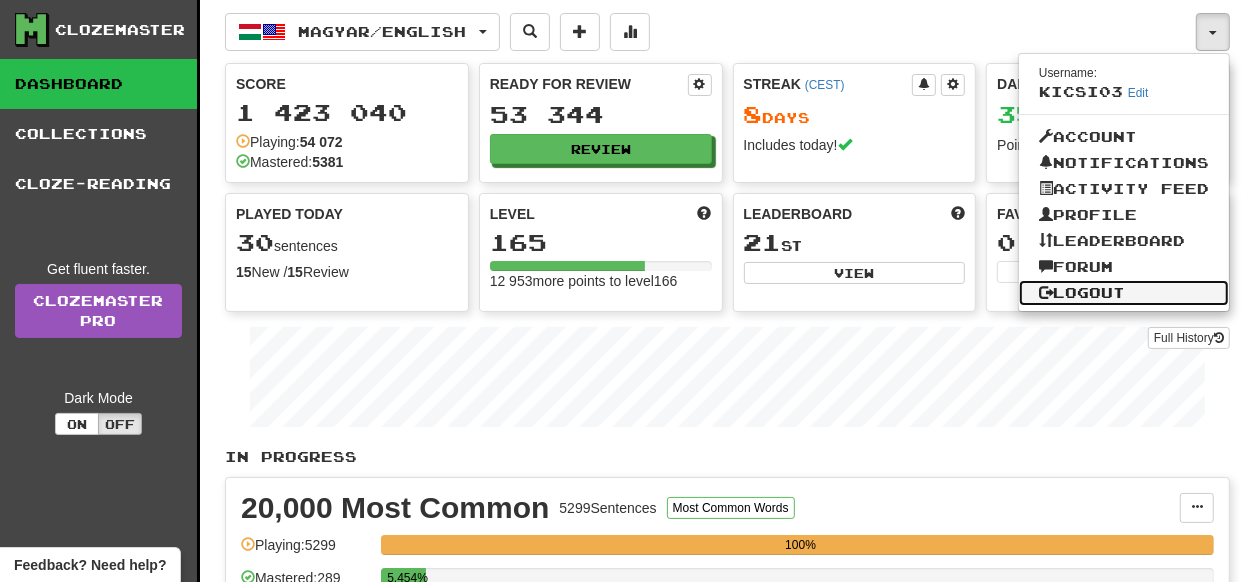 click on "Logout" at bounding box center (1124, 293) 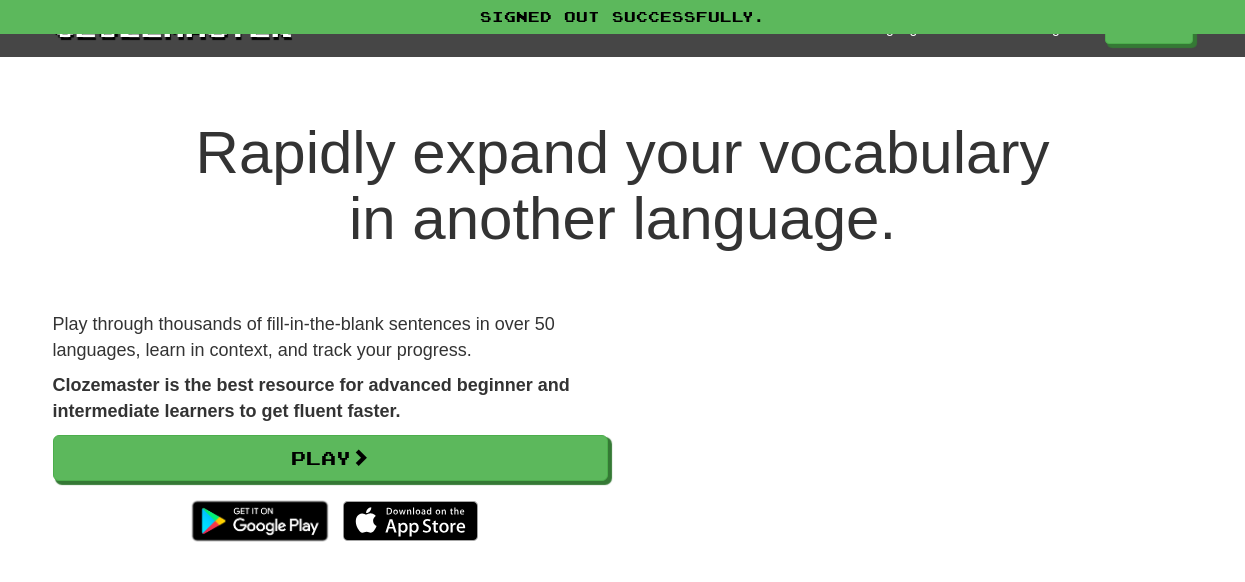 scroll, scrollTop: 0, scrollLeft: 0, axis: both 